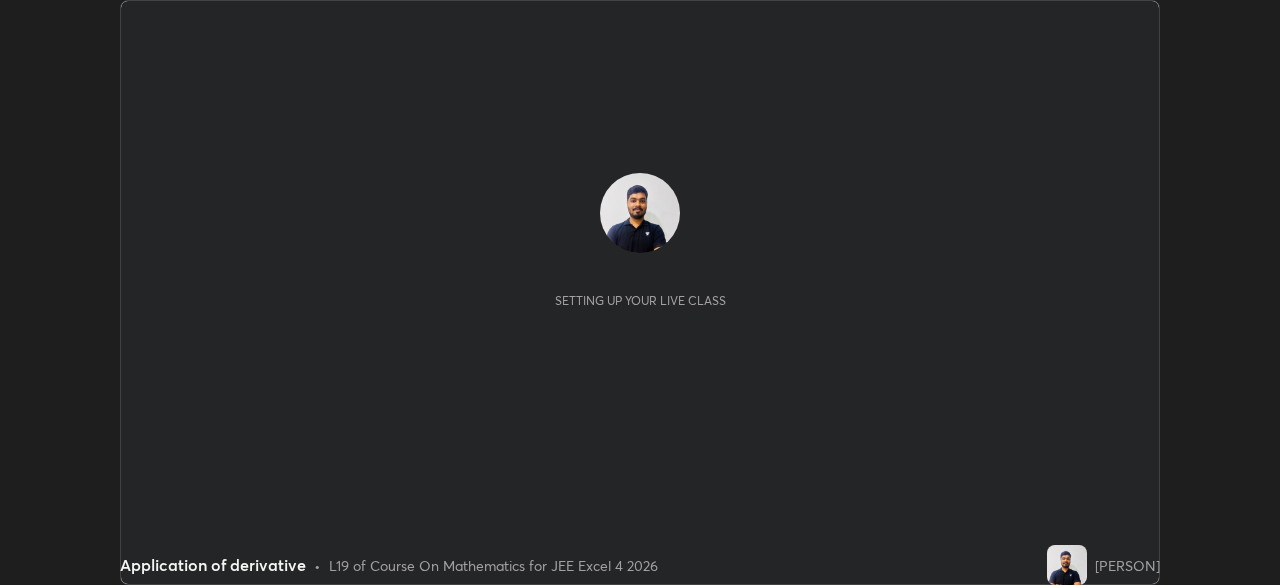 scroll, scrollTop: 0, scrollLeft: 0, axis: both 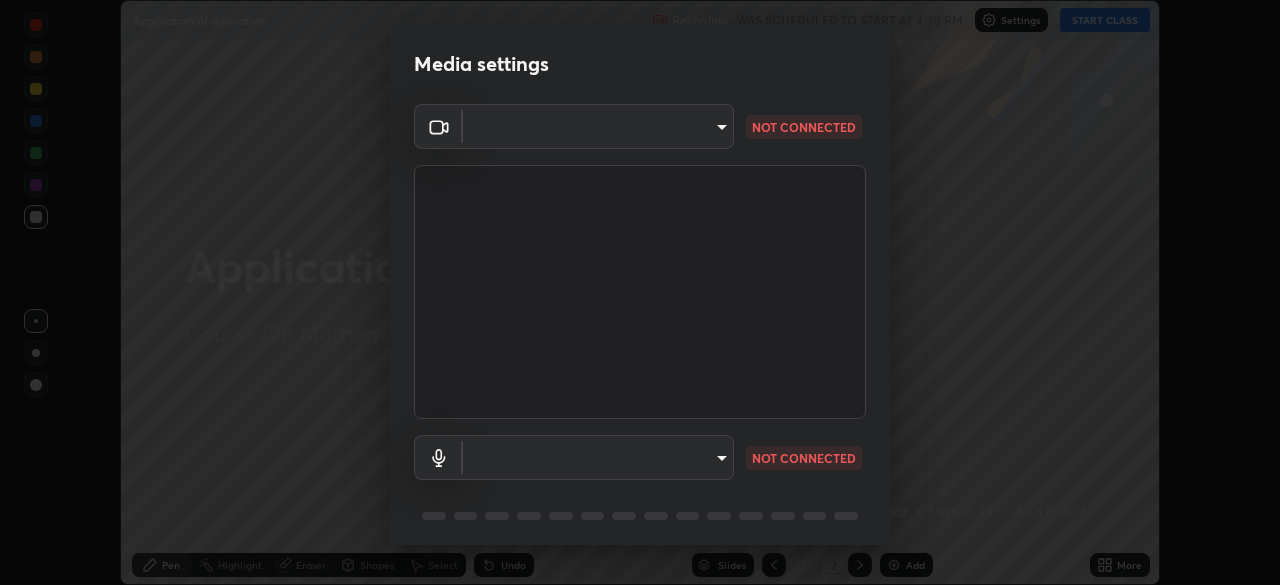 type on "f44939252cec670a7c81aafead478e6b9f15b20a1b8f1ae8dba2619045631b1c" 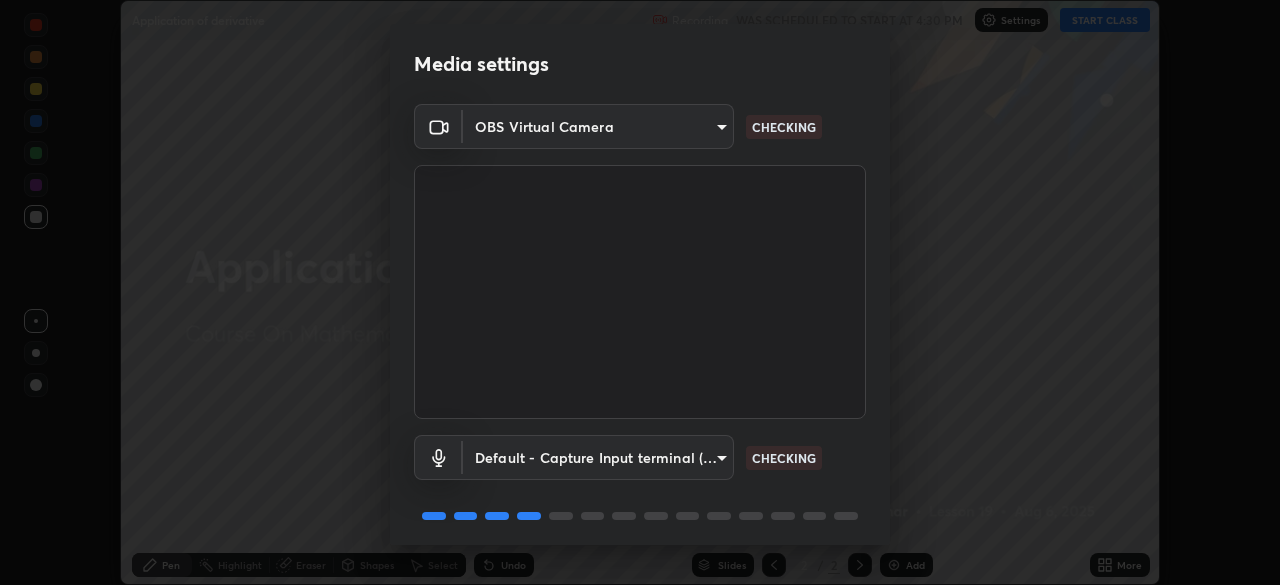 scroll, scrollTop: 71, scrollLeft: 0, axis: vertical 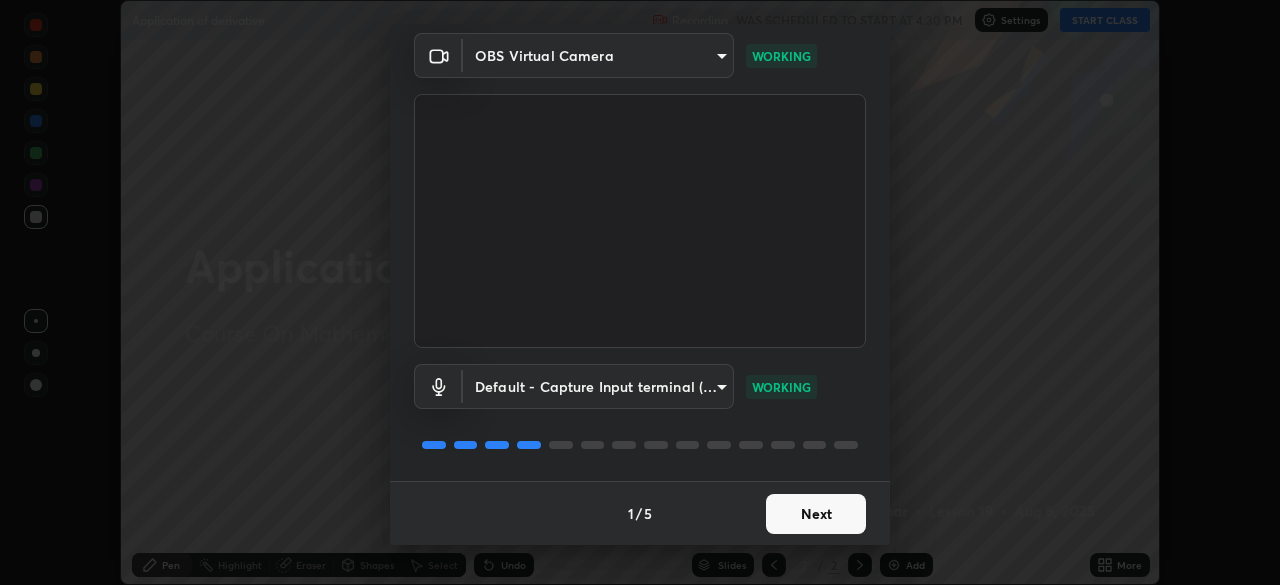 click on "Next" at bounding box center (816, 514) 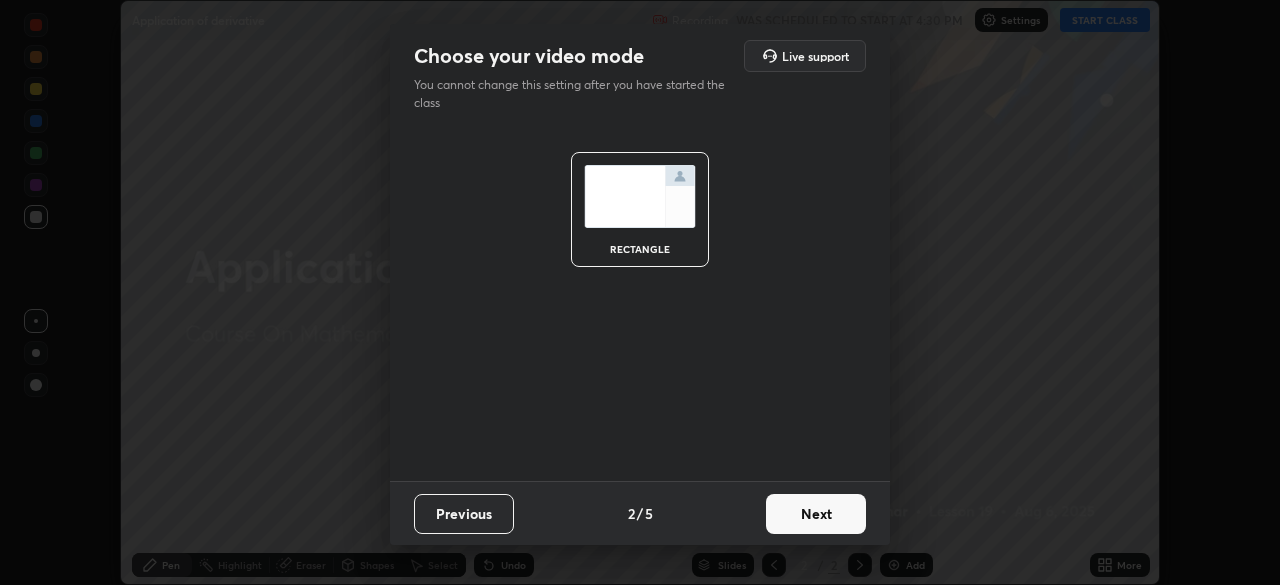 click on "Next" at bounding box center (816, 514) 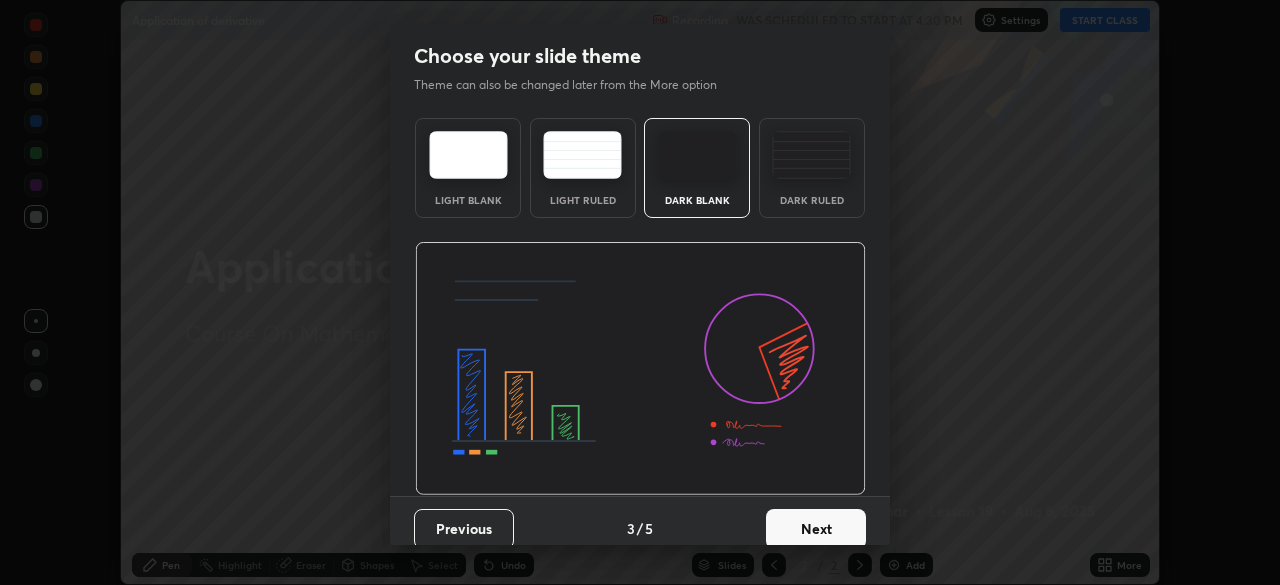 click on "Next" at bounding box center (816, 529) 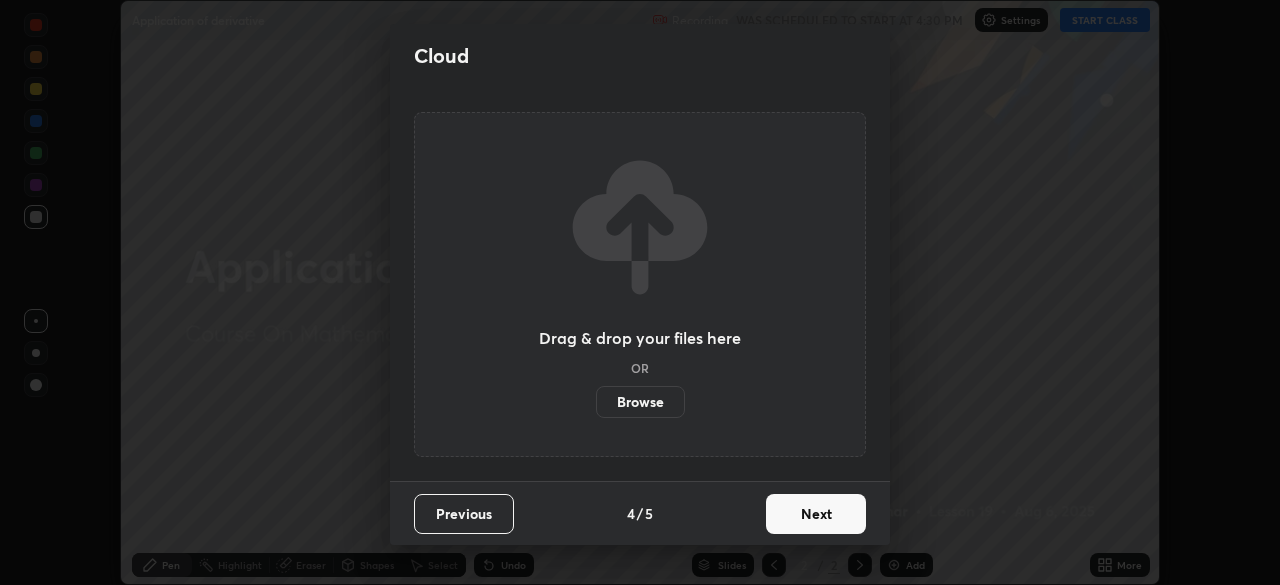 click on "Next" at bounding box center (816, 514) 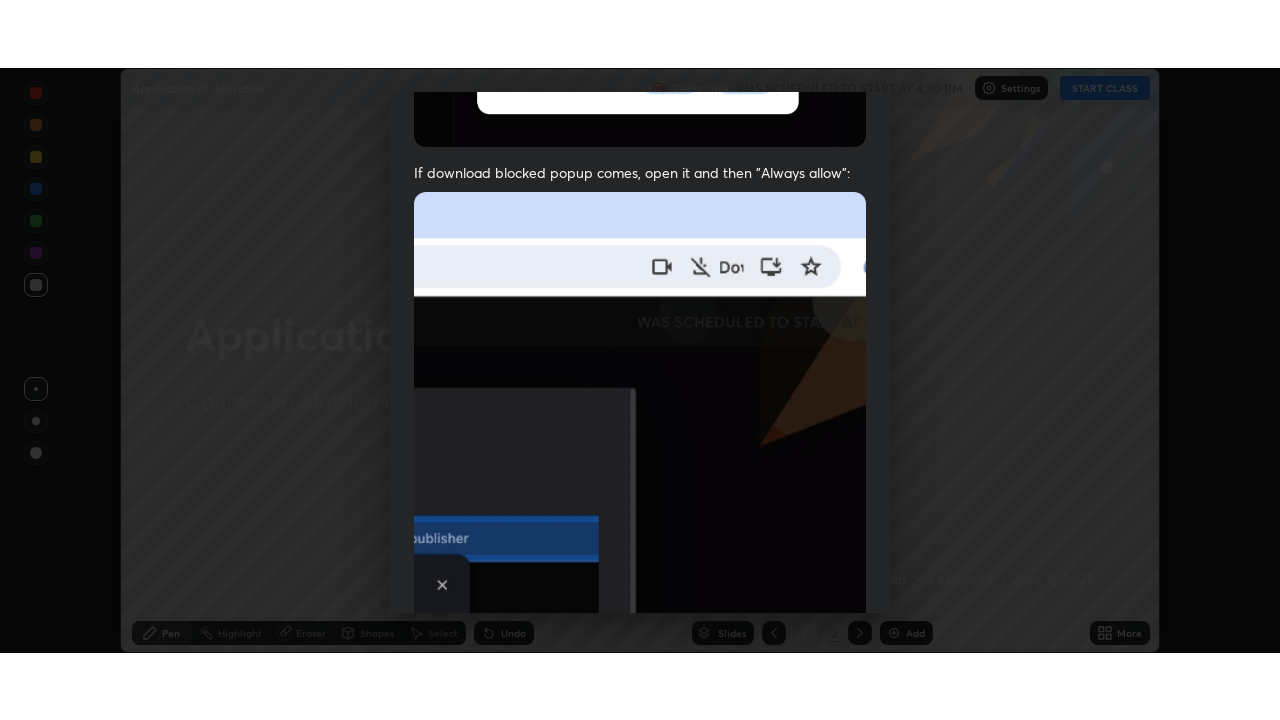 scroll, scrollTop: 479, scrollLeft: 0, axis: vertical 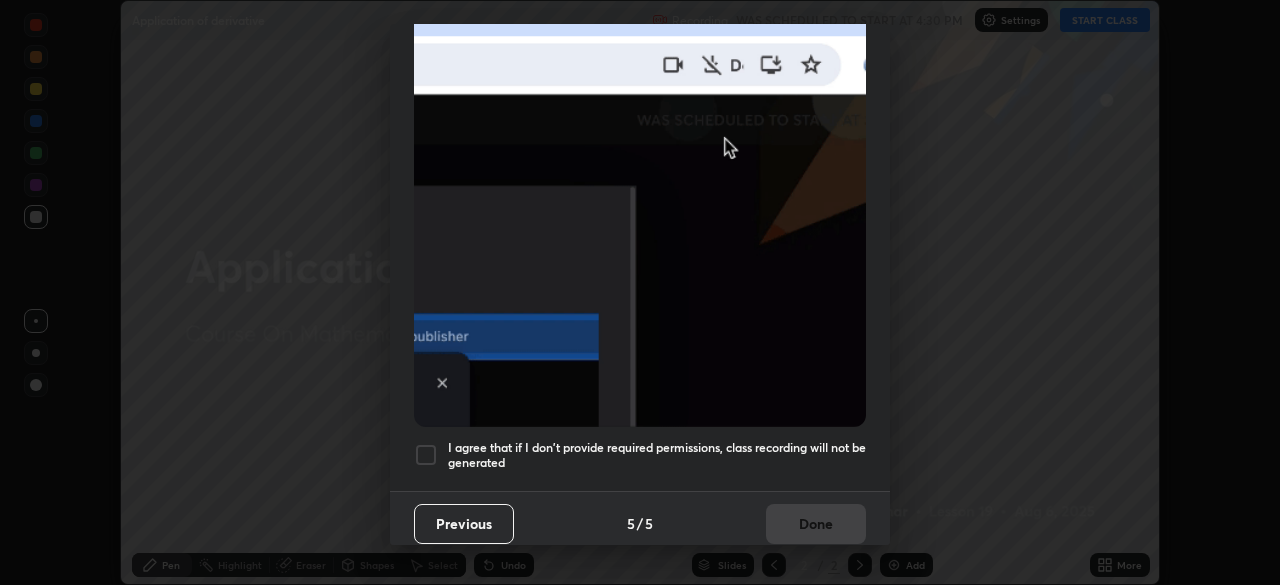 click on "I agree that if I don't provide required permissions, class recording will not be generated" at bounding box center (657, 455) 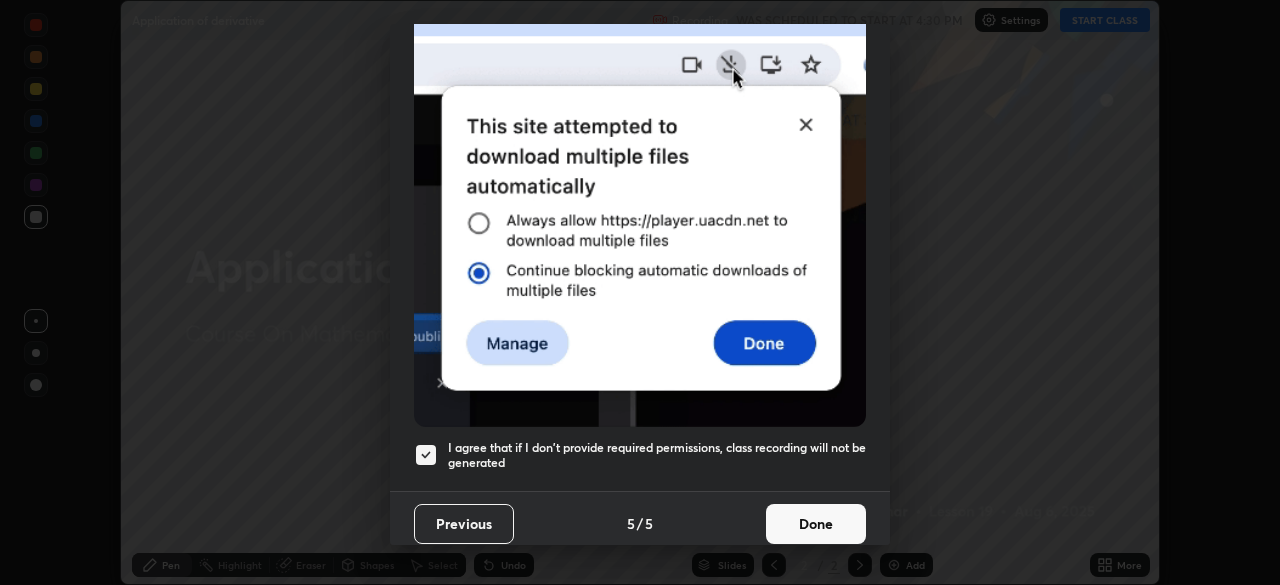 click on "Done" at bounding box center [816, 524] 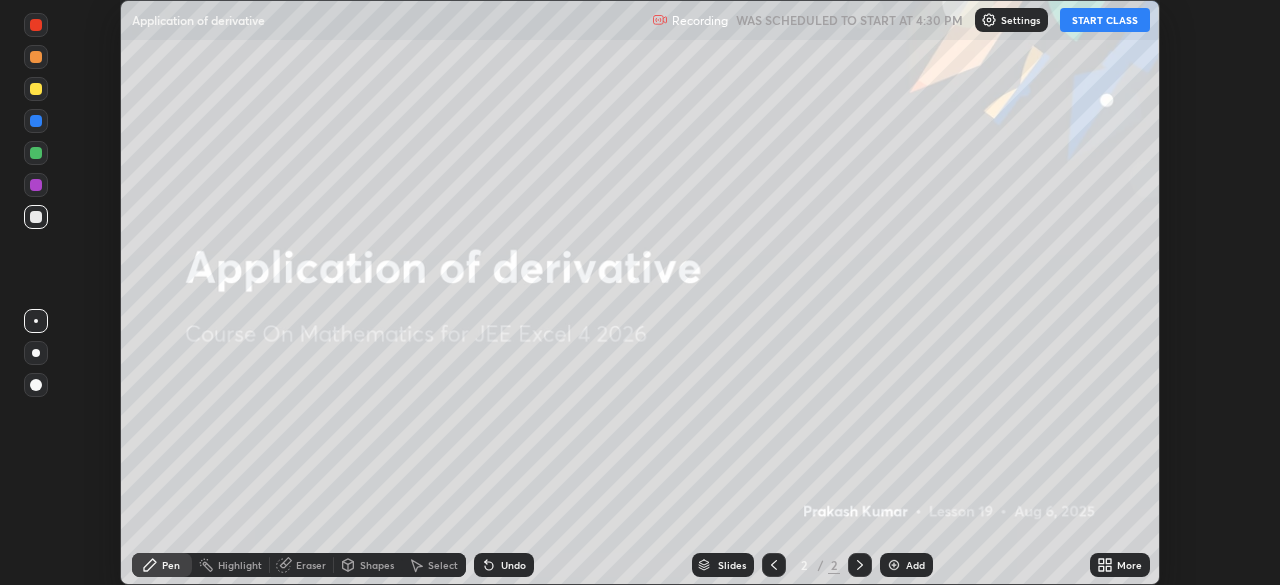 click on "START CLASS" at bounding box center [1105, 20] 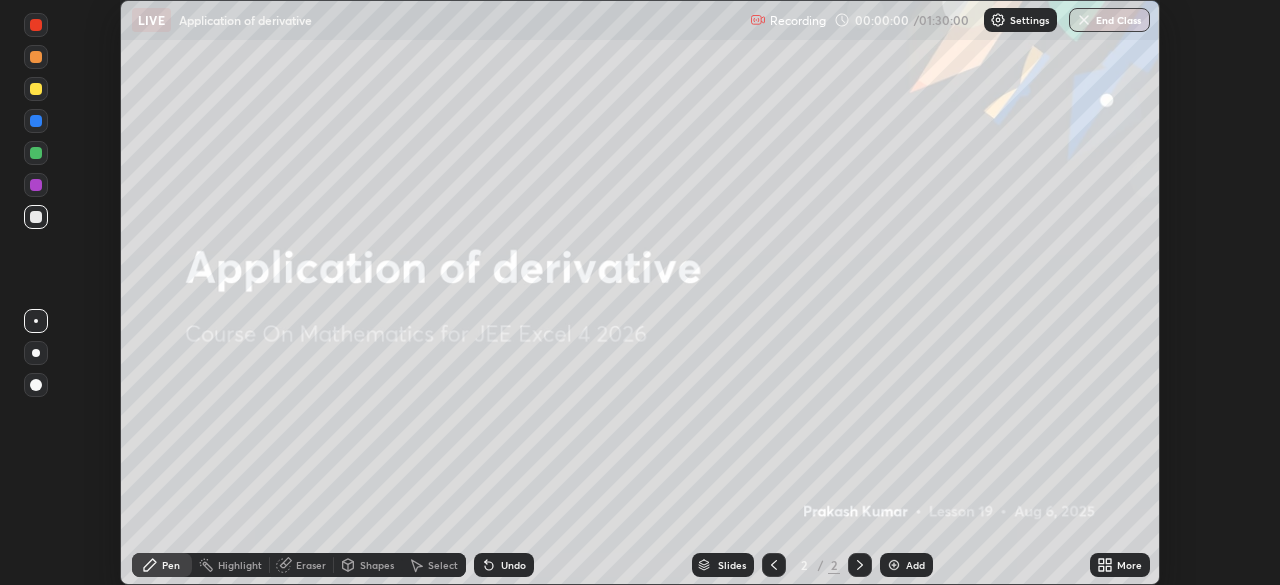 click on "More" at bounding box center [1129, 565] 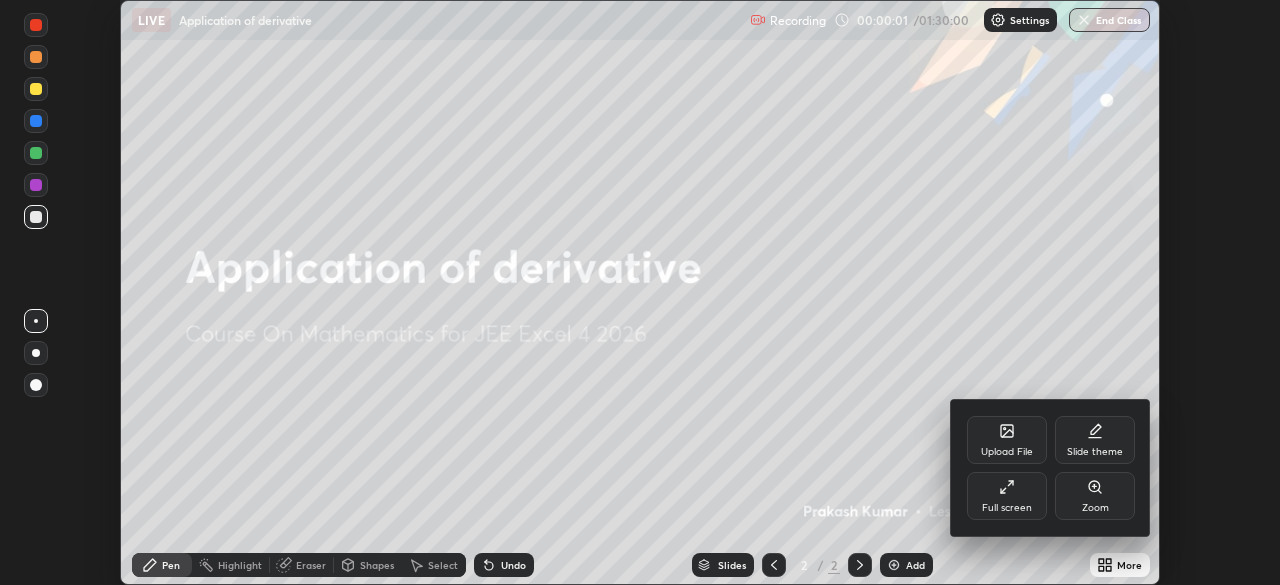 click 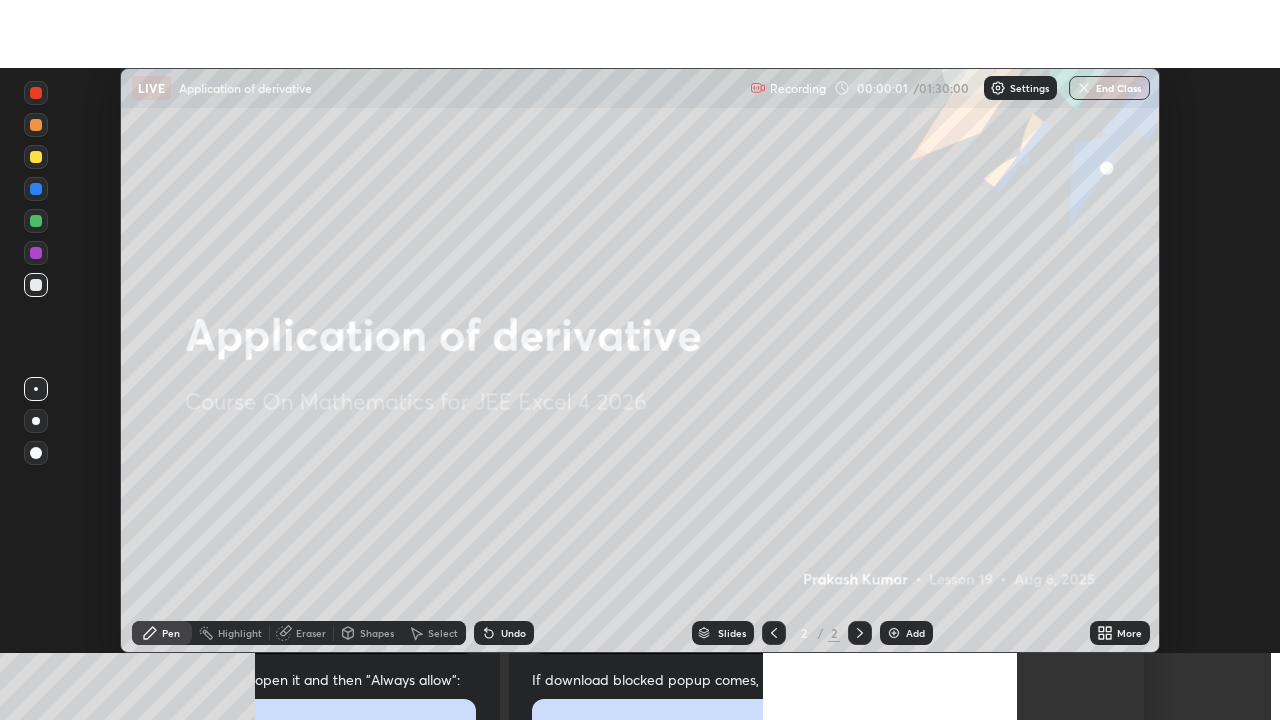 scroll, scrollTop: 99280, scrollLeft: 98720, axis: both 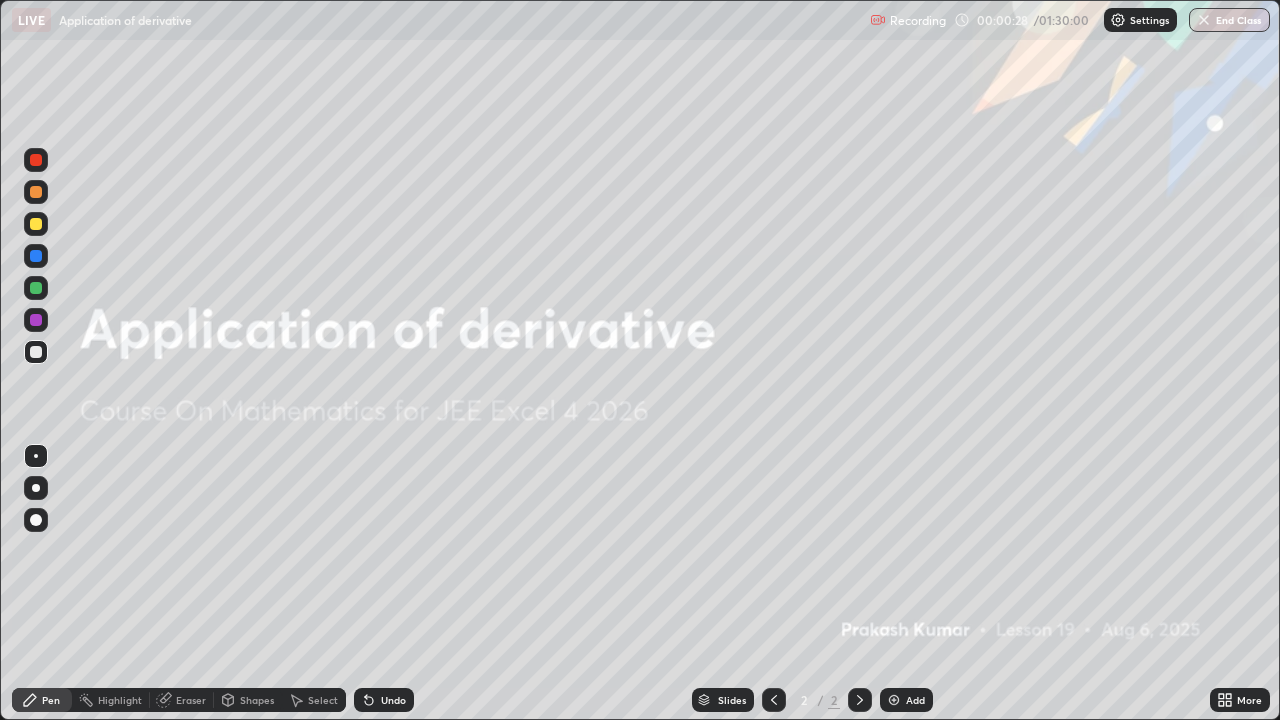 click on "Add" at bounding box center (915, 700) 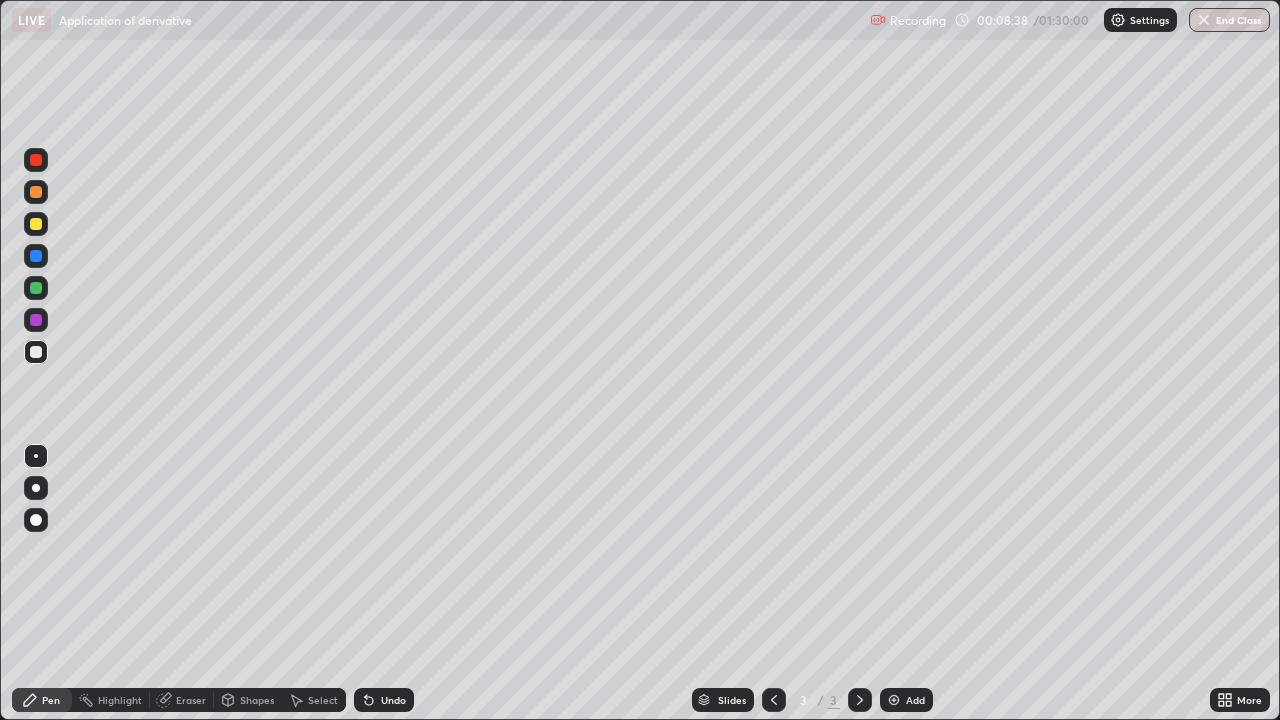 click at bounding box center (36, 288) 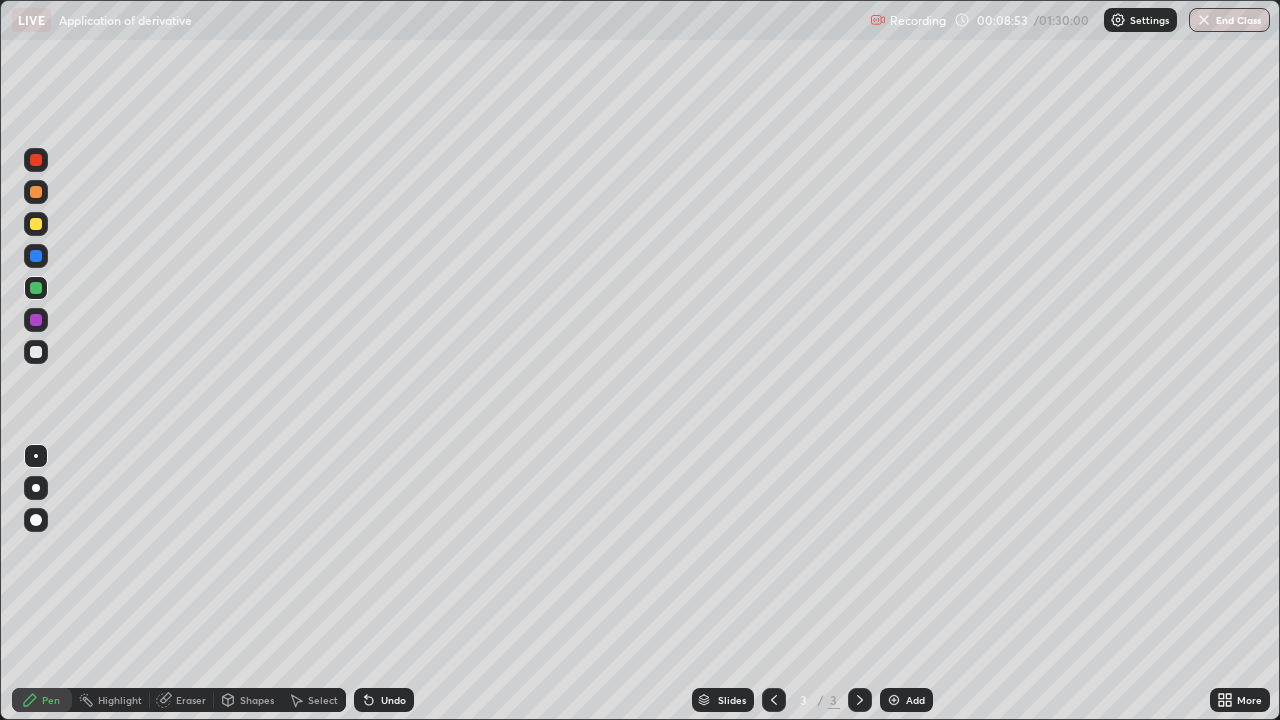 click on "Eraser" at bounding box center (191, 700) 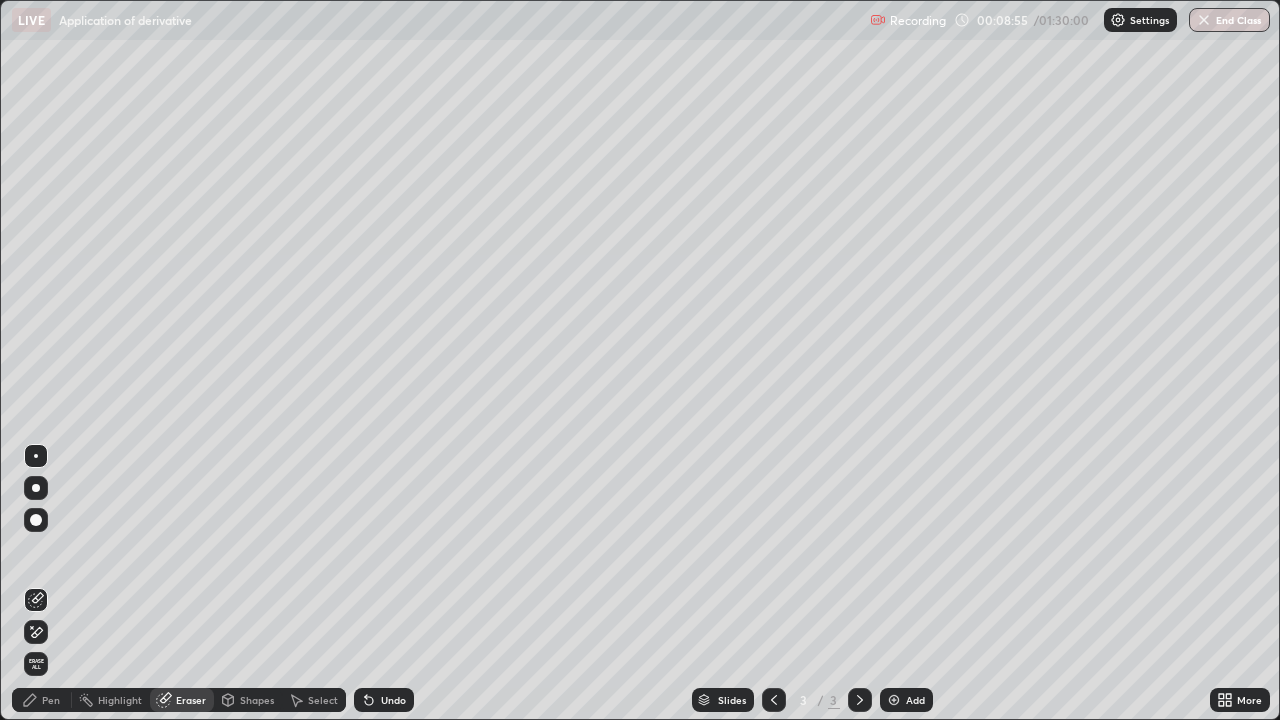 click on "Pen" at bounding box center (51, 700) 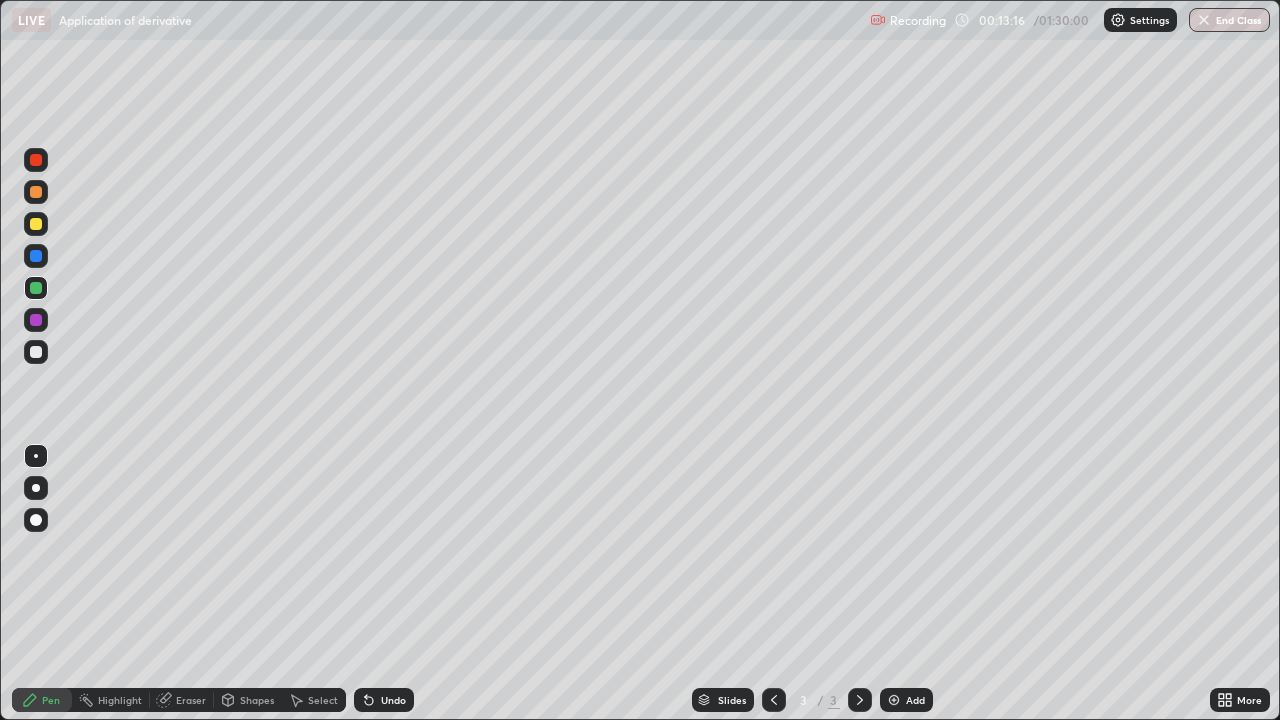 click at bounding box center [36, 224] 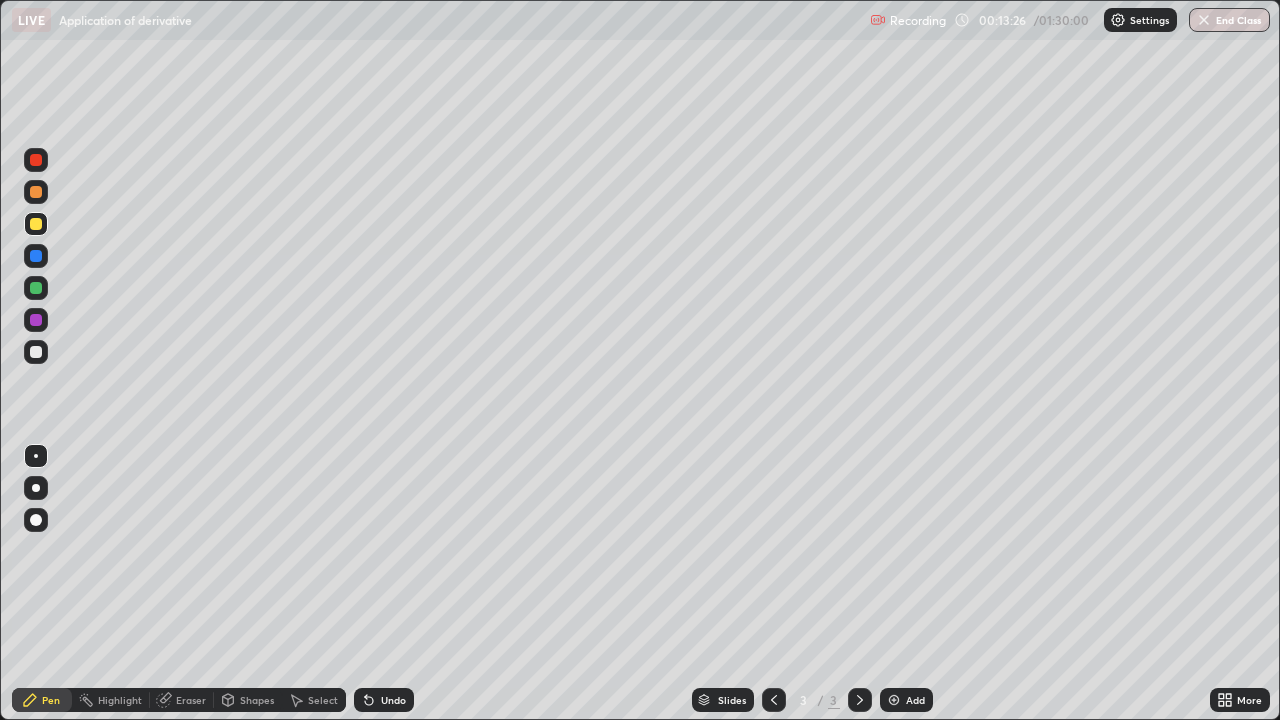 click on "Undo" at bounding box center [380, 700] 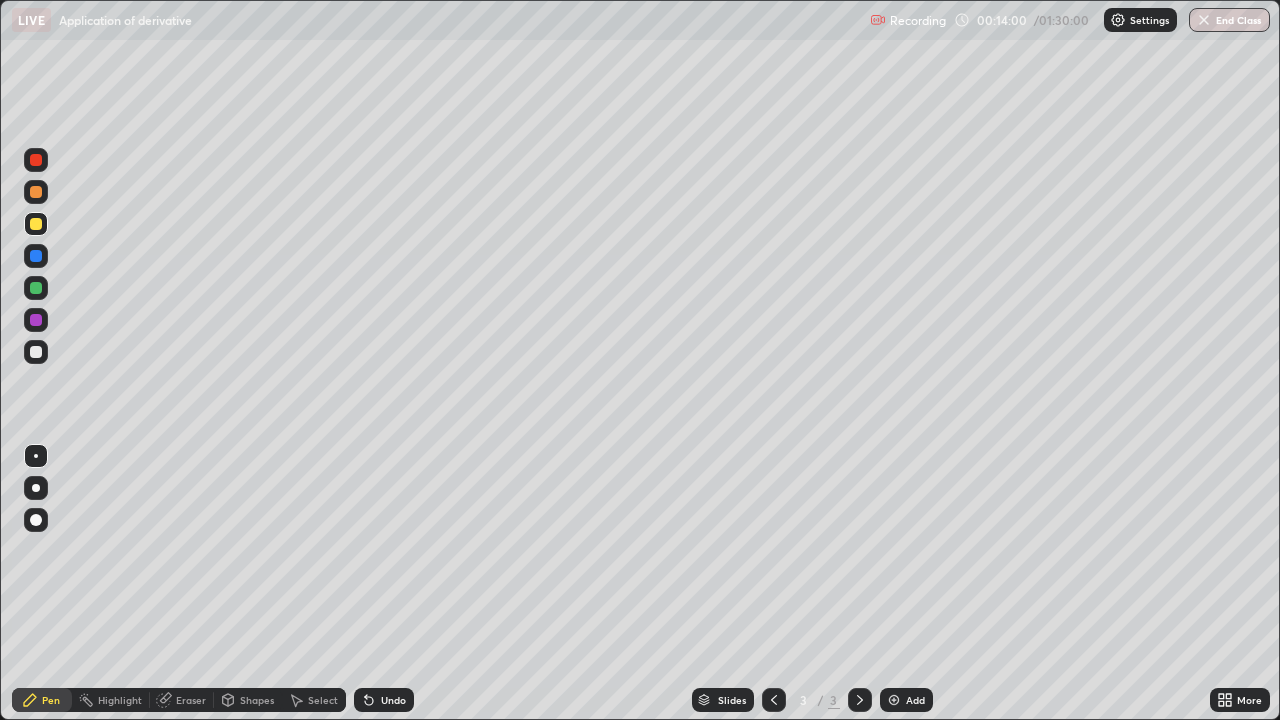click on "Undo" at bounding box center (393, 700) 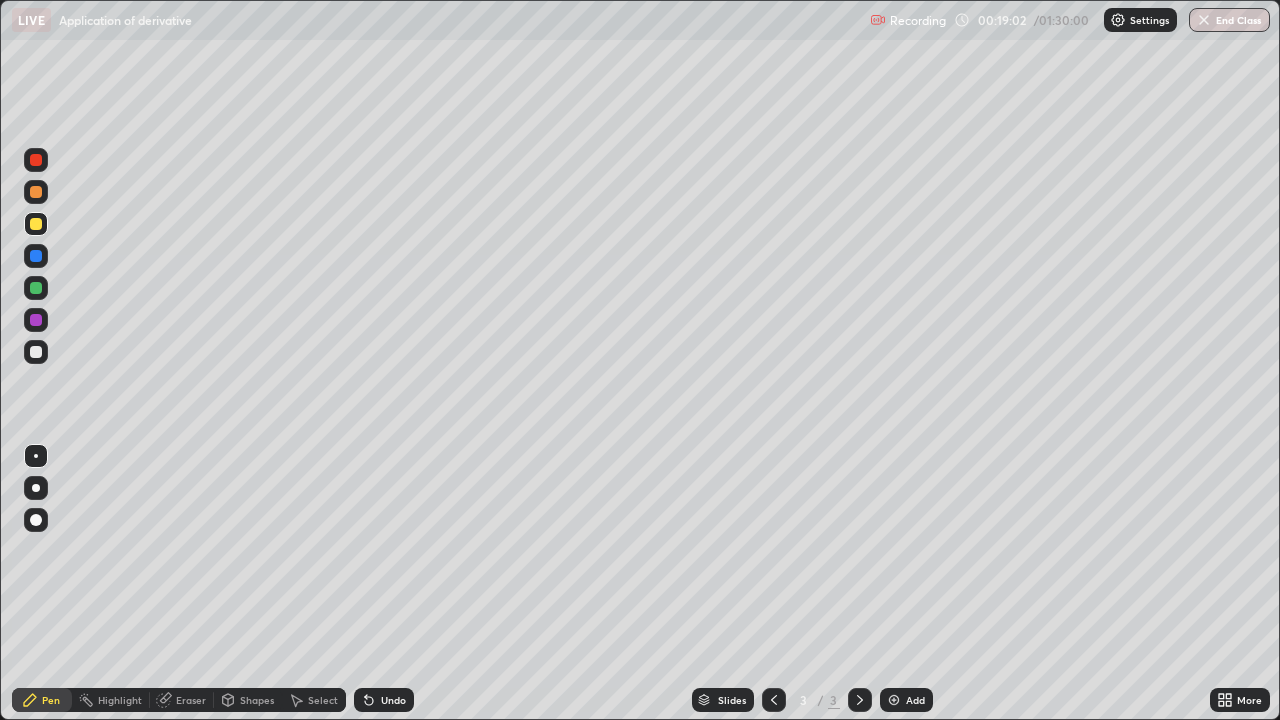 click on "Add" at bounding box center [906, 700] 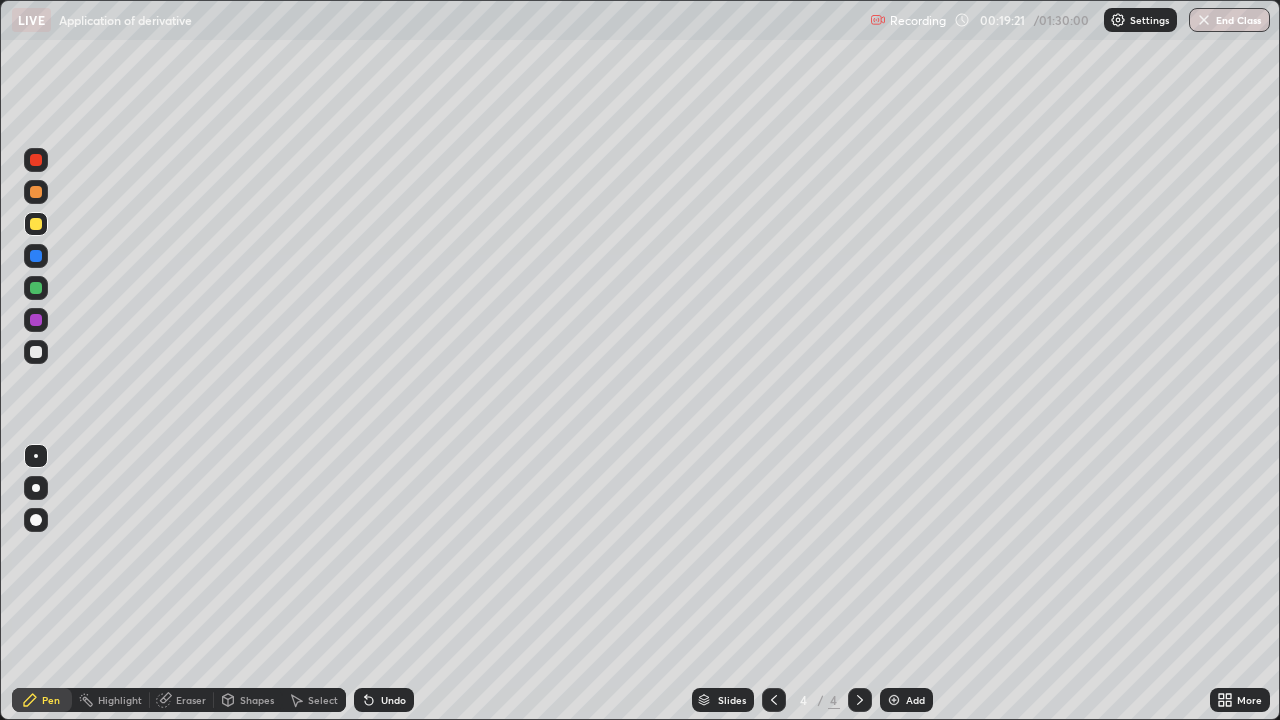 click at bounding box center [36, 352] 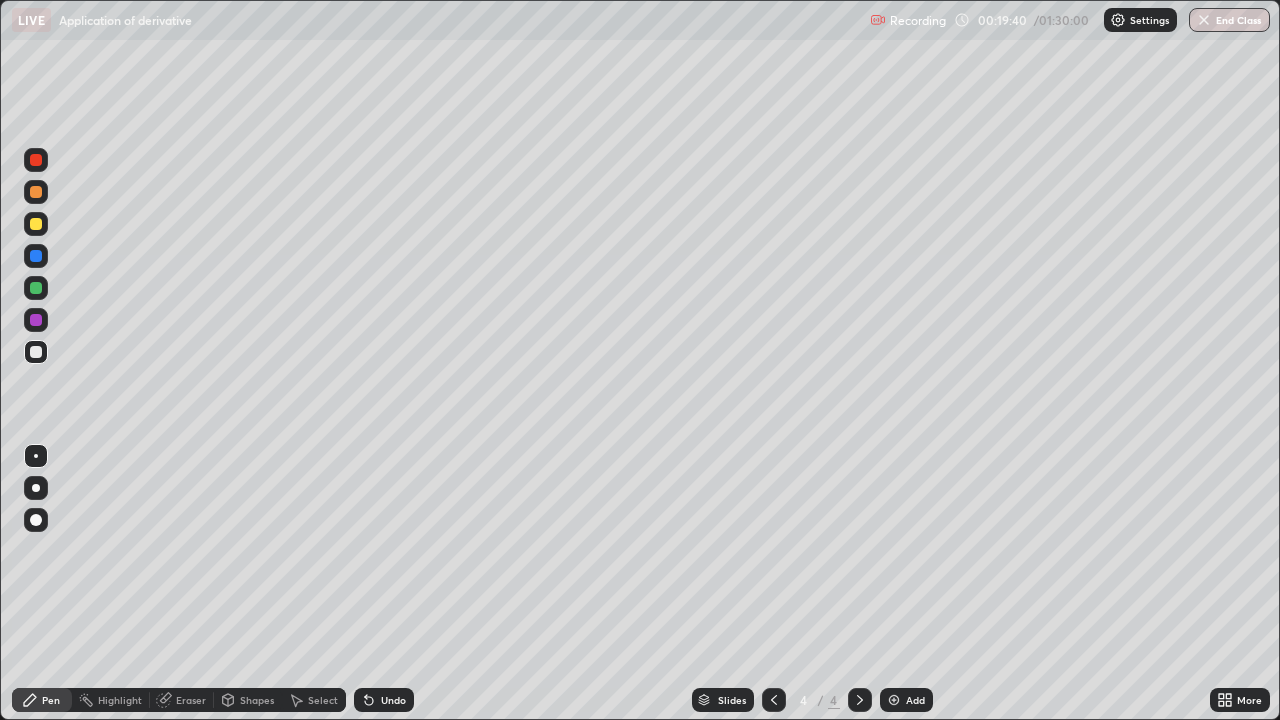 click on "Eraser" at bounding box center (182, 700) 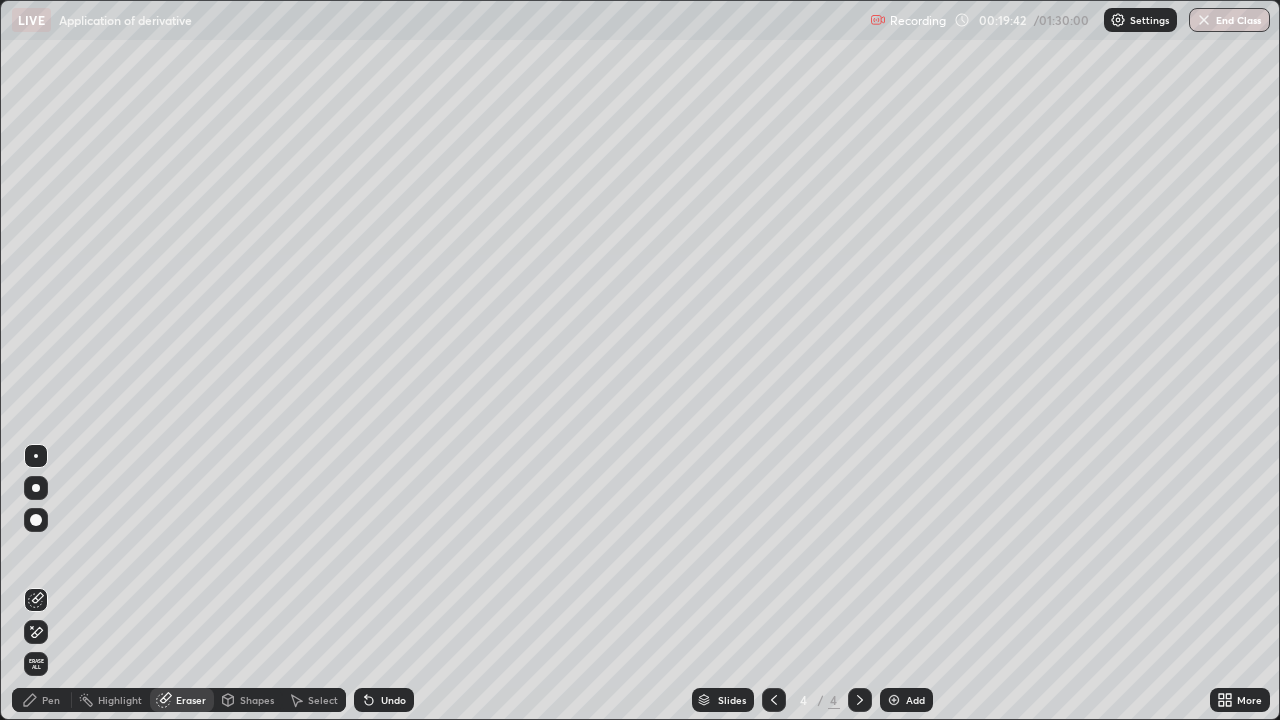 click on "Pen" at bounding box center [42, 700] 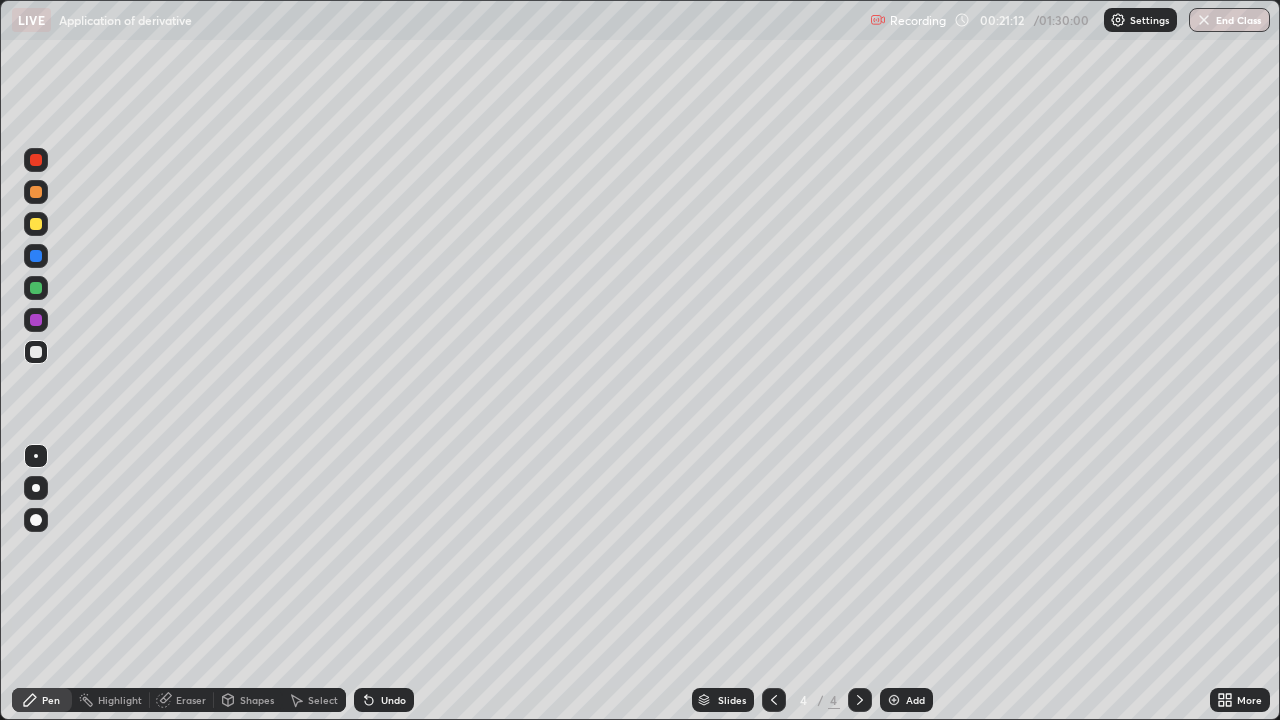 click on "Shapes" at bounding box center [248, 700] 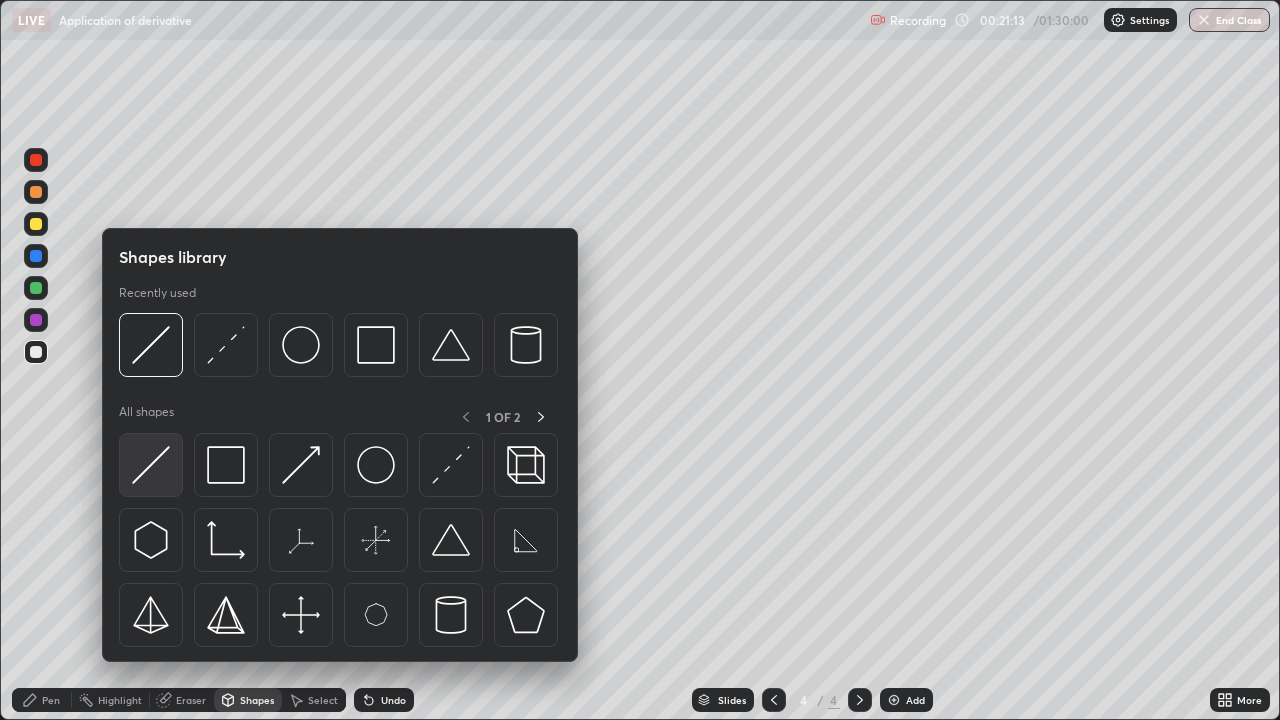 click at bounding box center [151, 465] 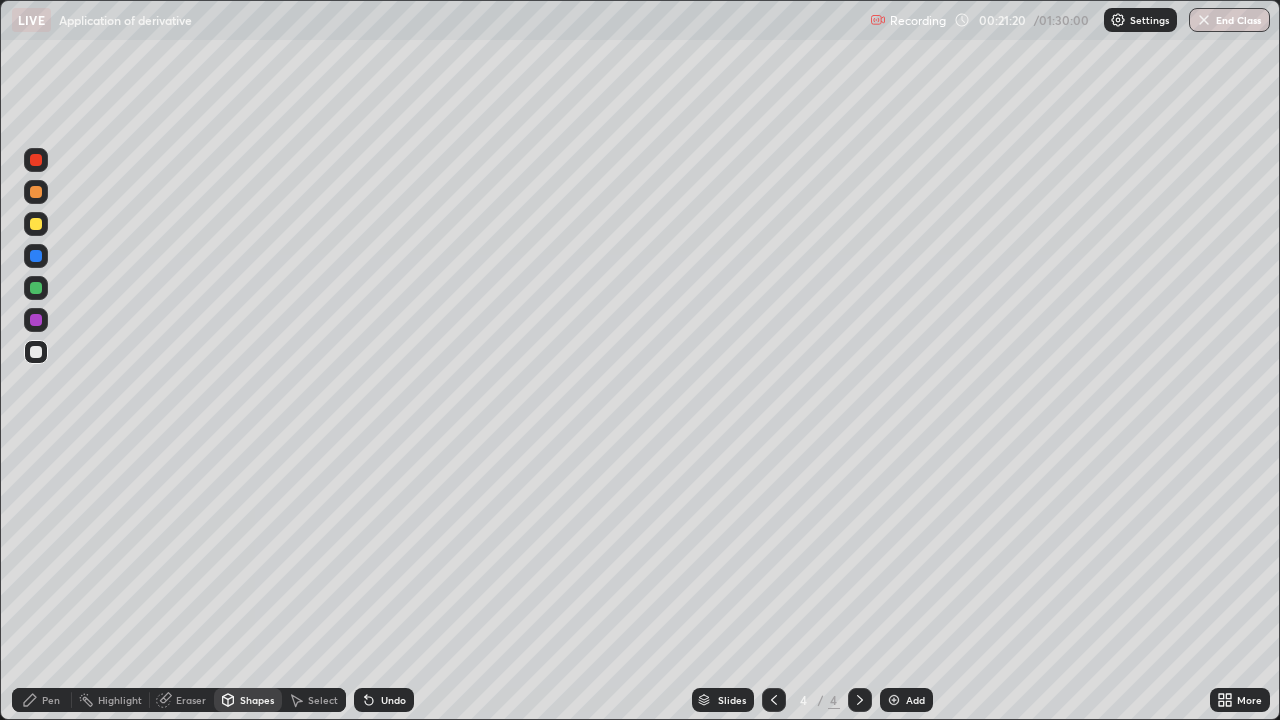click at bounding box center (36, 224) 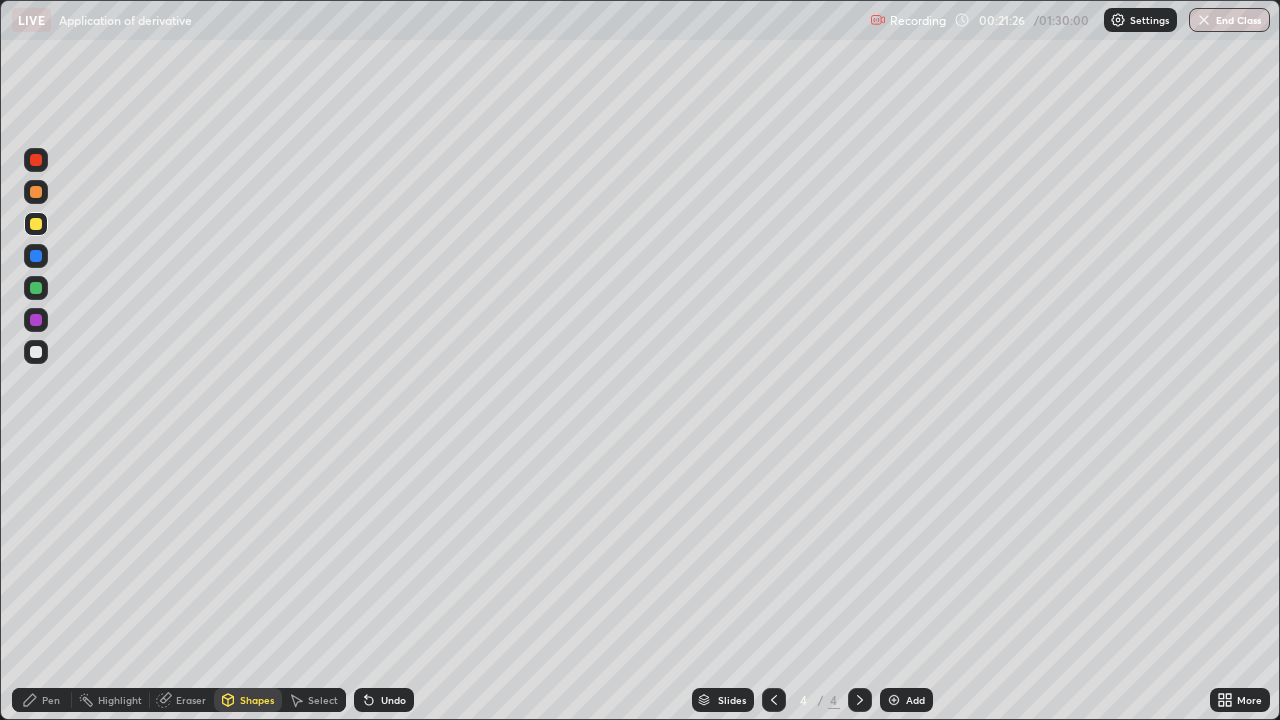 click on "Undo" at bounding box center (393, 700) 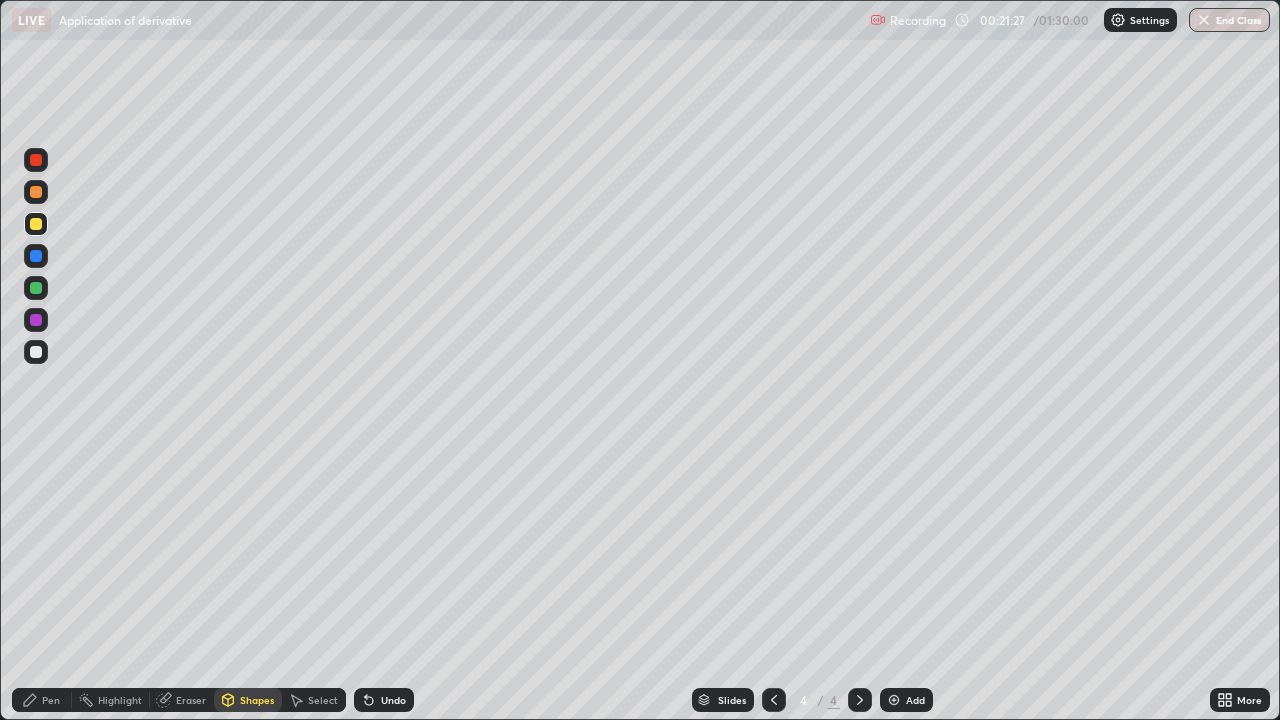 click on "Pen" at bounding box center [42, 700] 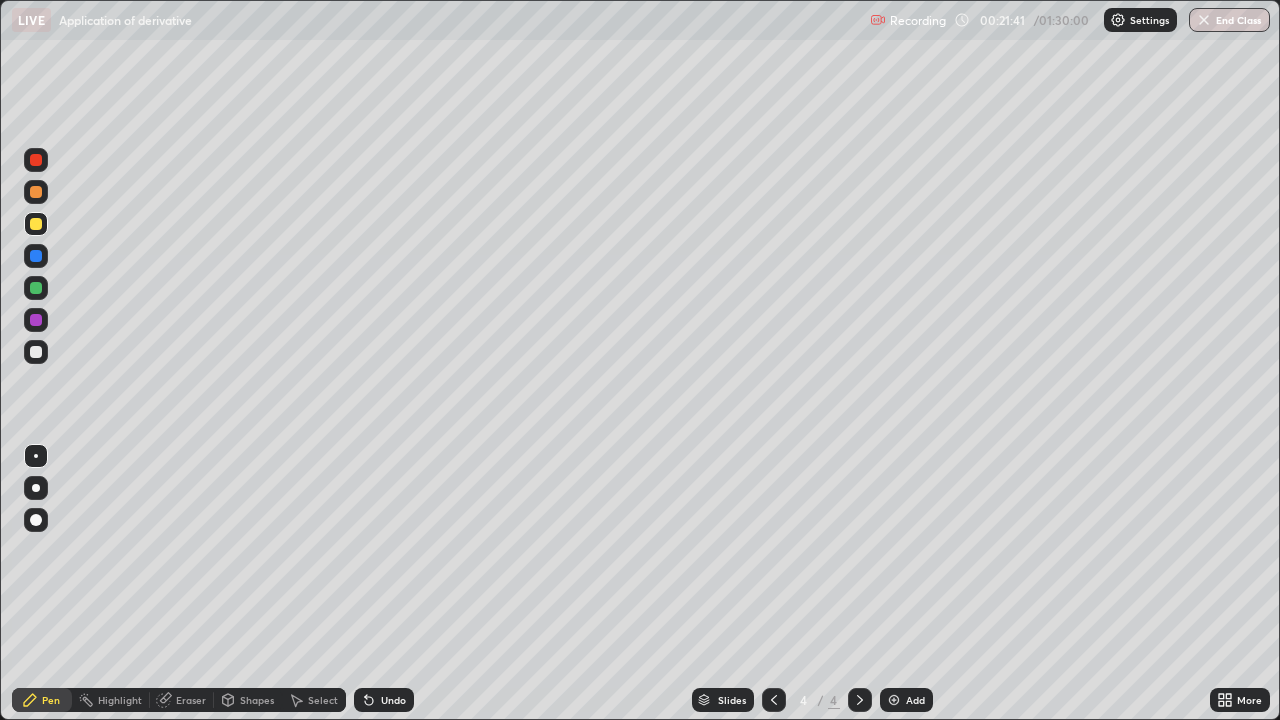 click at bounding box center (36, 352) 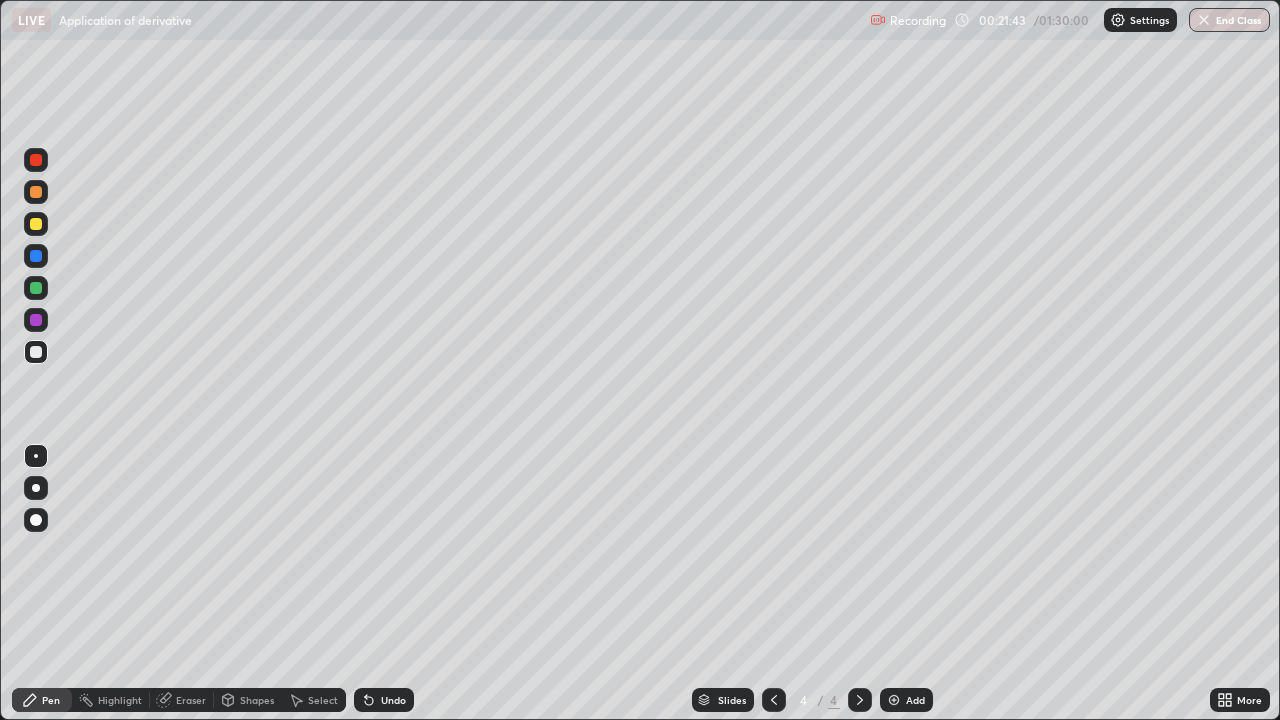click on "Shapes" at bounding box center [257, 700] 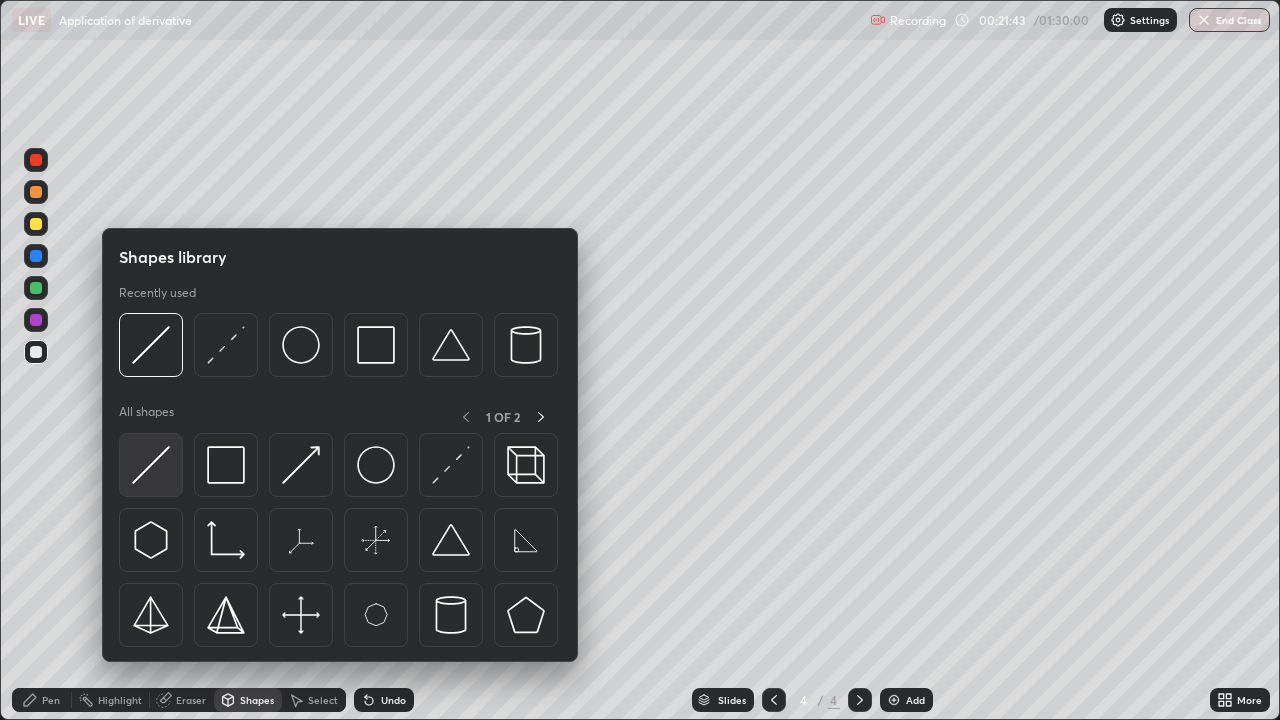 click at bounding box center (151, 465) 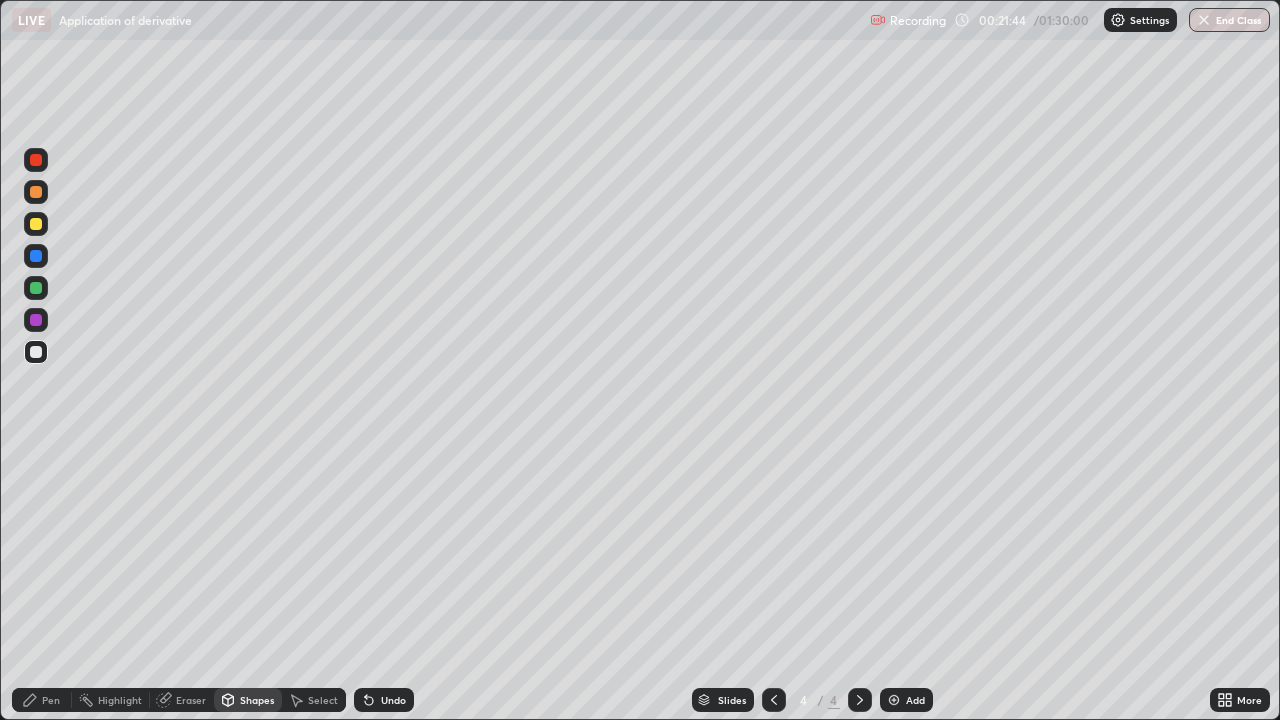 click on "Shapes" at bounding box center [257, 700] 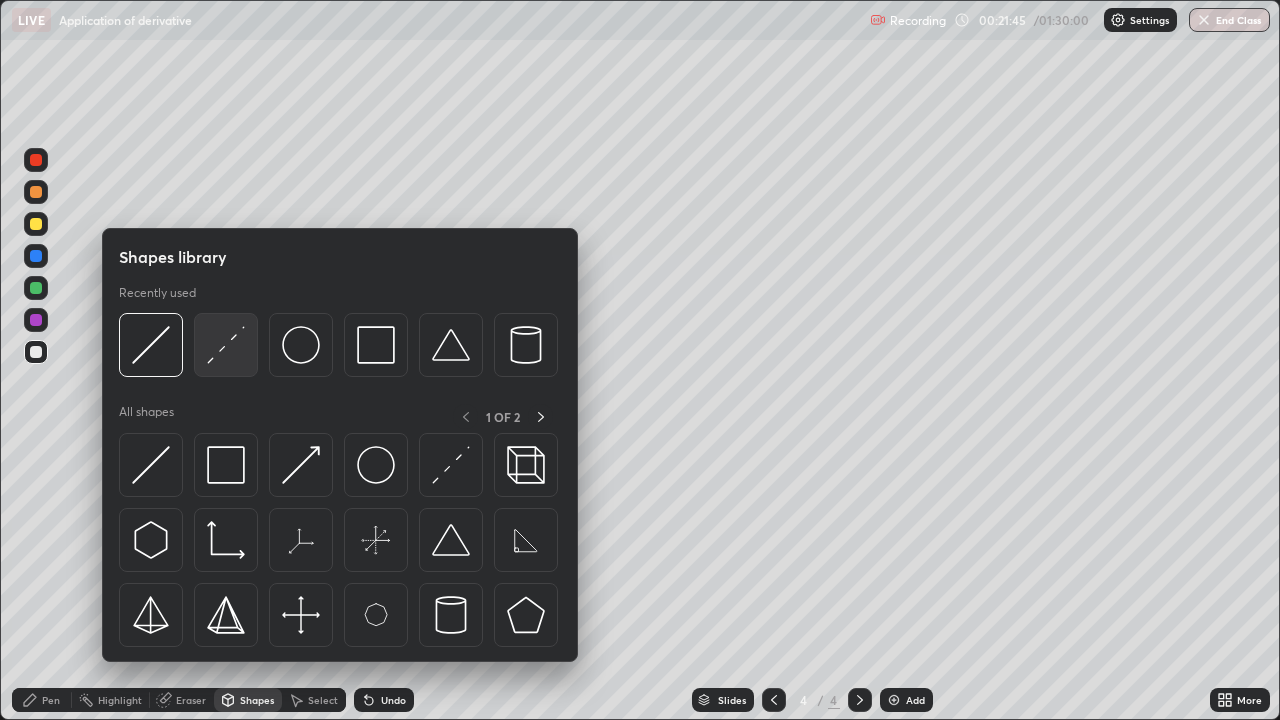 click at bounding box center [226, 345] 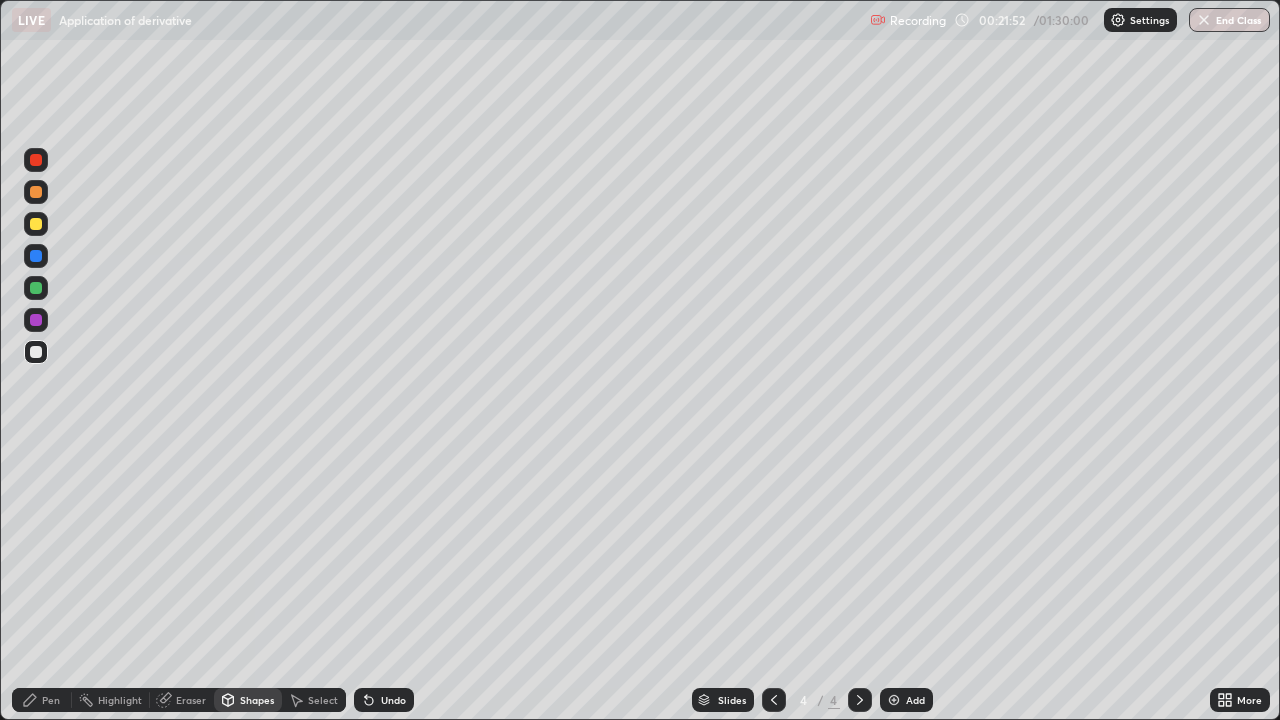 click on "Undo" at bounding box center (393, 700) 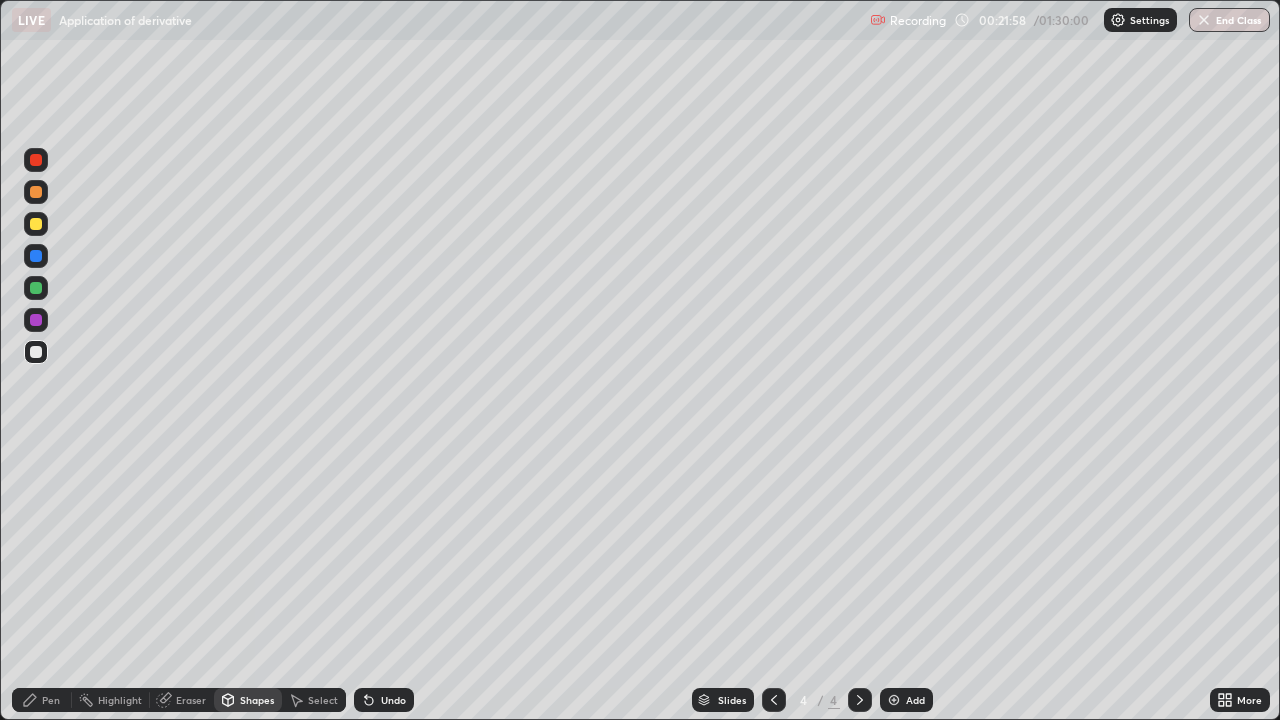 click on "Eraser" at bounding box center (191, 700) 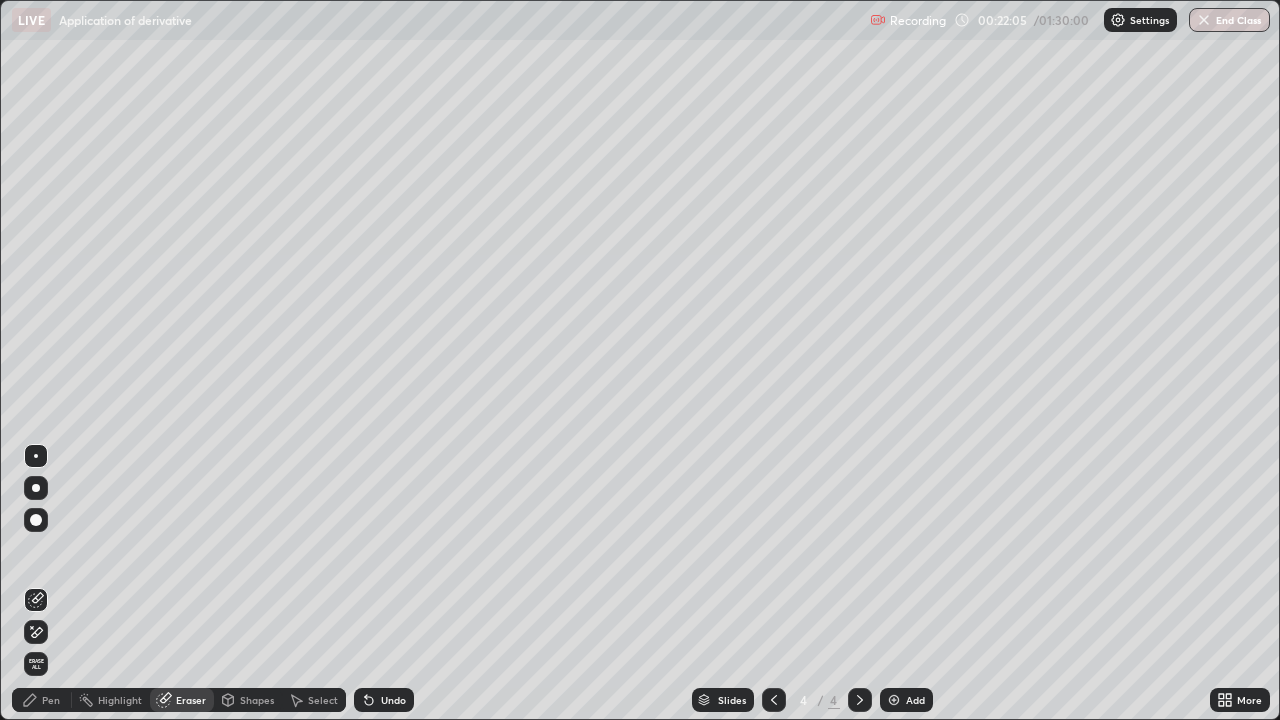 click on "Pen" at bounding box center (51, 700) 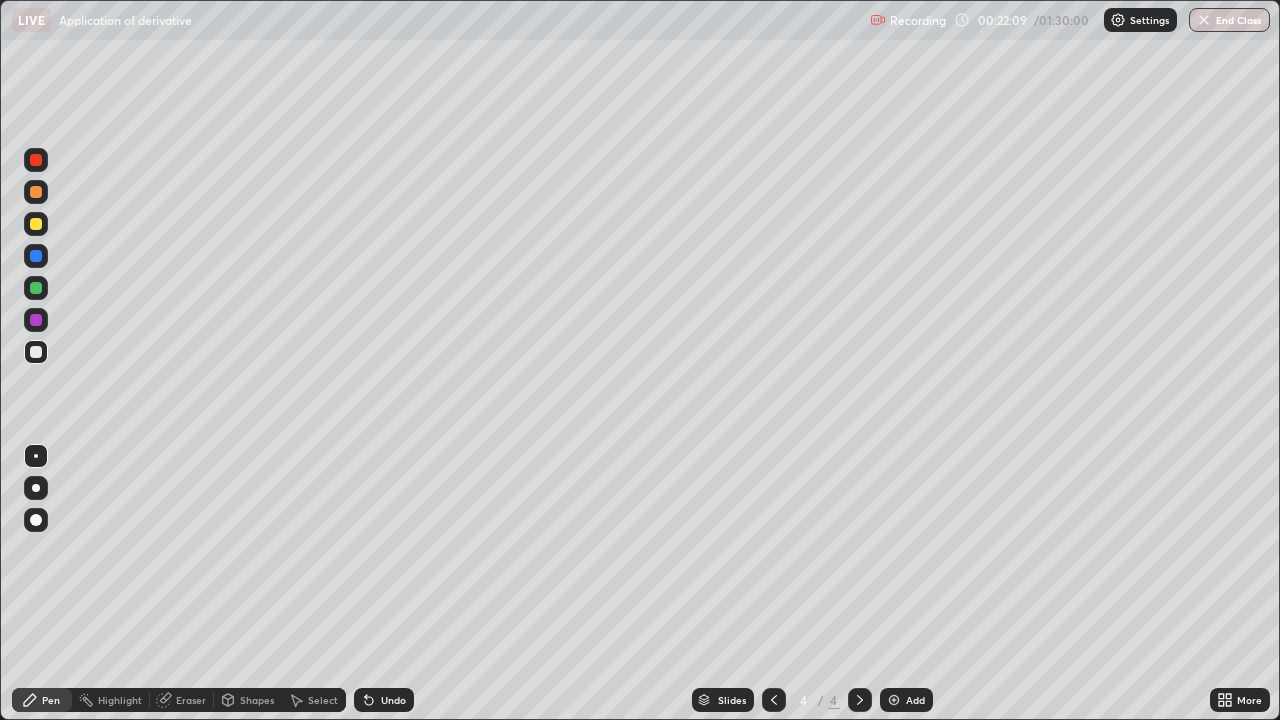 click at bounding box center [36, 224] 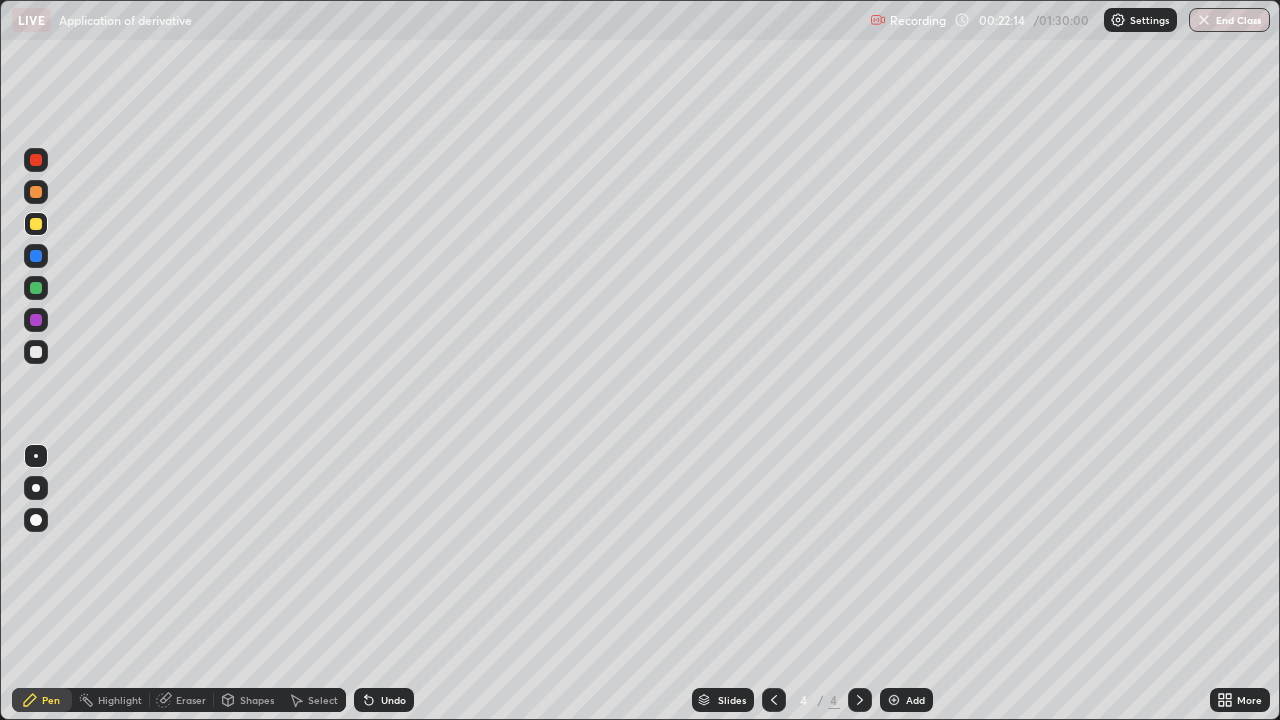 click on "Eraser" at bounding box center (191, 700) 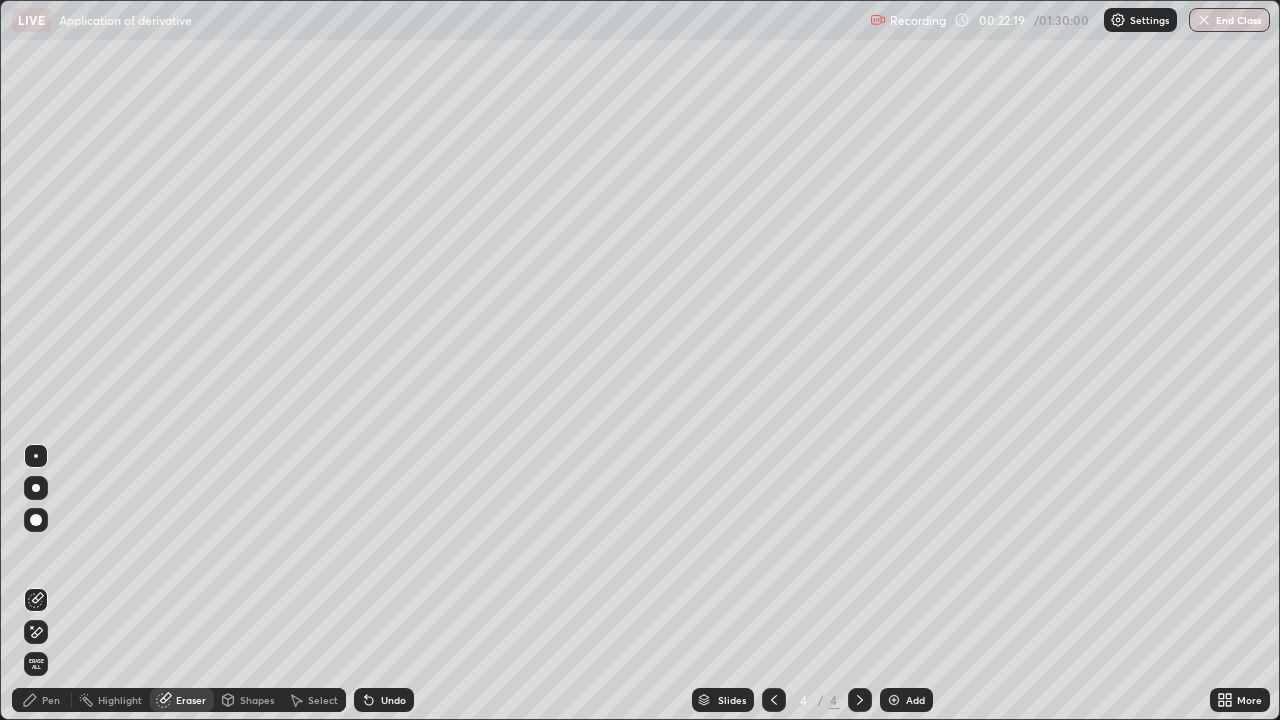 click on "Pen" at bounding box center (42, 700) 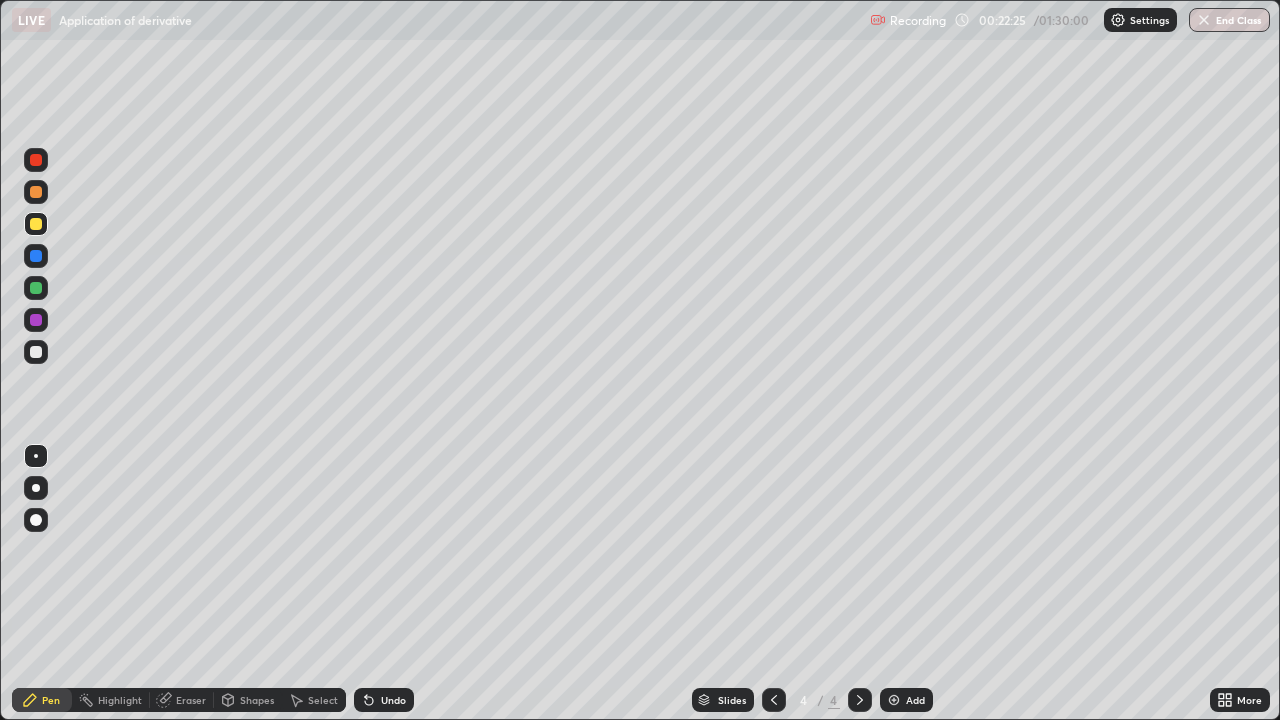 click on "Undo" at bounding box center [384, 700] 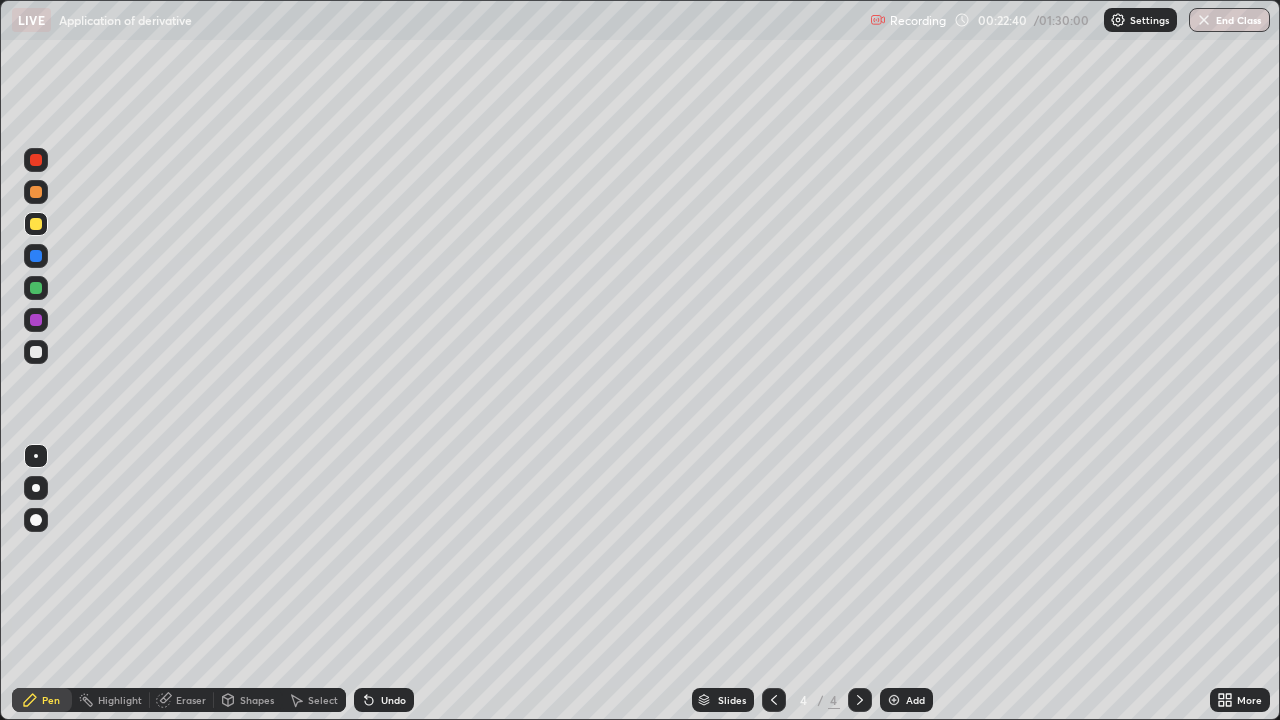click on "Shapes" at bounding box center (248, 700) 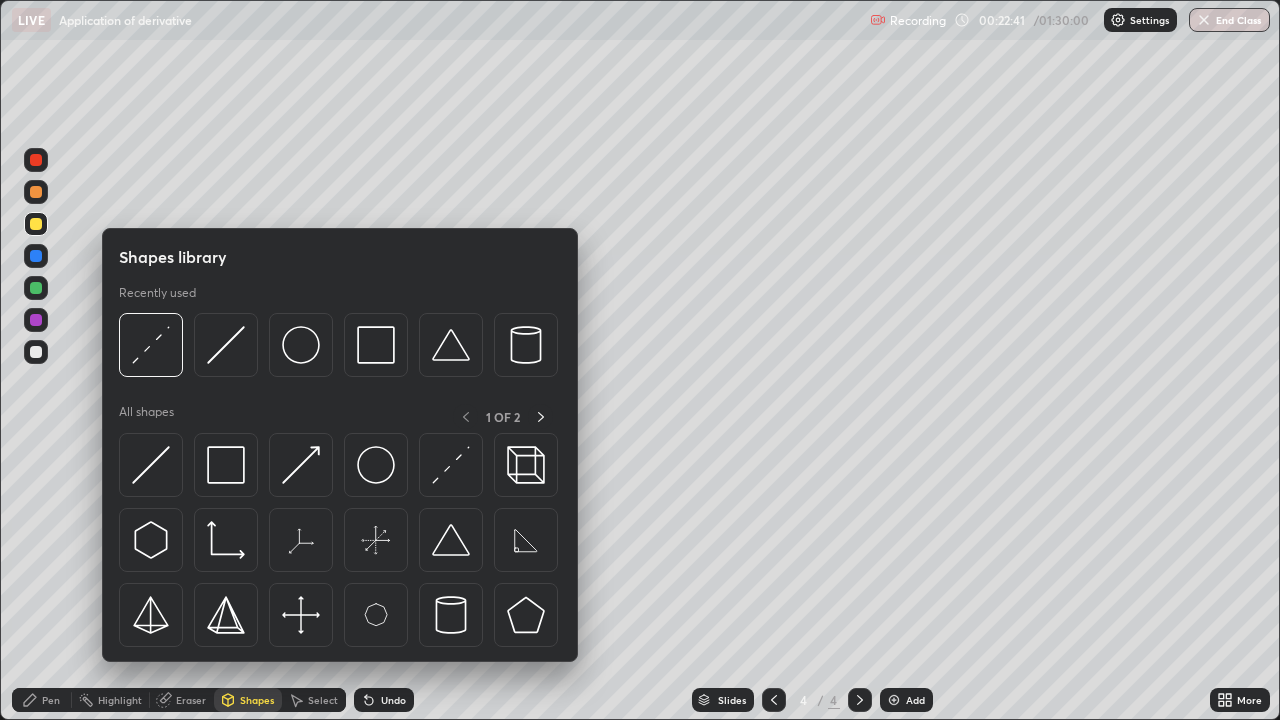 click at bounding box center (36, 288) 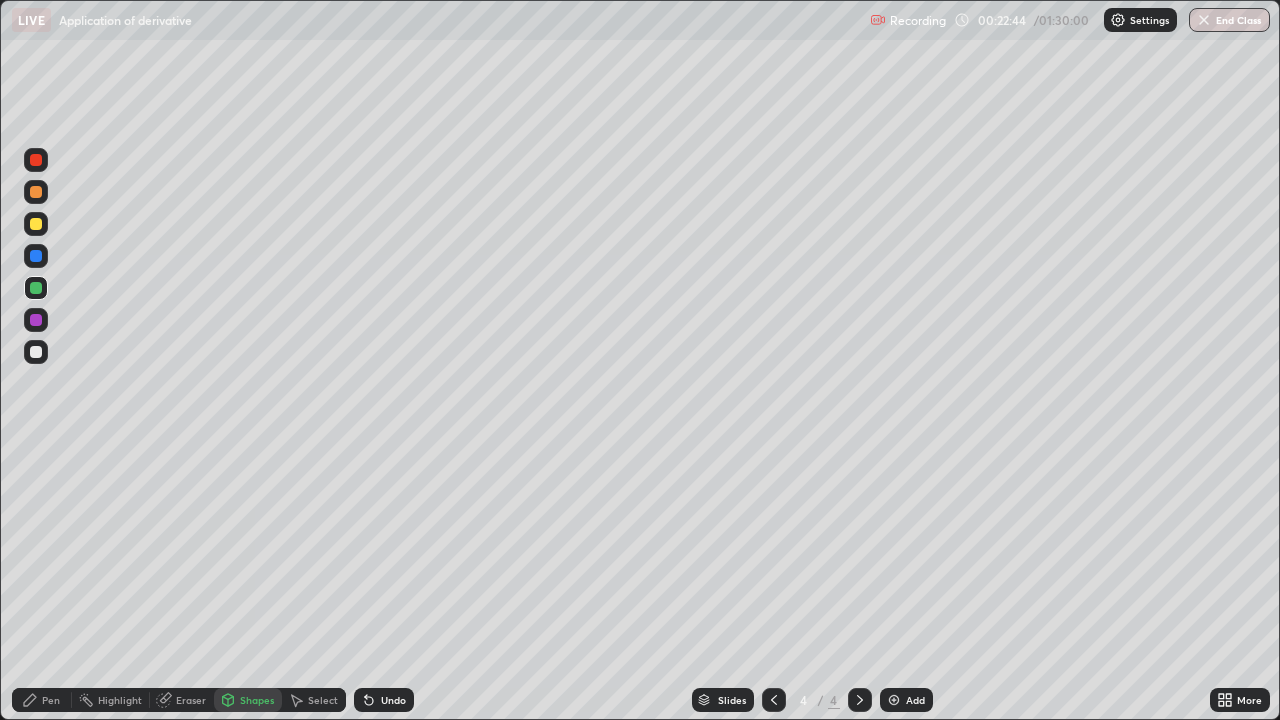 click on "Undo" at bounding box center [393, 700] 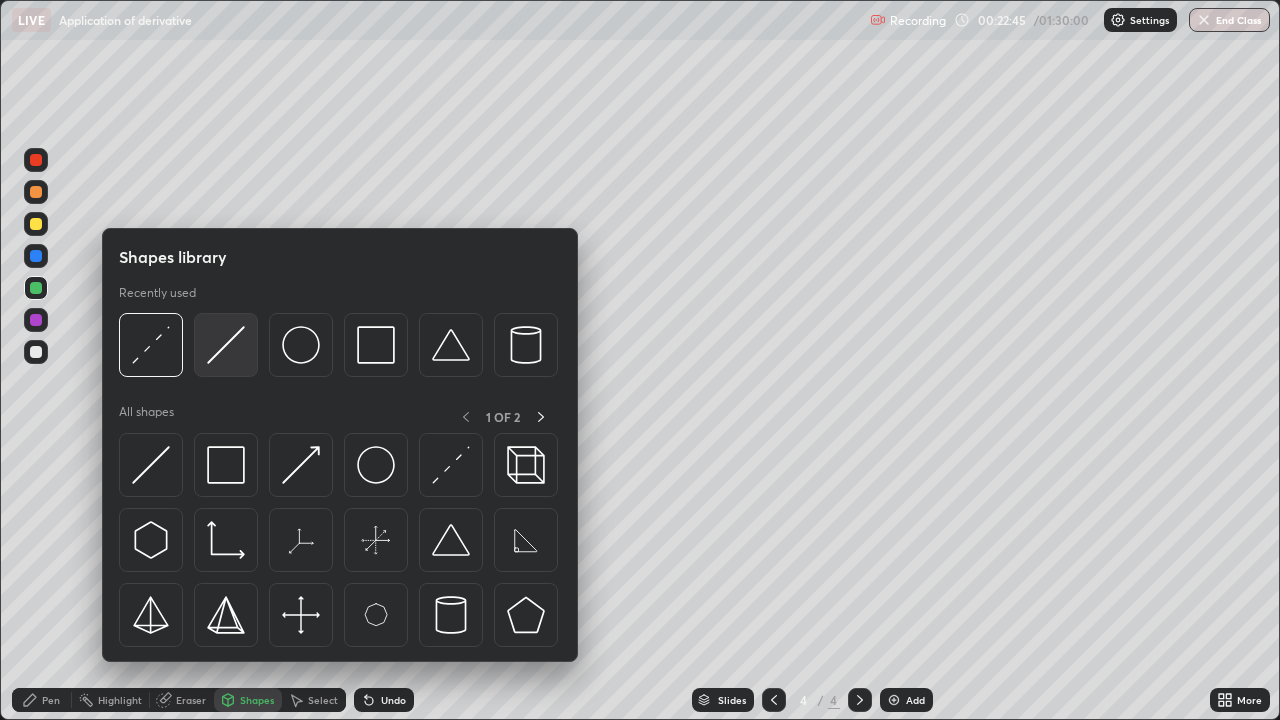 click at bounding box center [226, 345] 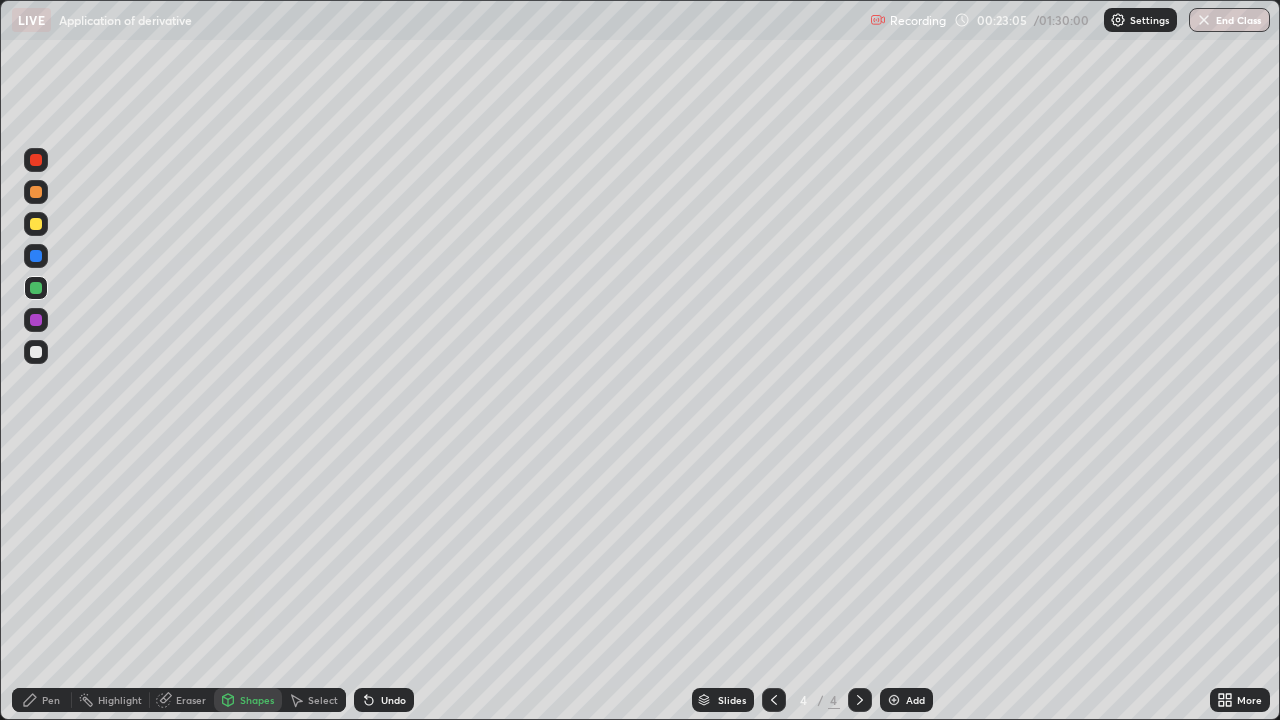 click at bounding box center [36, 352] 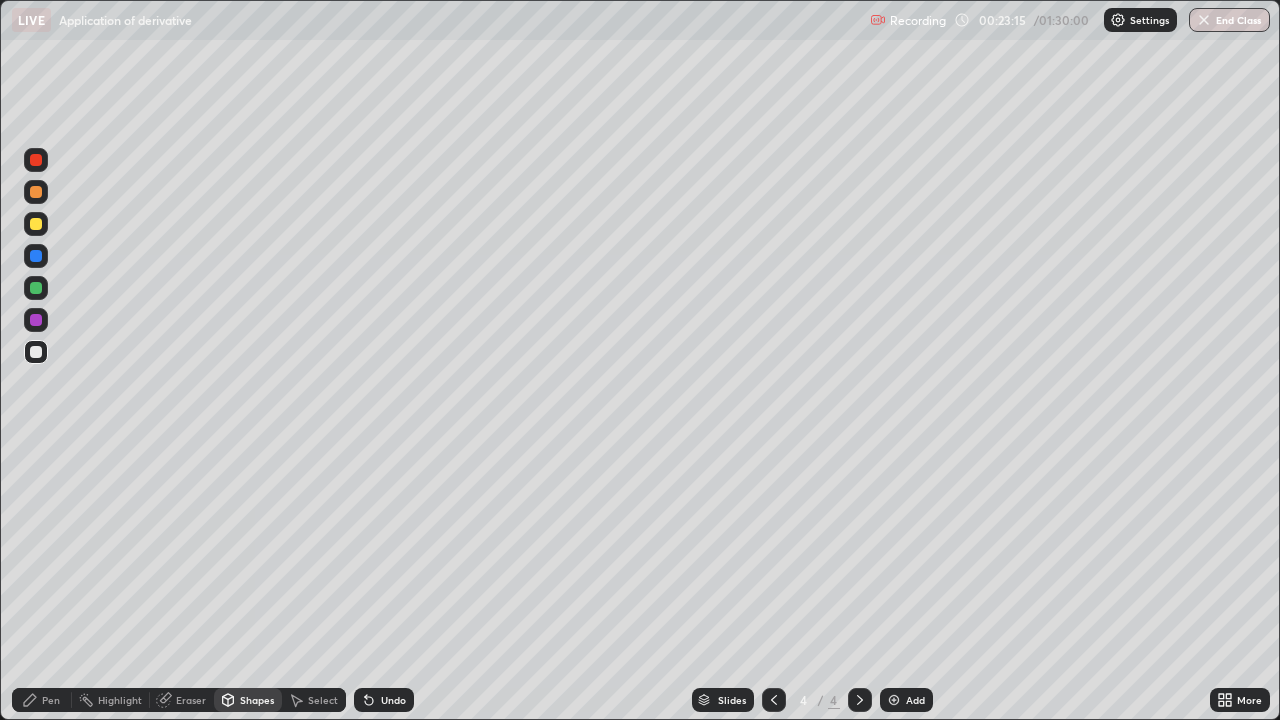 click on "Undo" at bounding box center [384, 700] 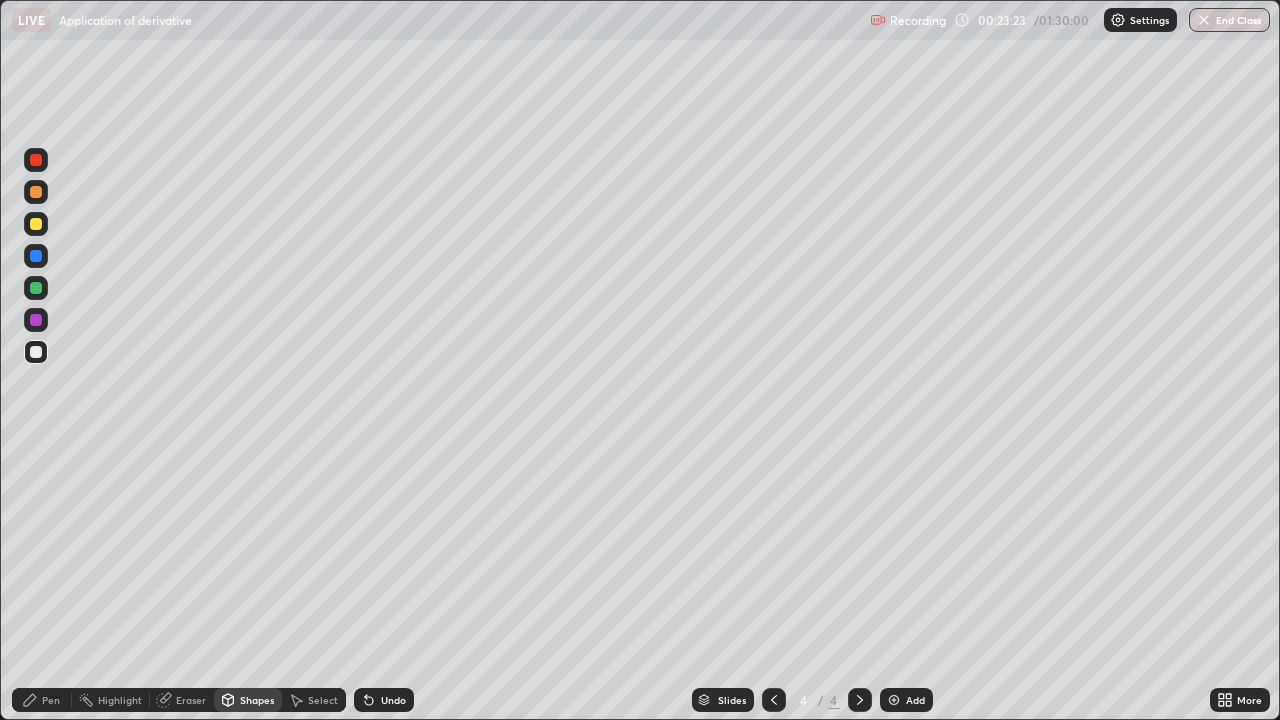 click 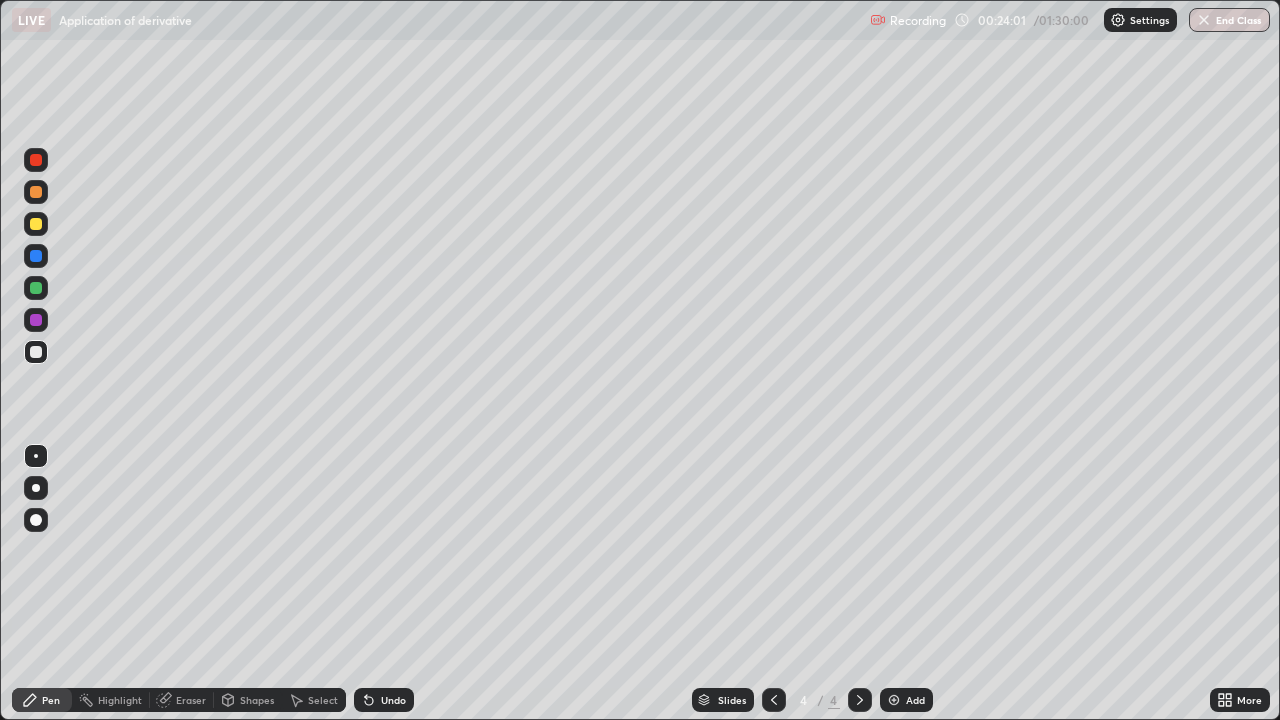 click on "Add" at bounding box center [915, 700] 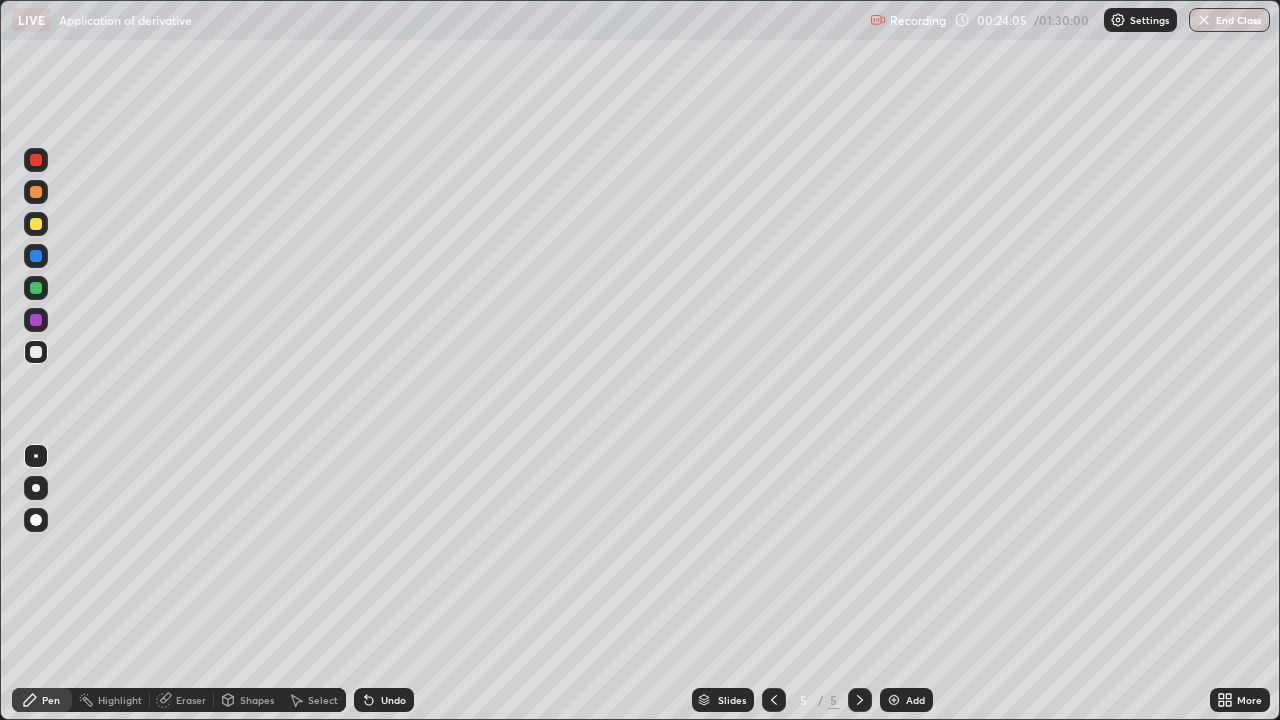 click on "Undo" at bounding box center [384, 700] 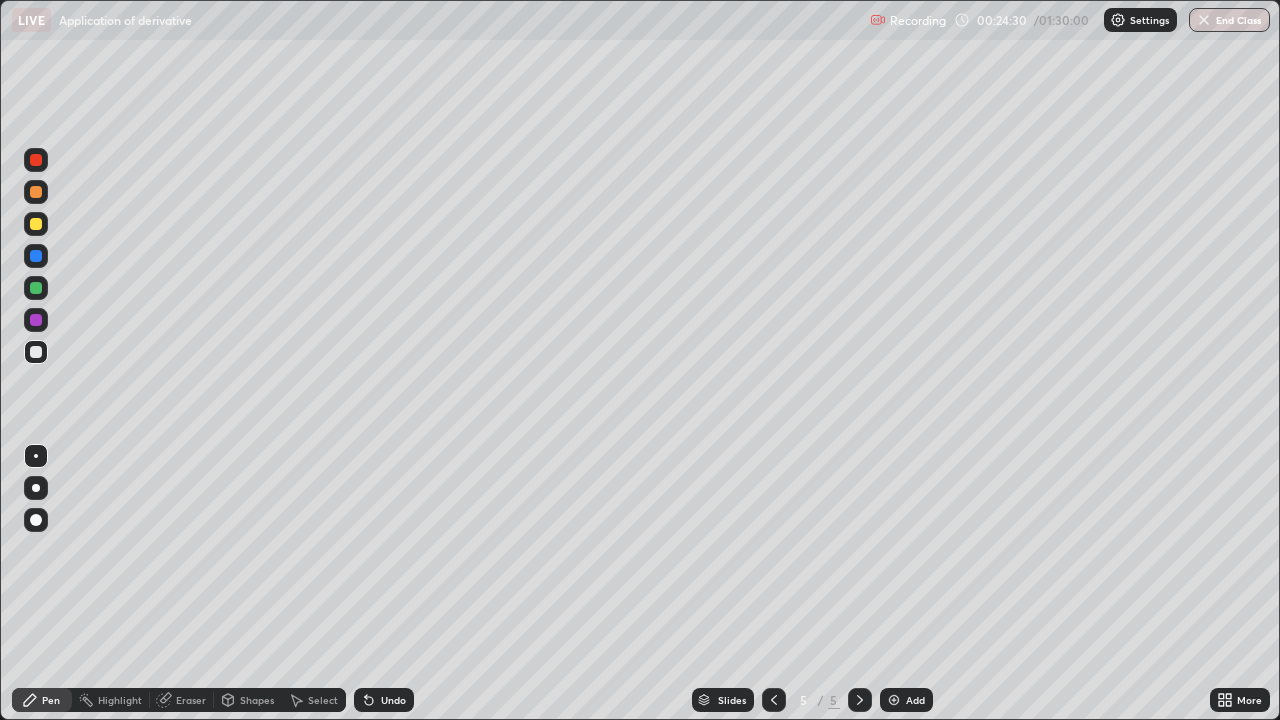 click 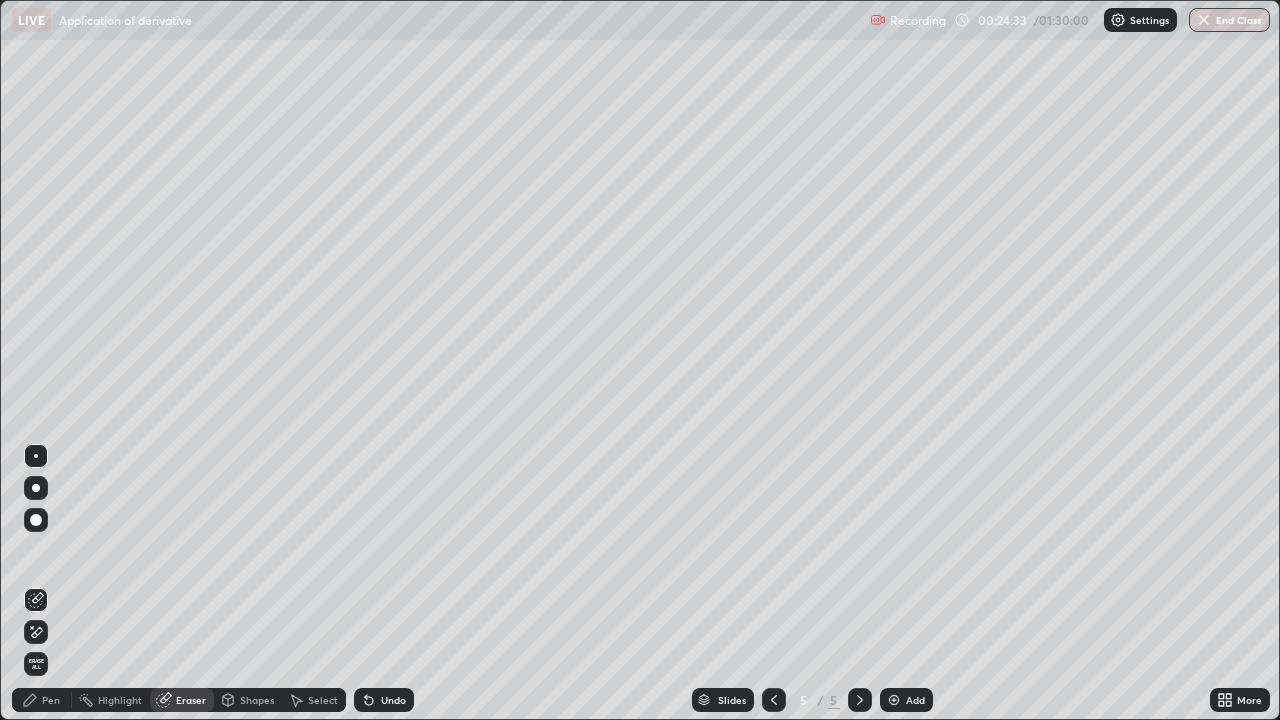 click 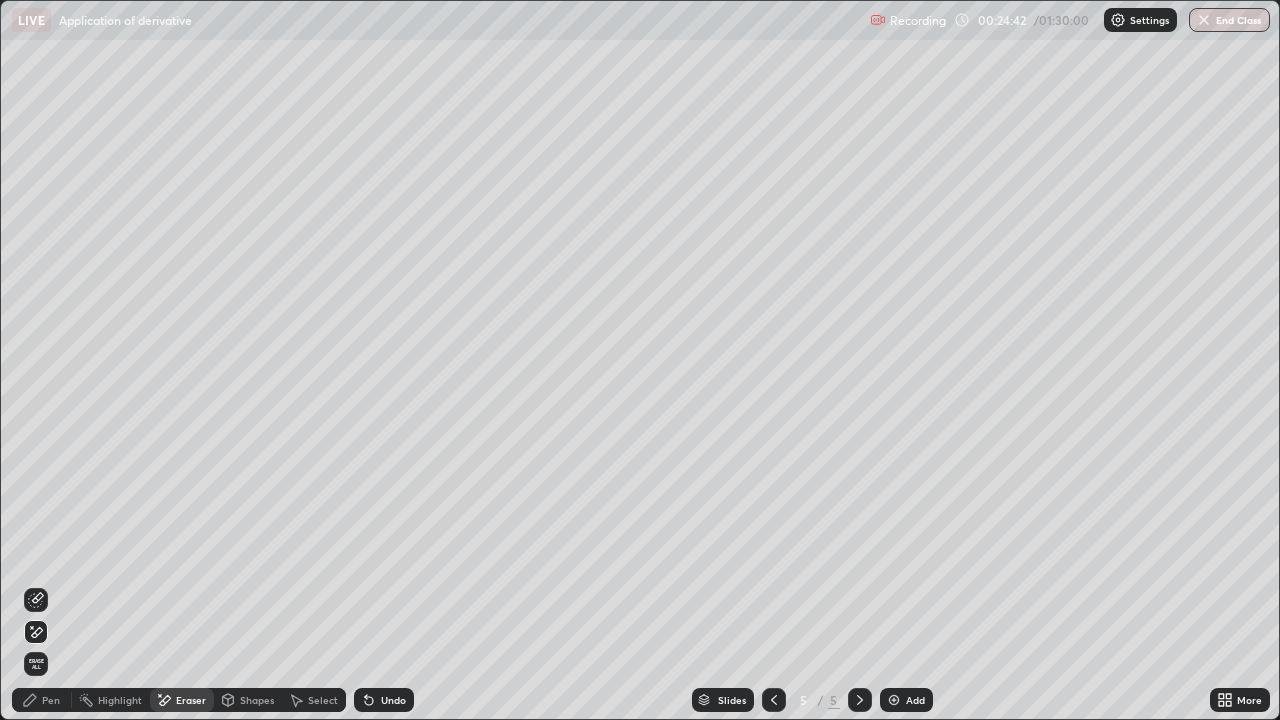 click 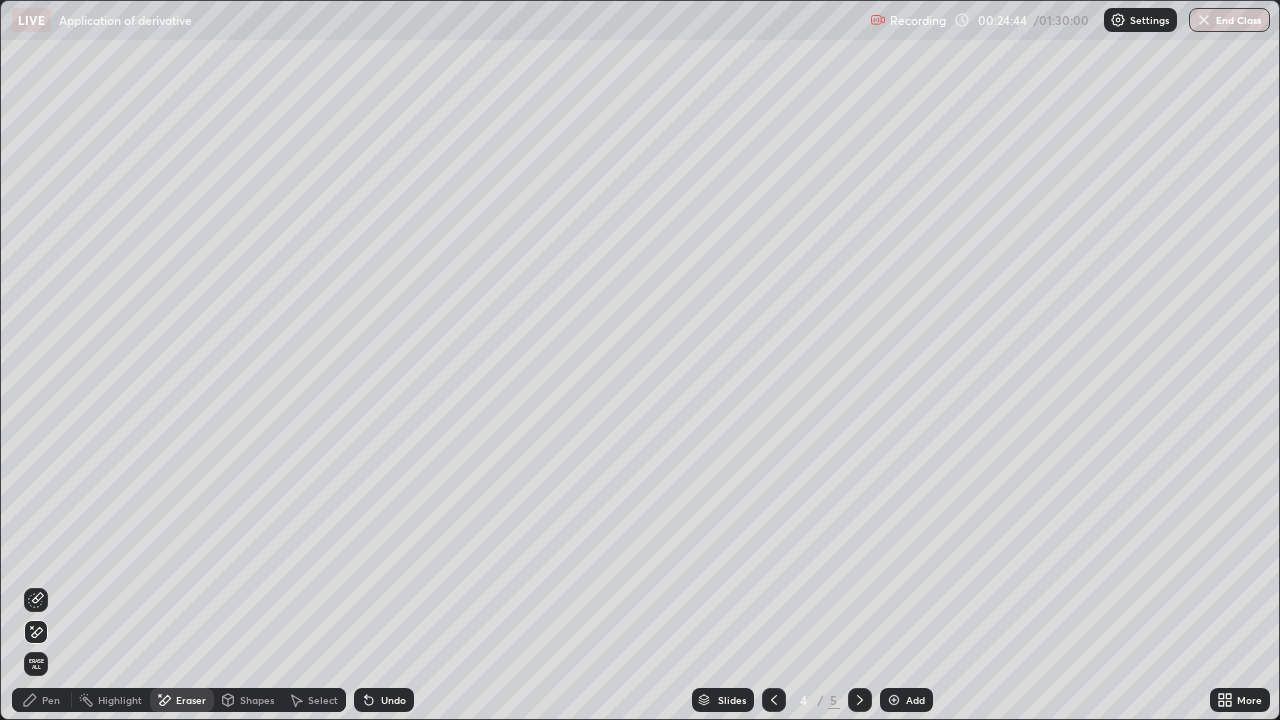 click on "Pen" at bounding box center (51, 700) 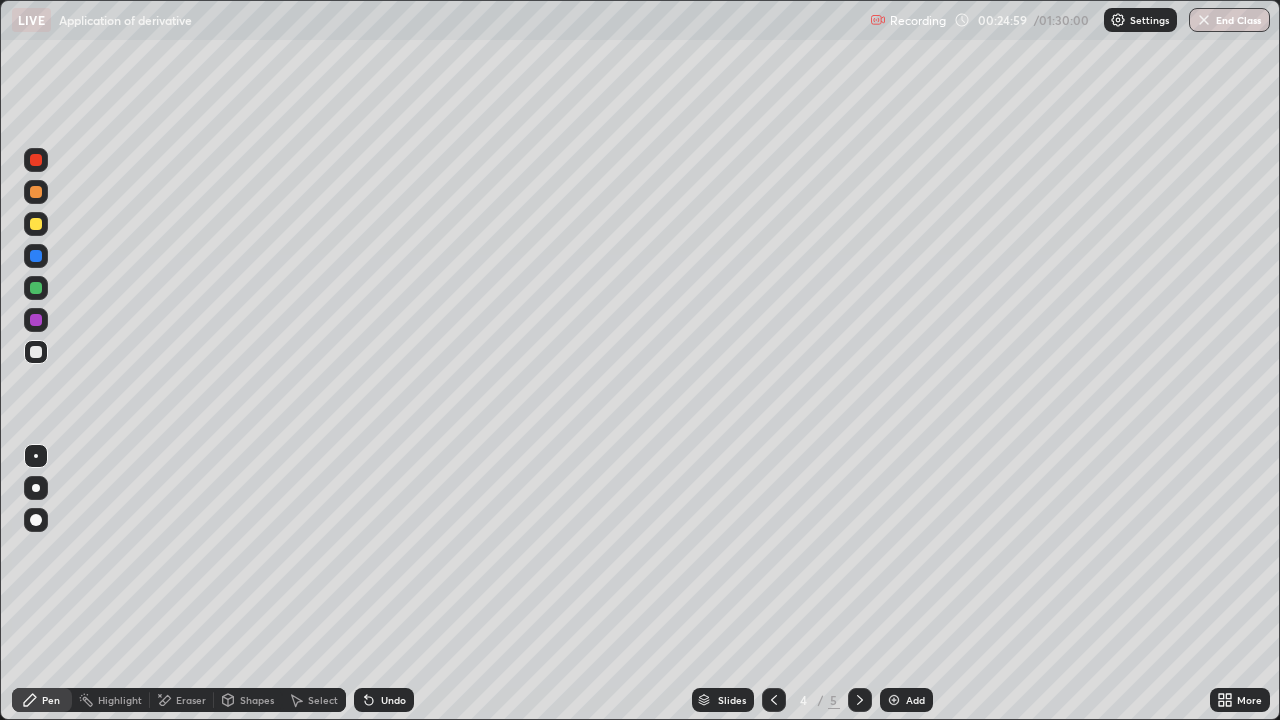 click at bounding box center [36, 192] 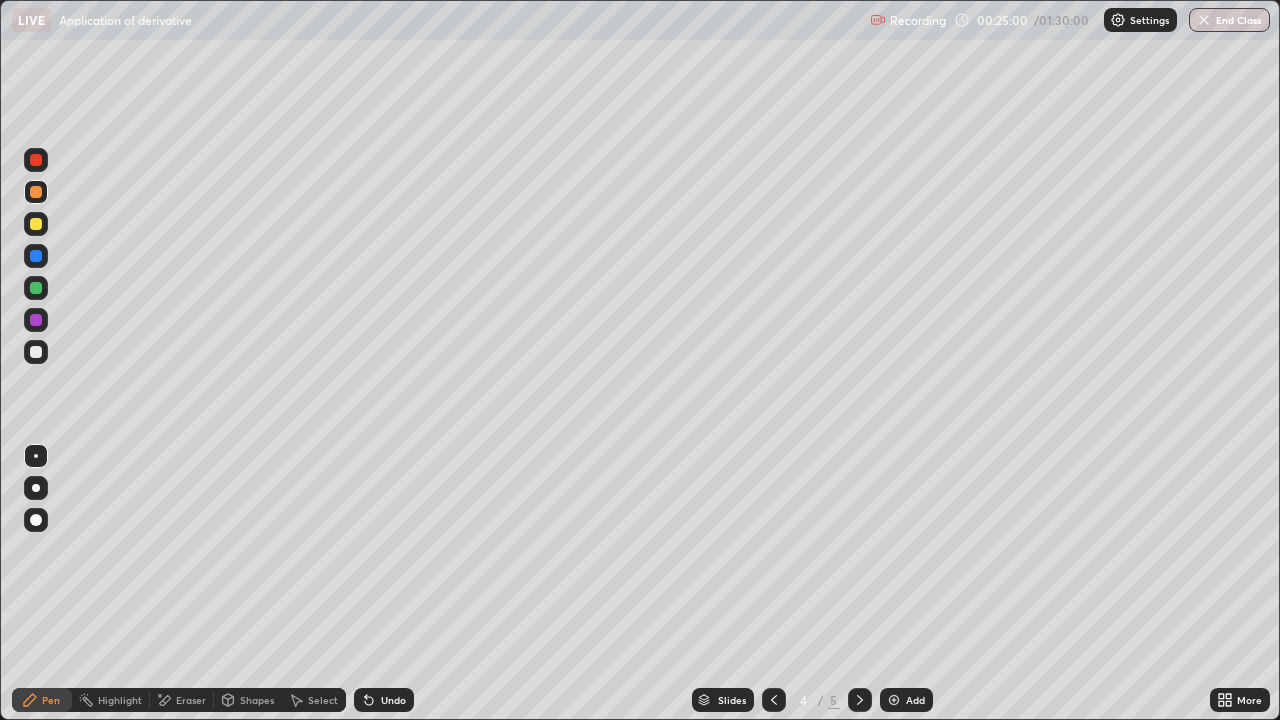 click on "Shapes" at bounding box center [257, 700] 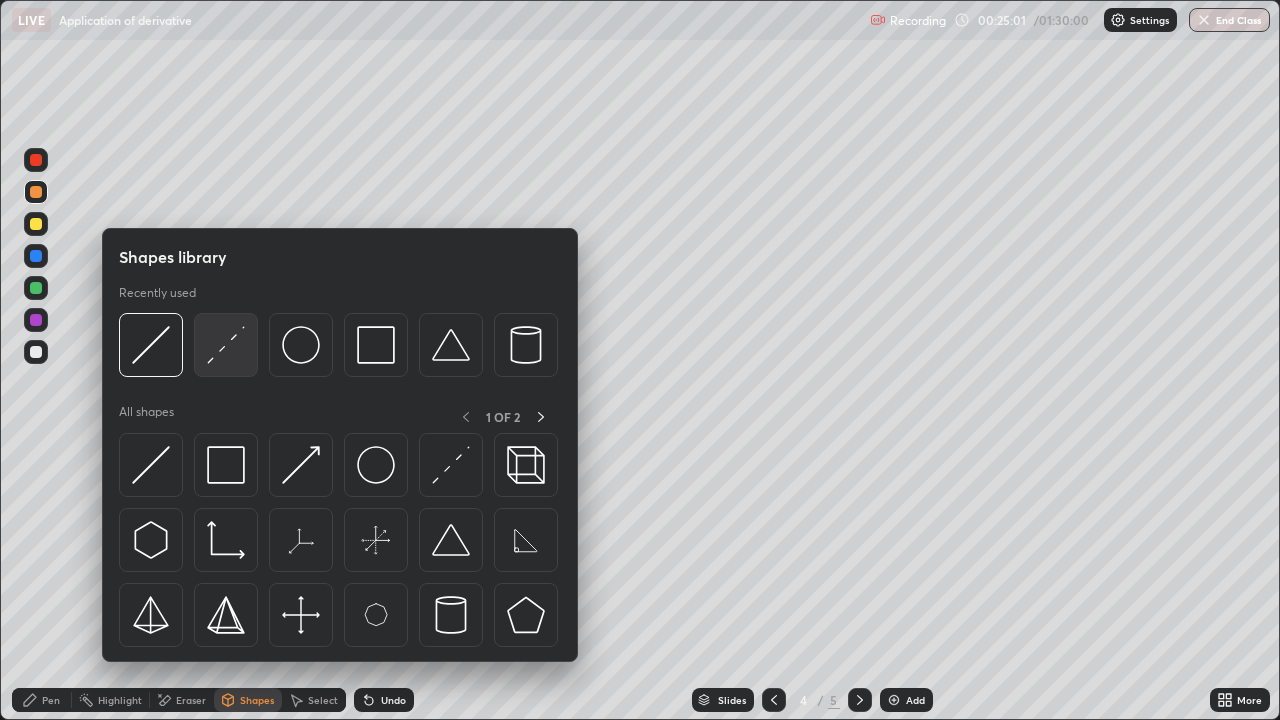 click at bounding box center (226, 345) 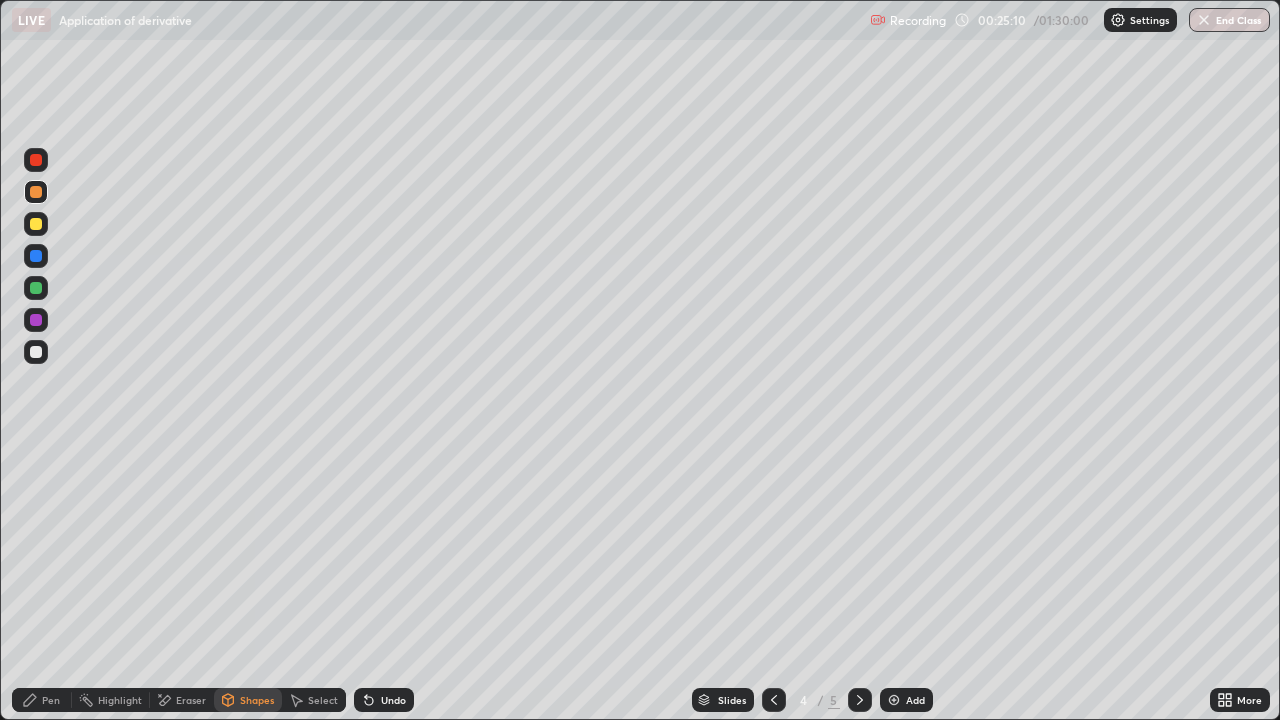 click on "Pen" at bounding box center [51, 700] 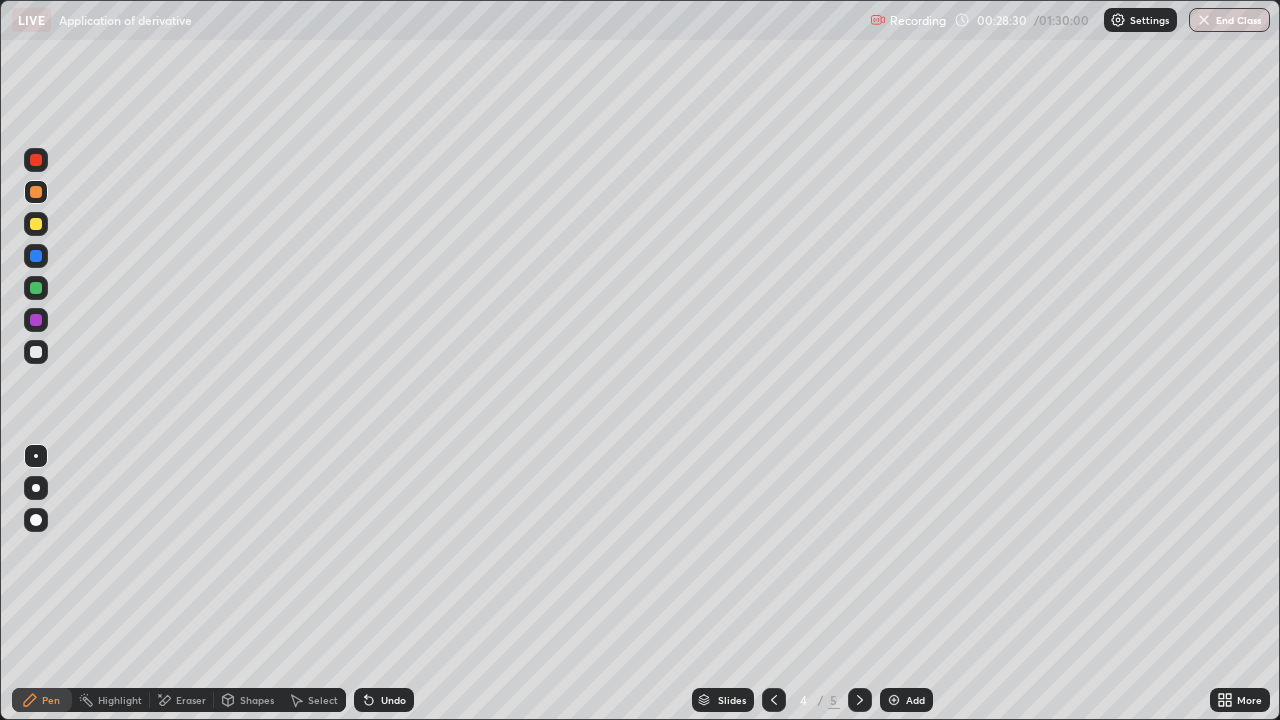 click on "Select" at bounding box center (323, 700) 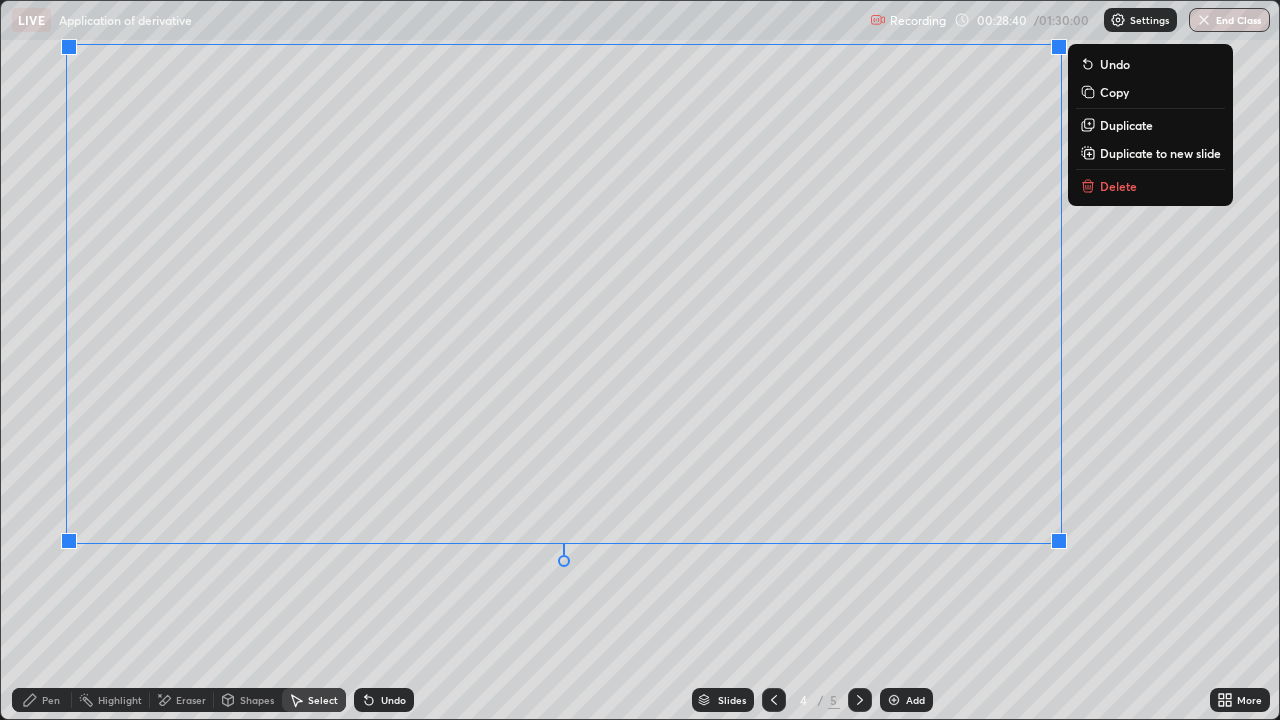 click on "0 ° Undo Copy Duplicate Duplicate to new slide Delete" at bounding box center (640, 360) 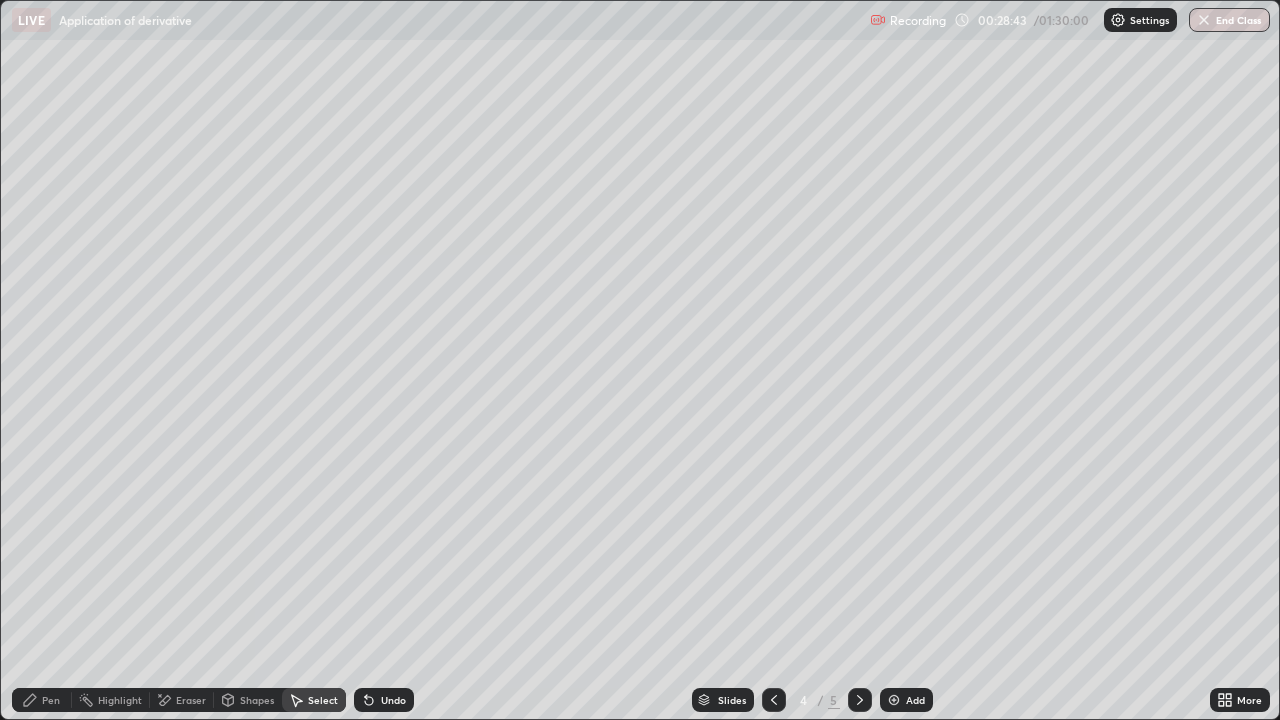 click on "Eraser" at bounding box center [182, 700] 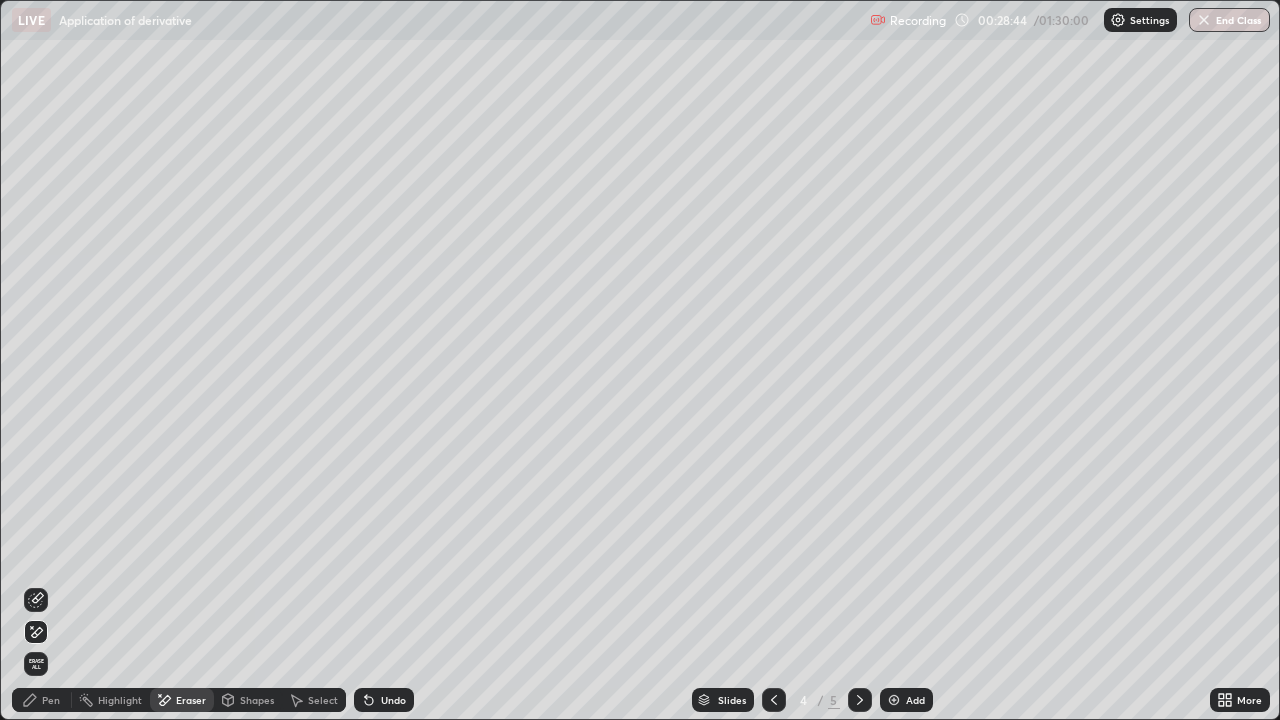 click 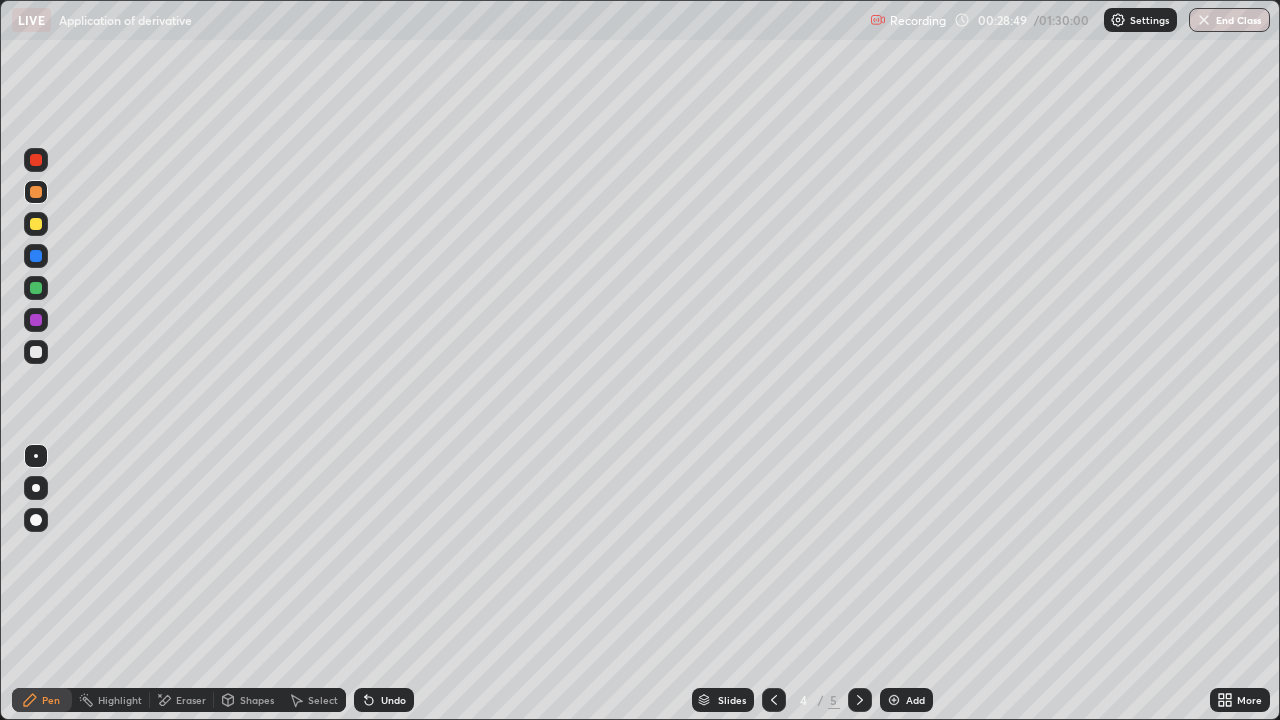 click at bounding box center [36, 352] 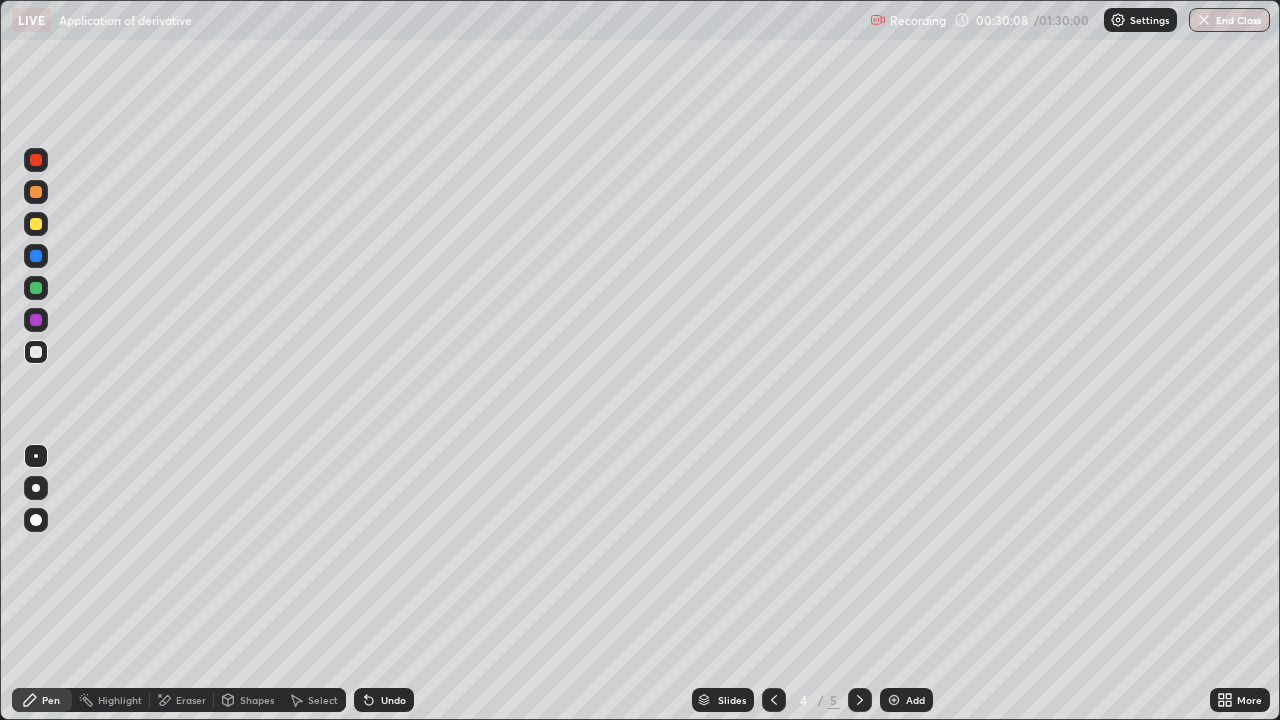 click on "Eraser" at bounding box center [182, 700] 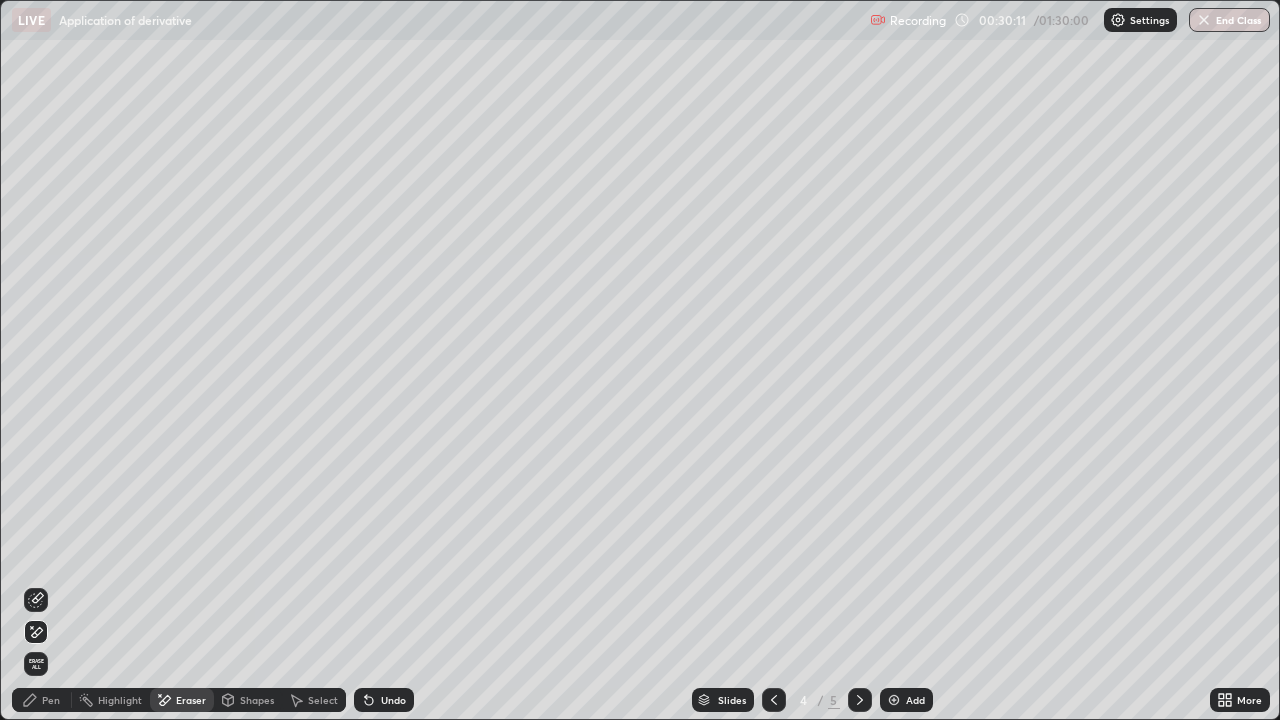 click 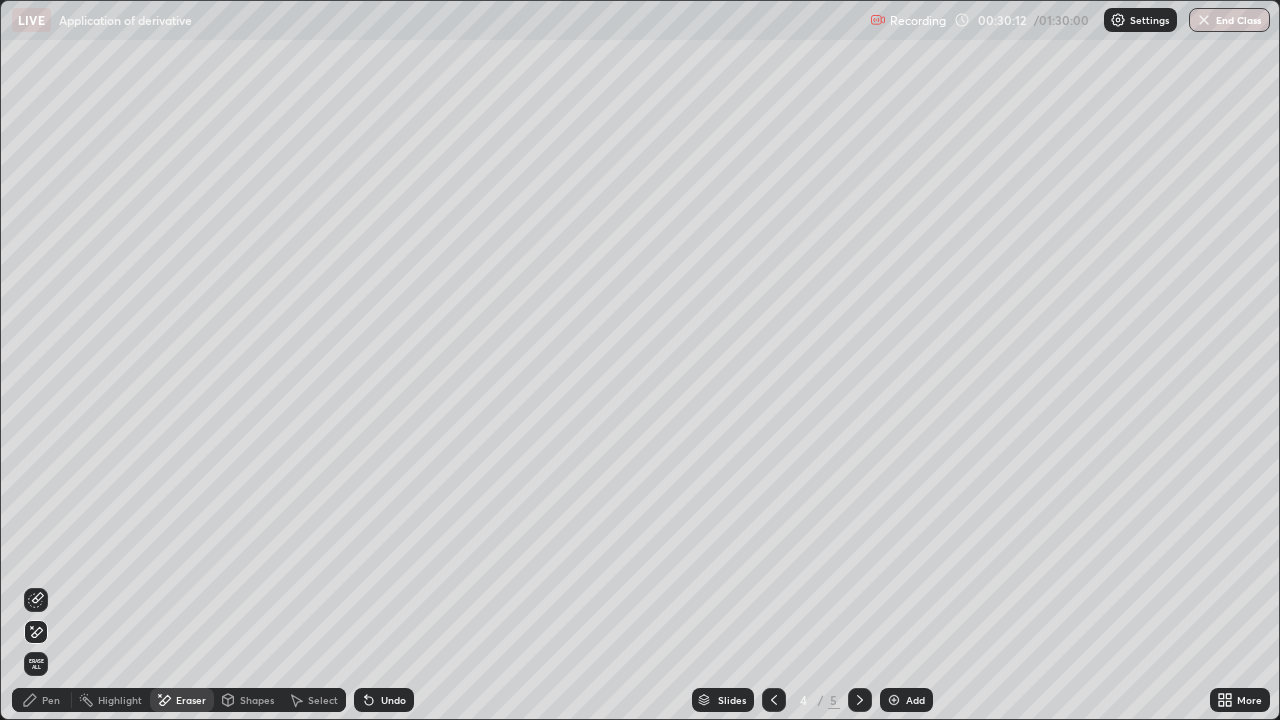 click 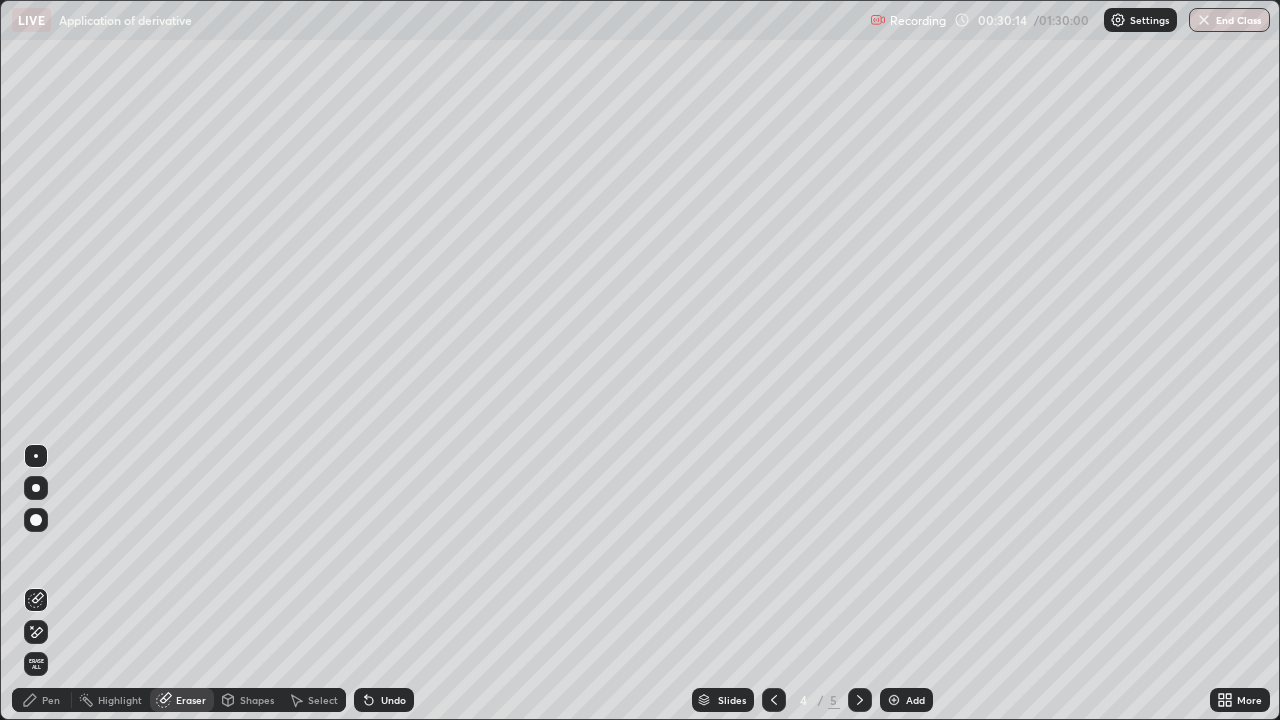 click on "Pen" at bounding box center (42, 700) 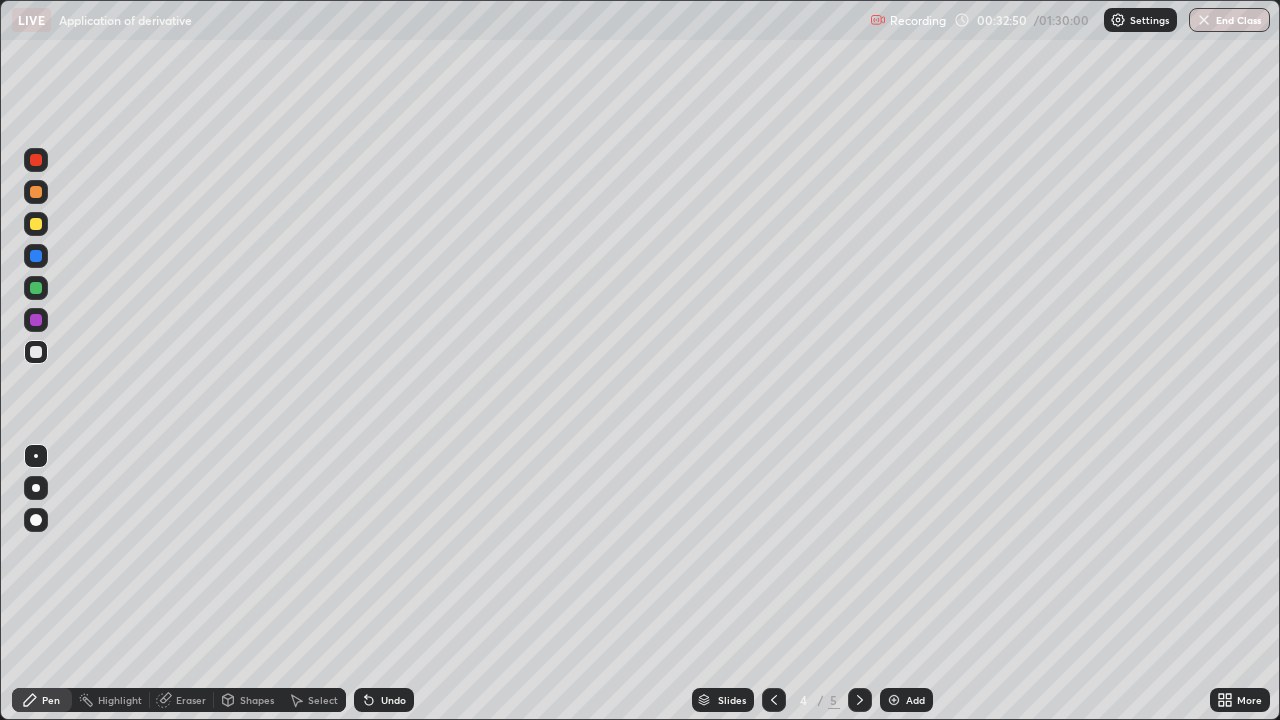 click at bounding box center (860, 700) 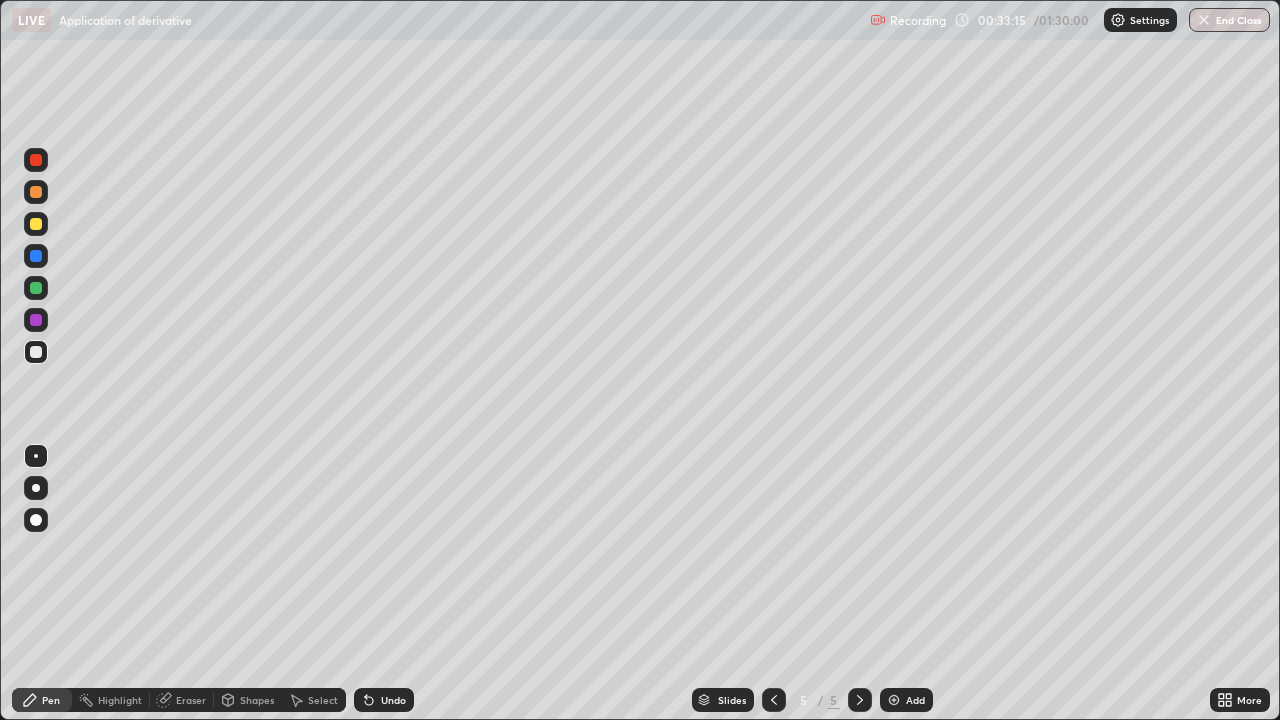 click at bounding box center [36, 352] 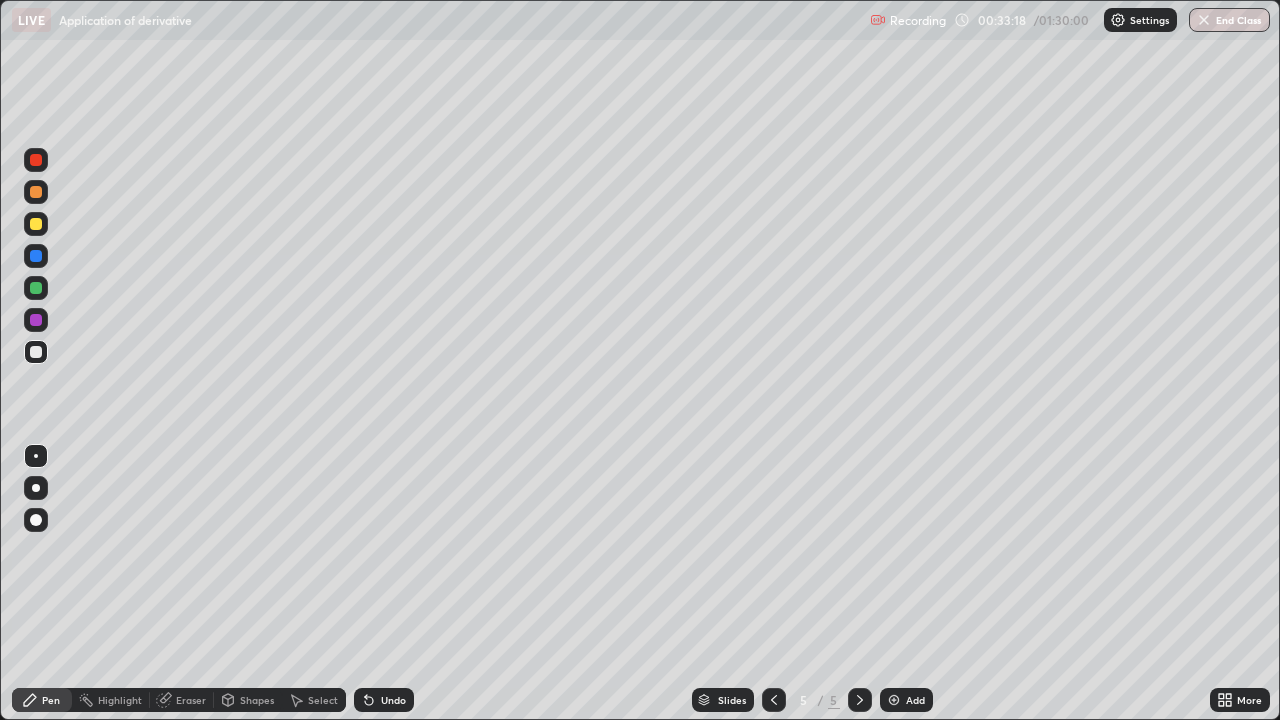 click at bounding box center (36, 288) 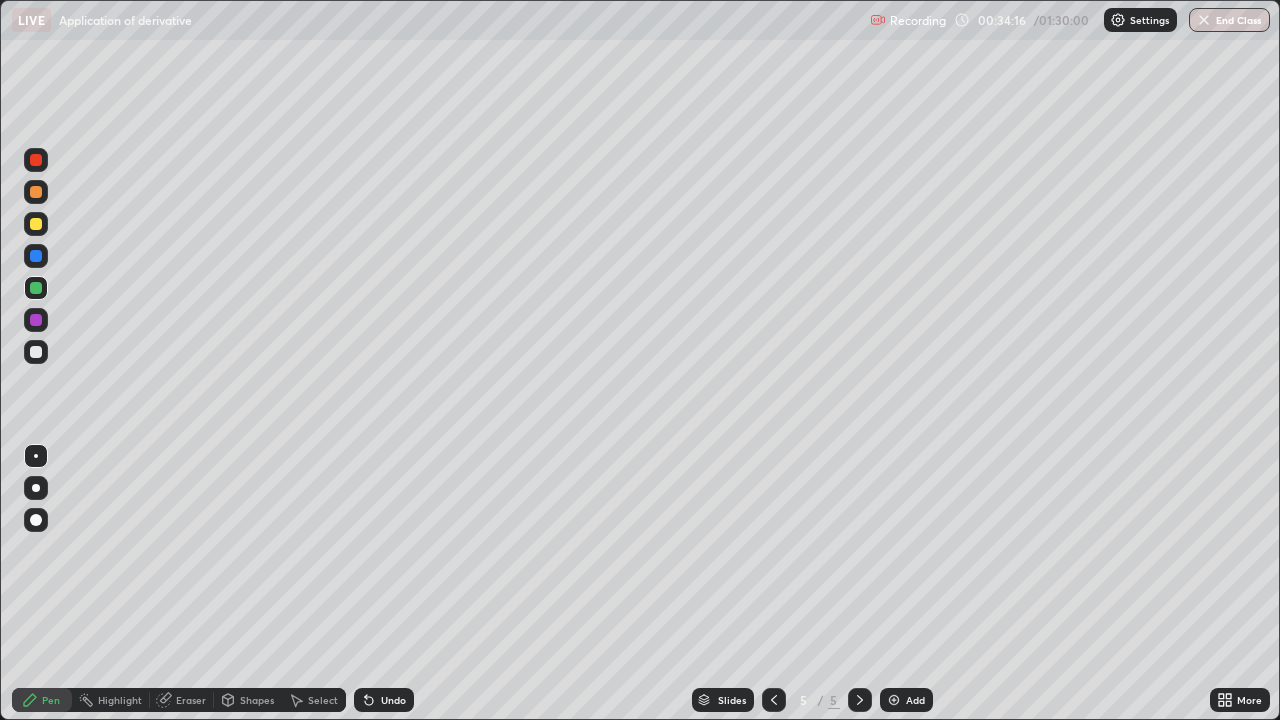 click on "Eraser" at bounding box center [191, 700] 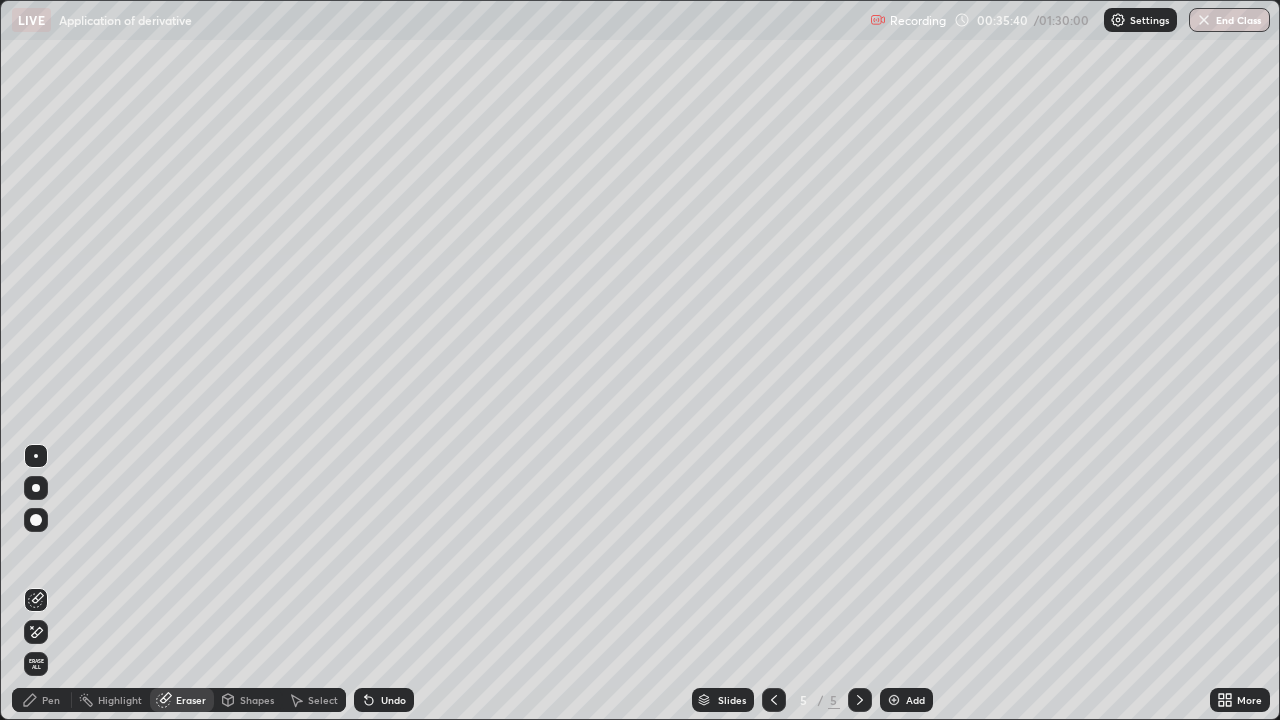 click 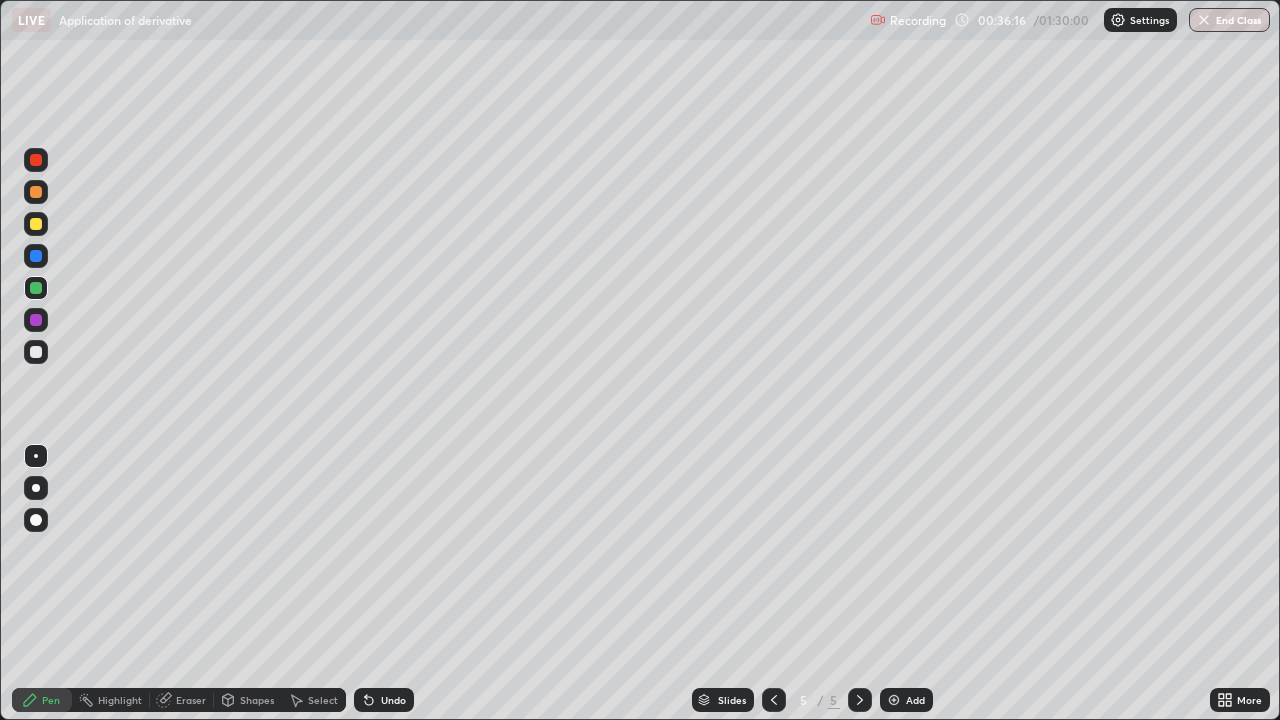 click at bounding box center (774, 700) 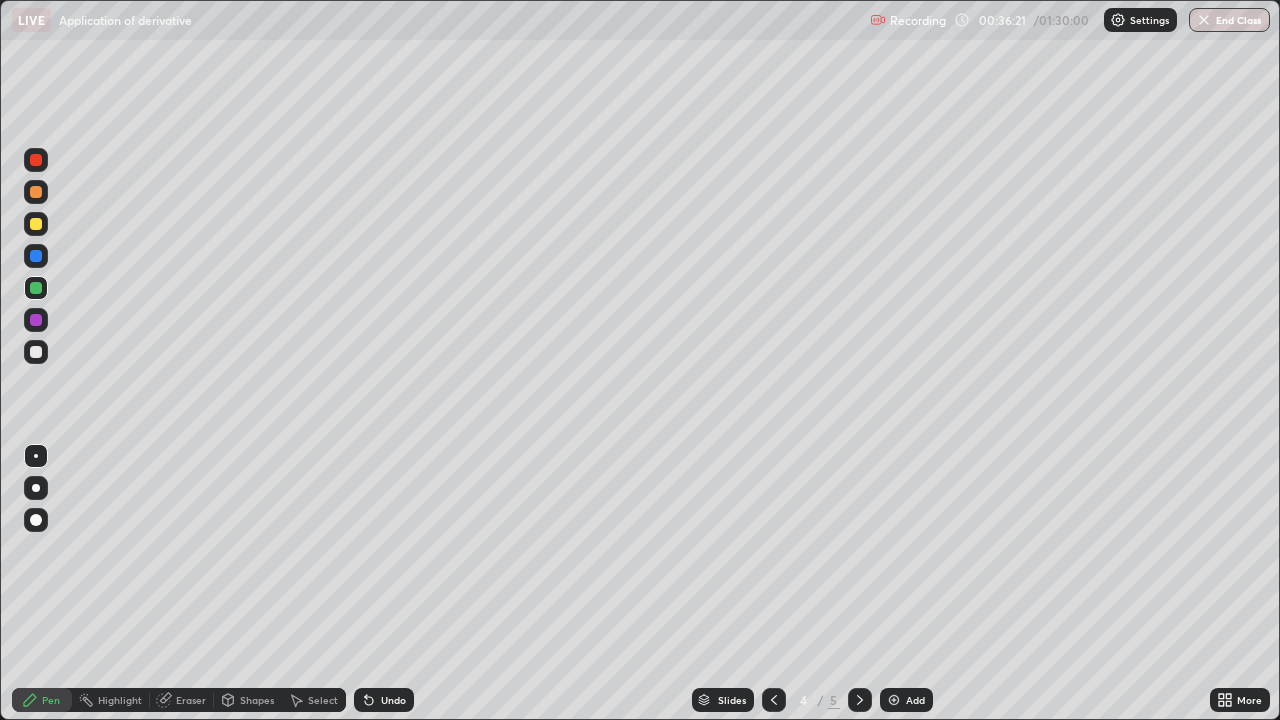 click 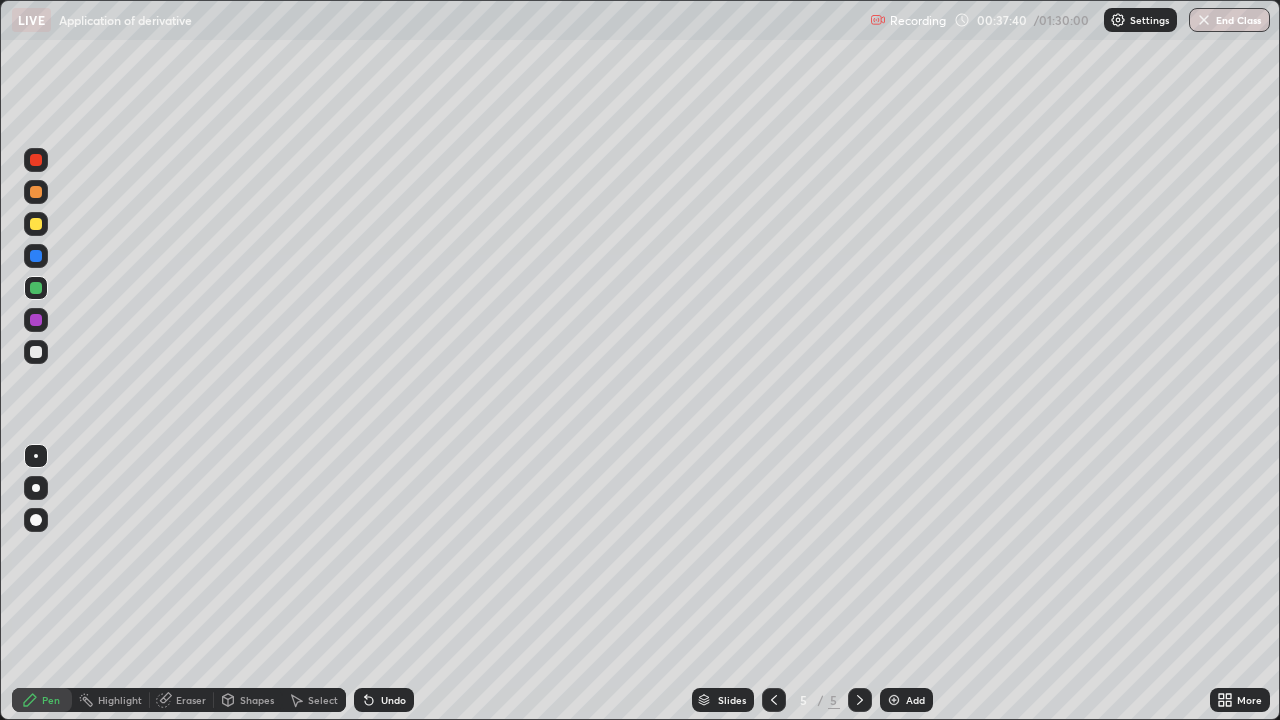 click at bounding box center [36, 224] 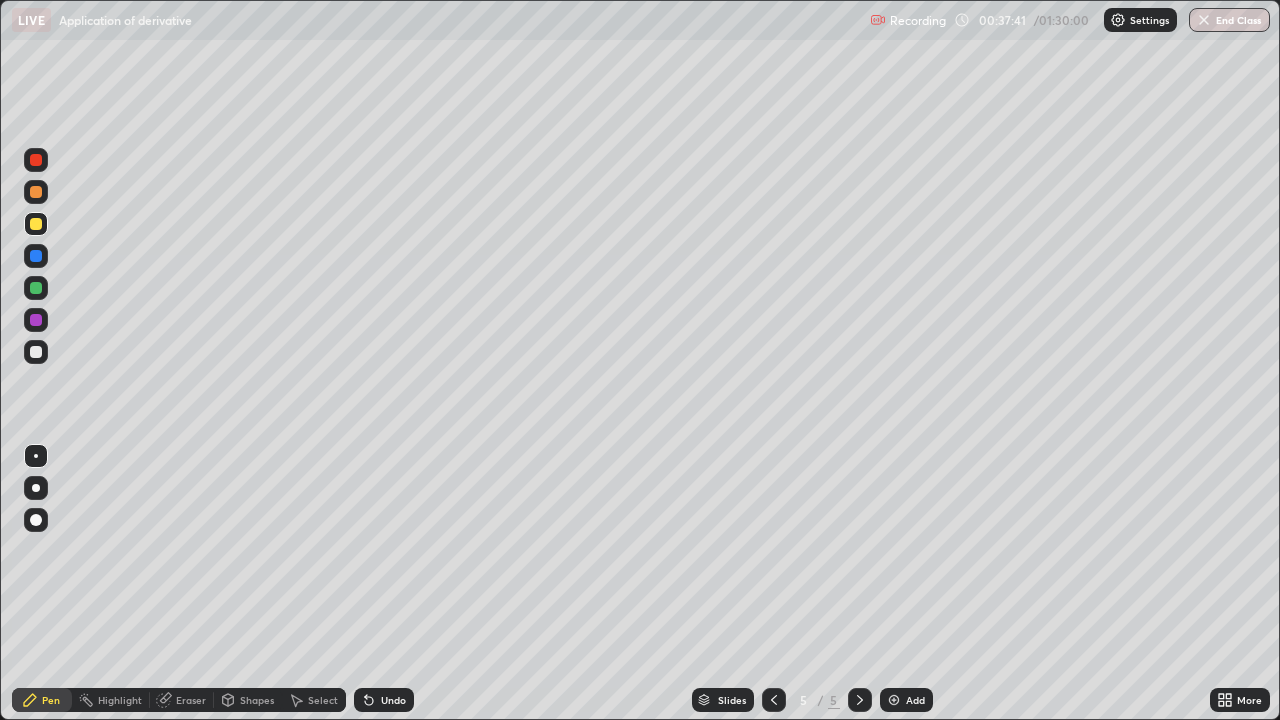 click at bounding box center [36, 192] 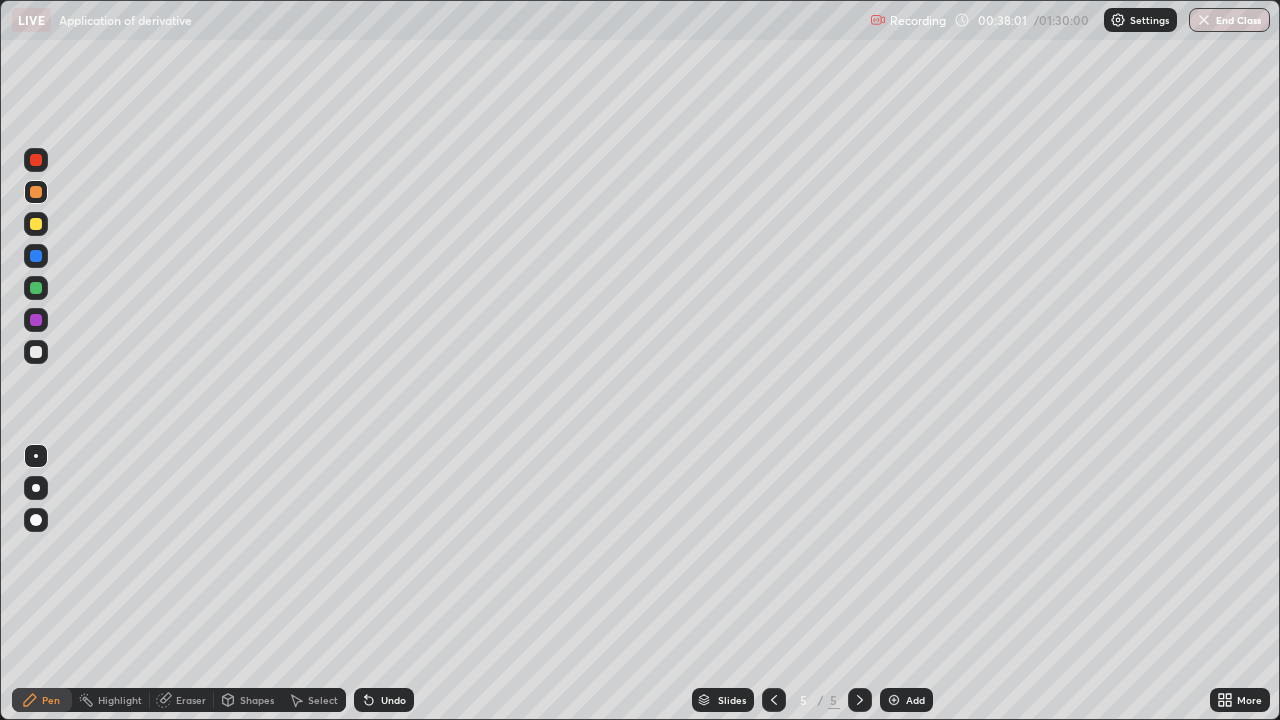 click on "Eraser" at bounding box center [191, 700] 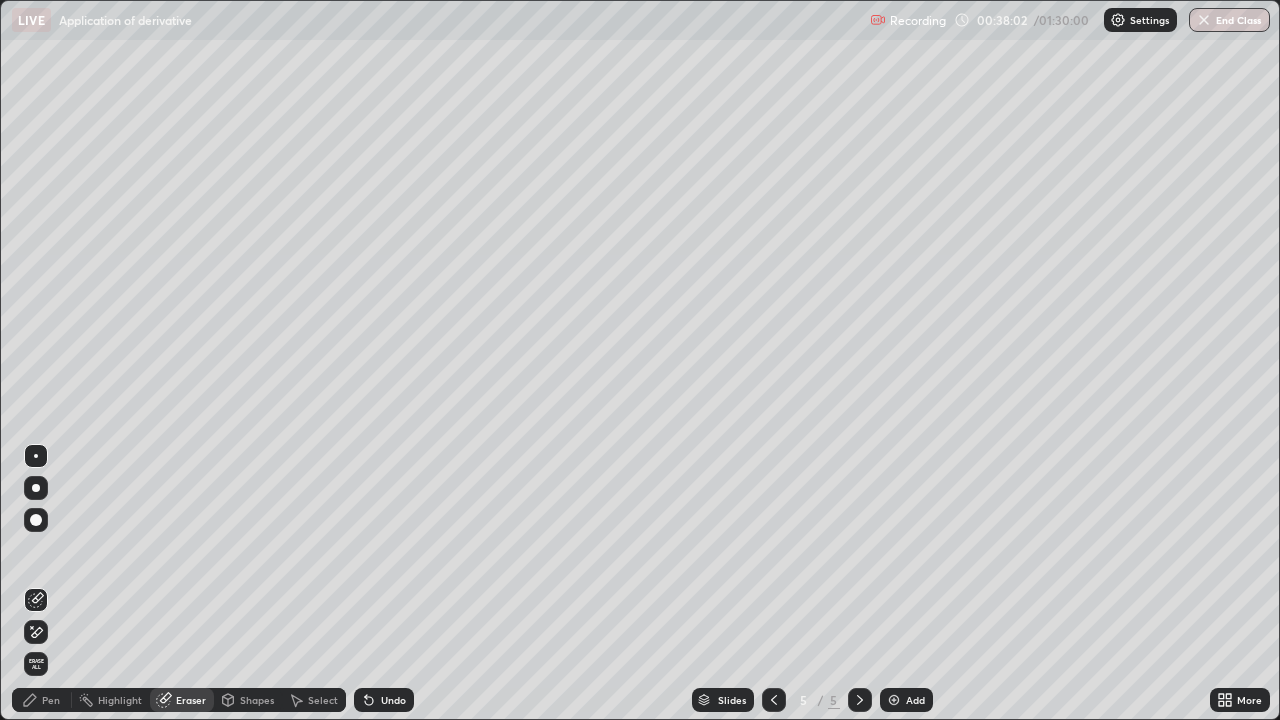 click 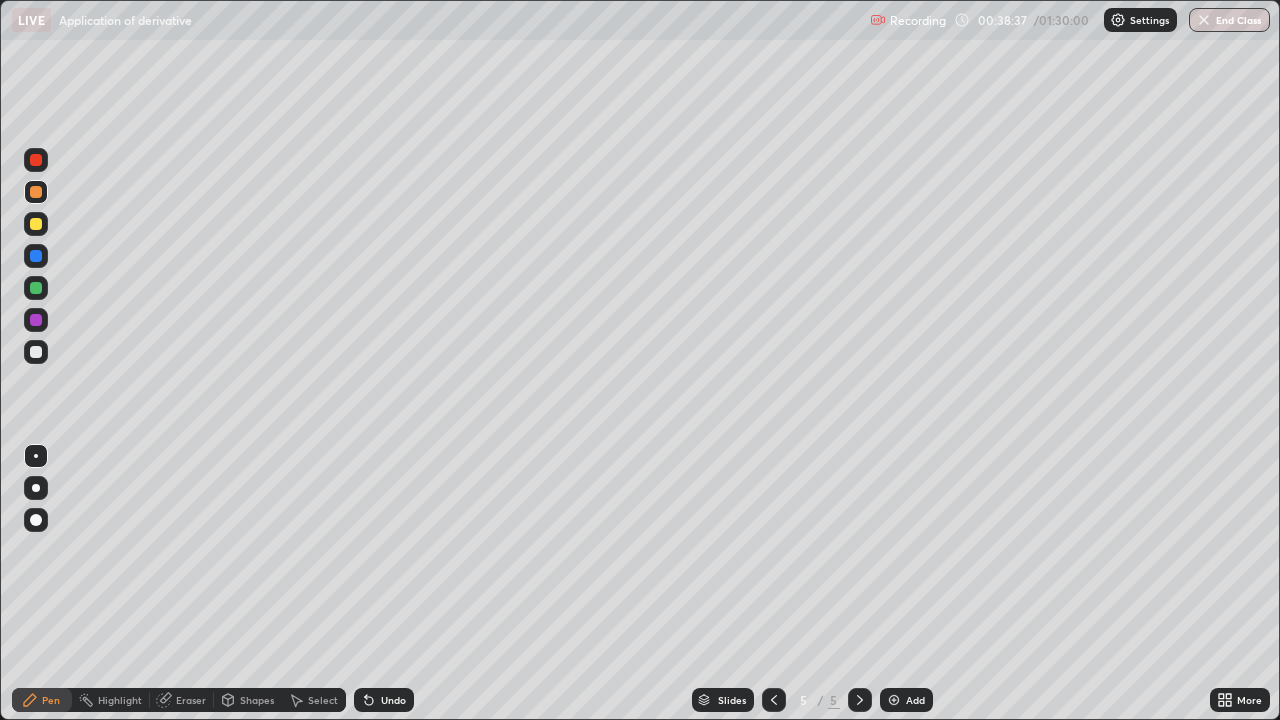 click on "Undo" at bounding box center (393, 700) 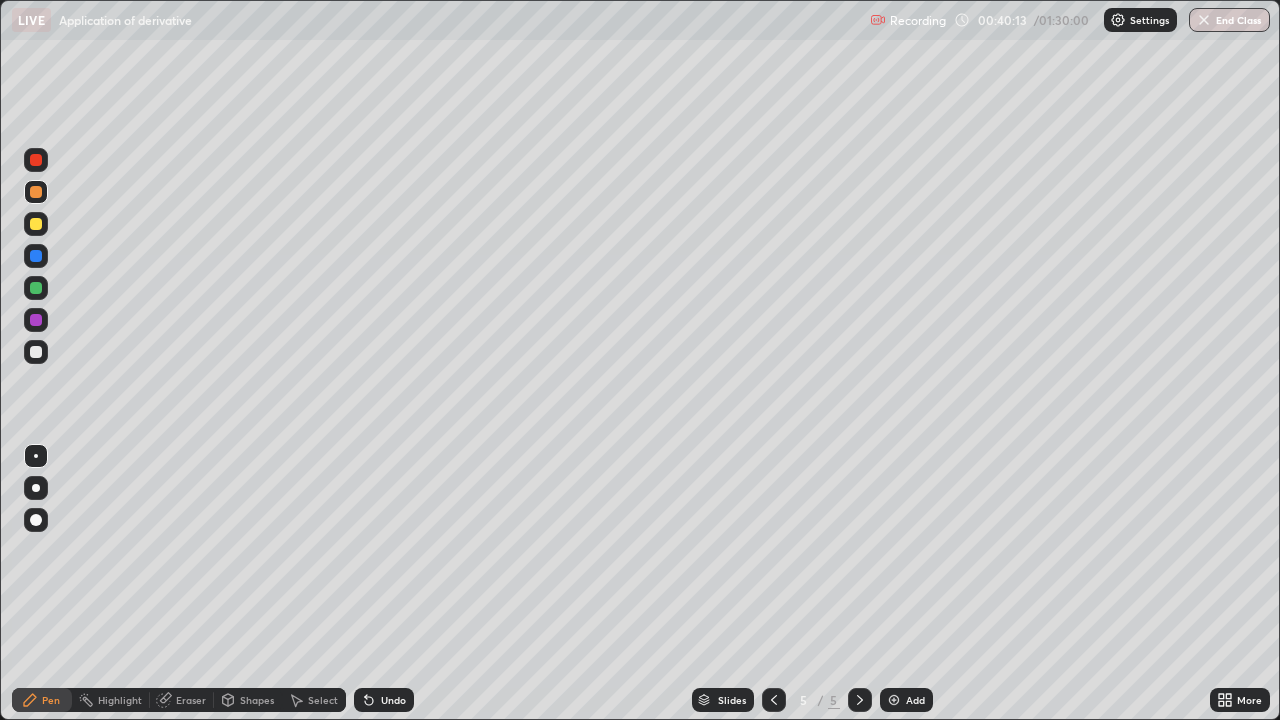 click at bounding box center (894, 700) 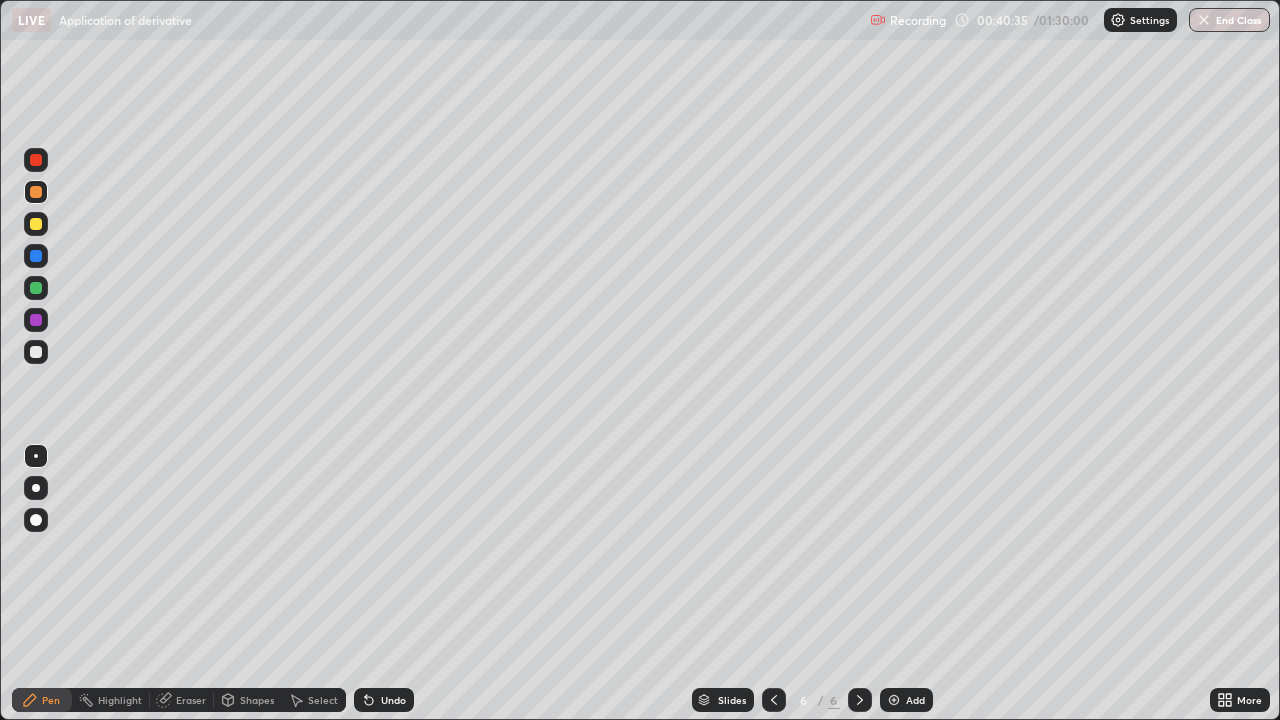 click at bounding box center (36, 352) 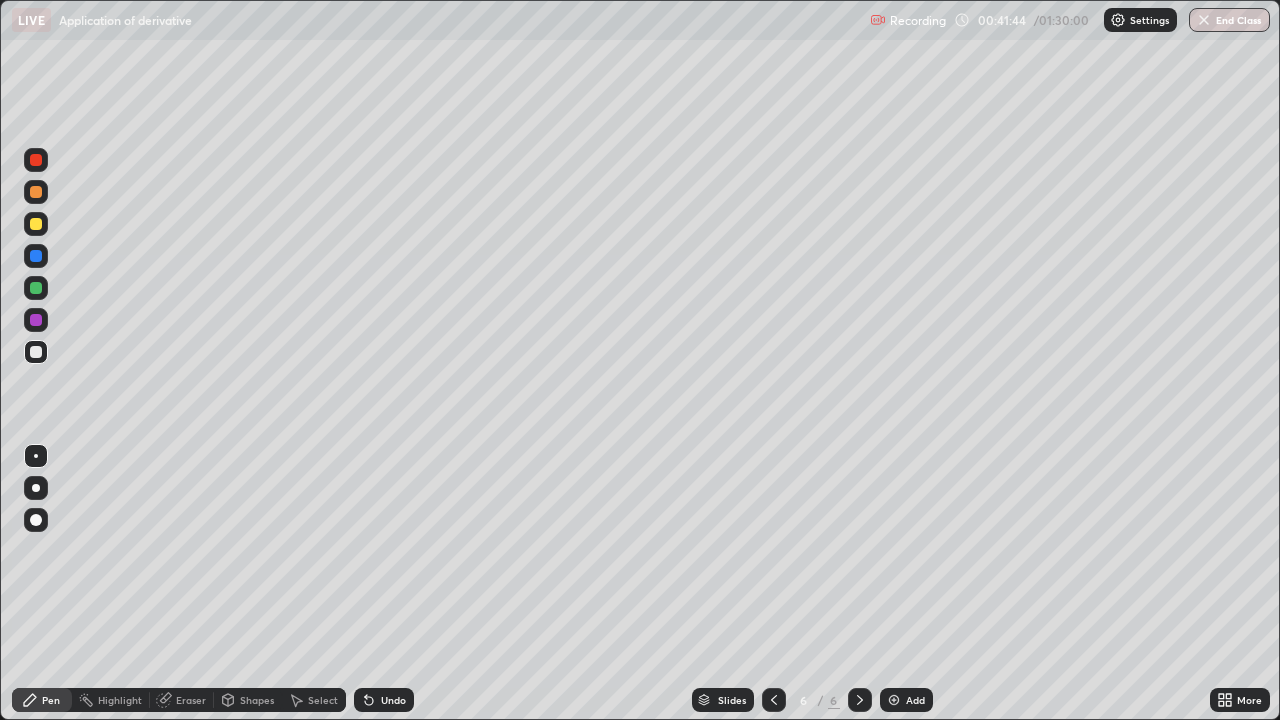 click on "Undo" at bounding box center [384, 700] 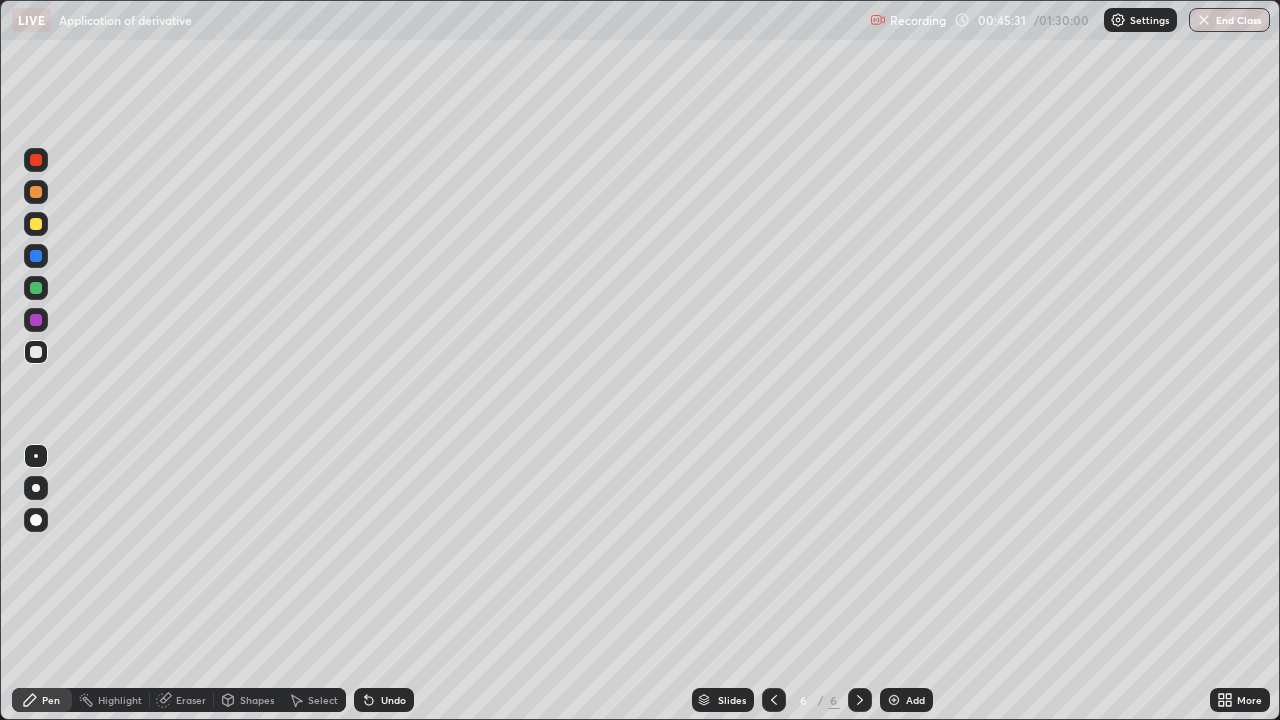 click on "Add" at bounding box center [915, 700] 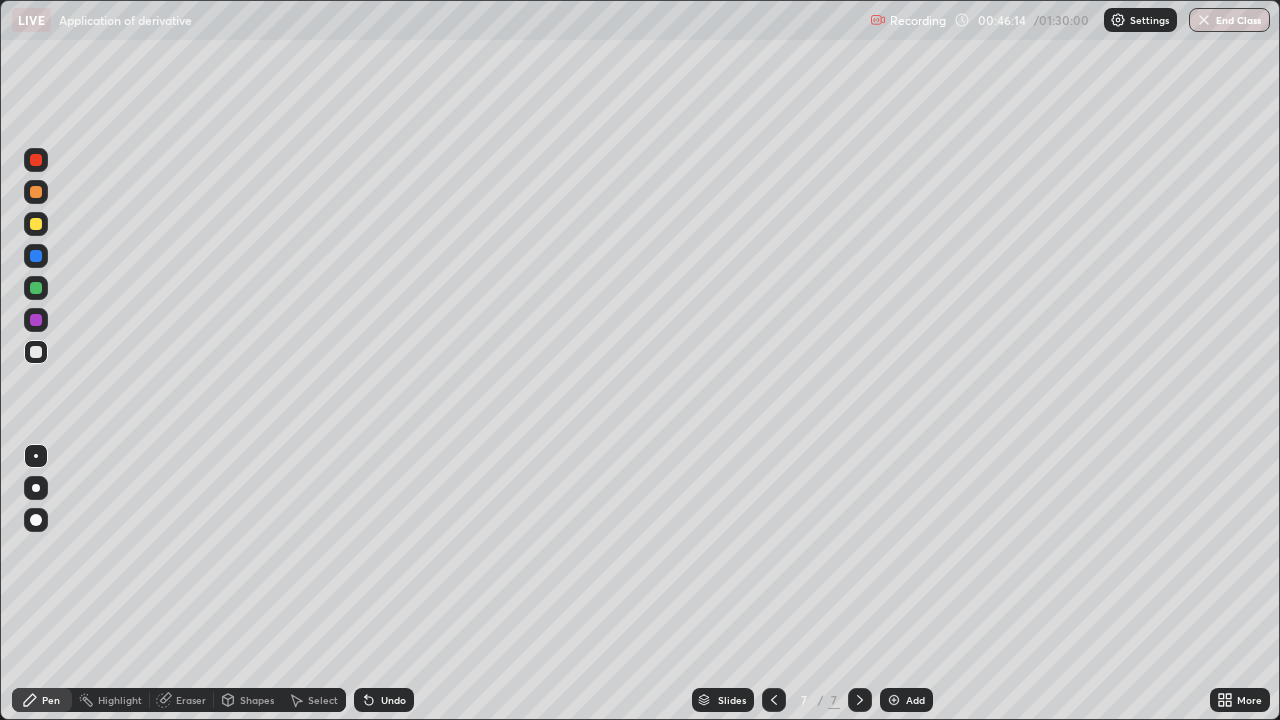 click on "Undo" at bounding box center (393, 700) 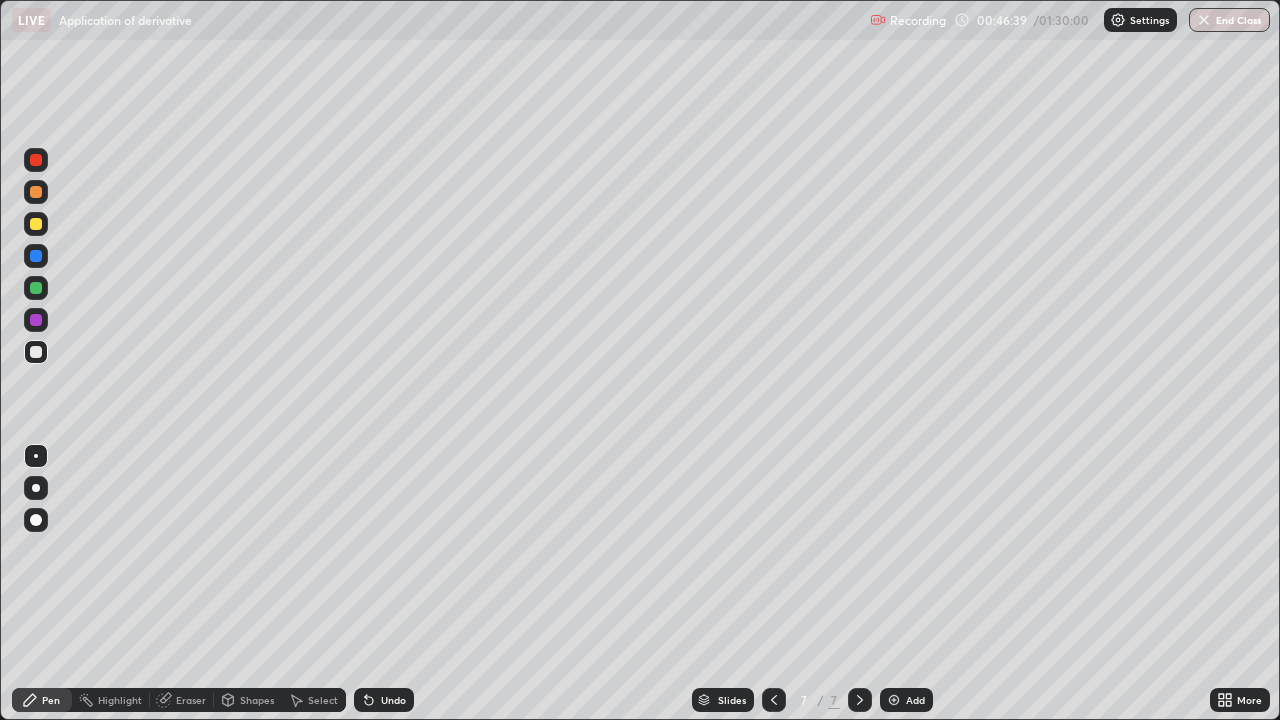 click at bounding box center [36, 224] 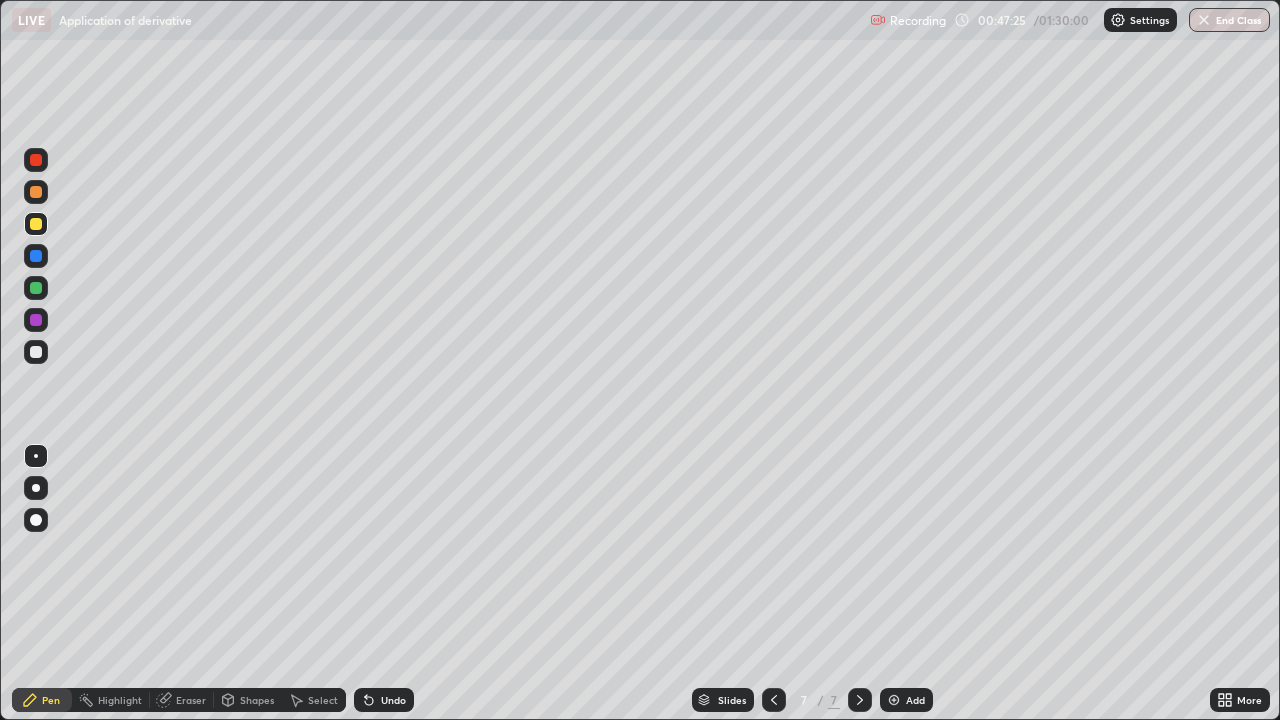 click at bounding box center (36, 352) 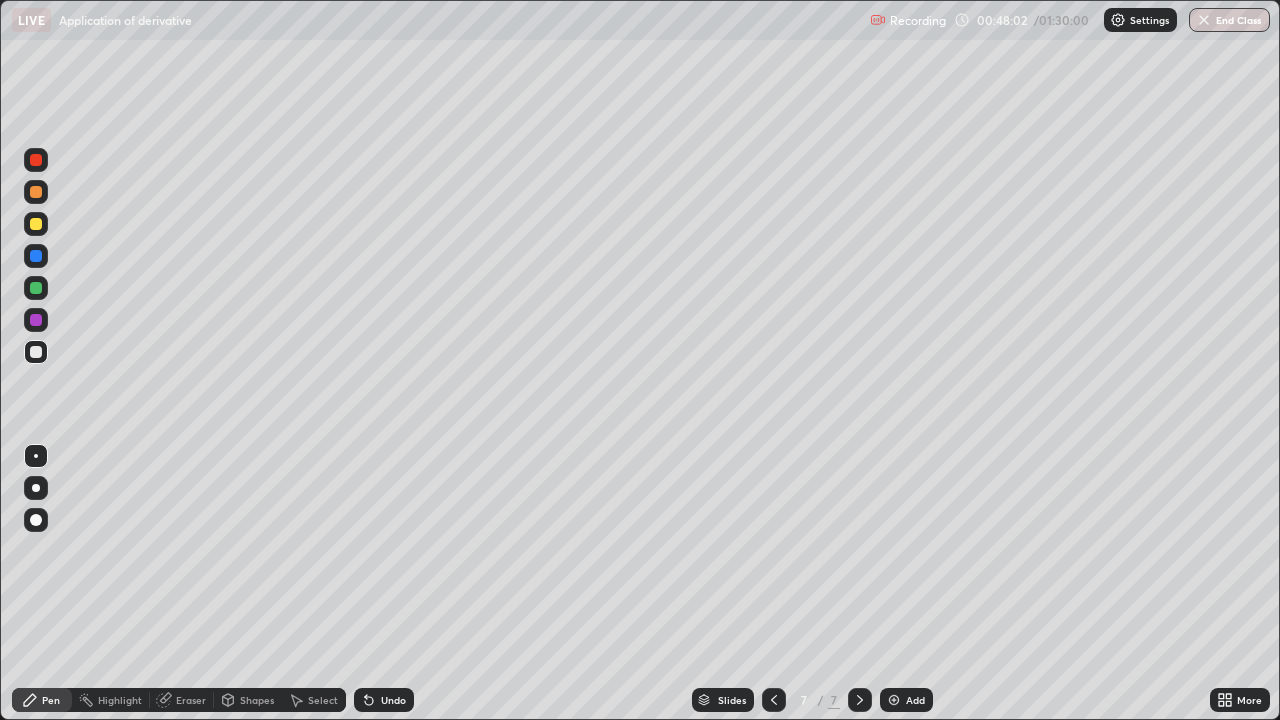 click at bounding box center (36, 288) 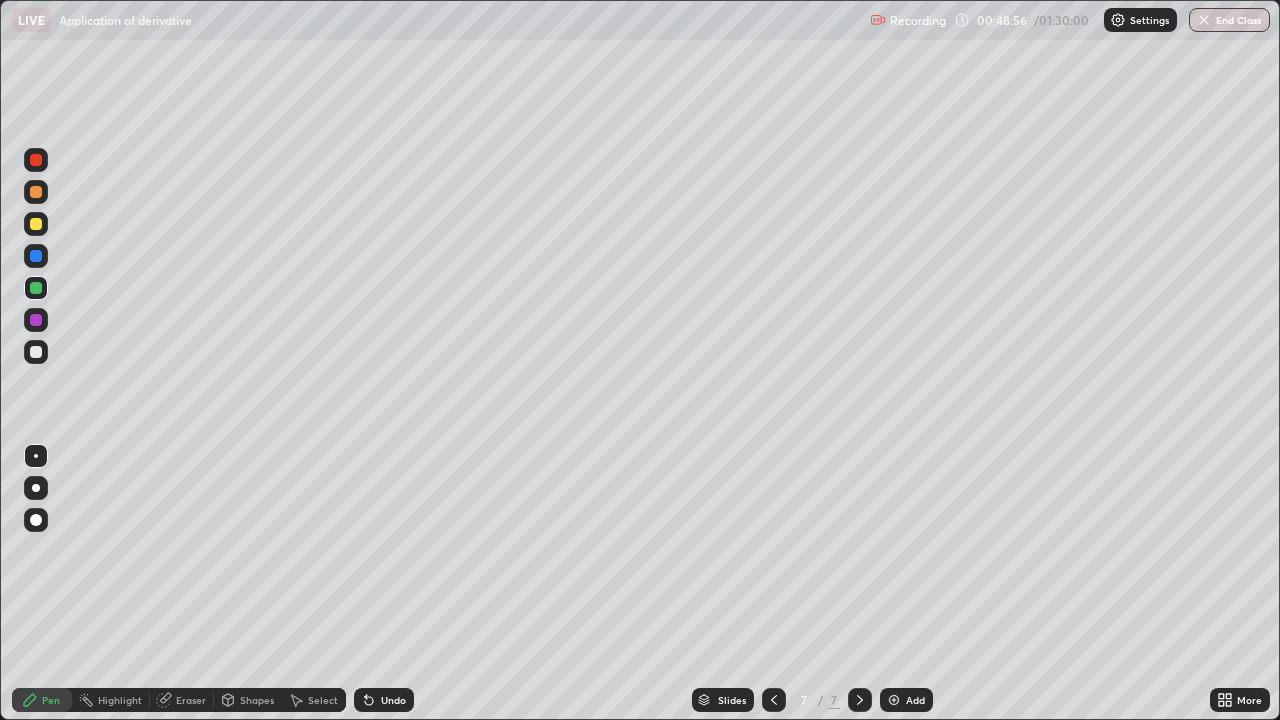 click on "Eraser" at bounding box center (191, 700) 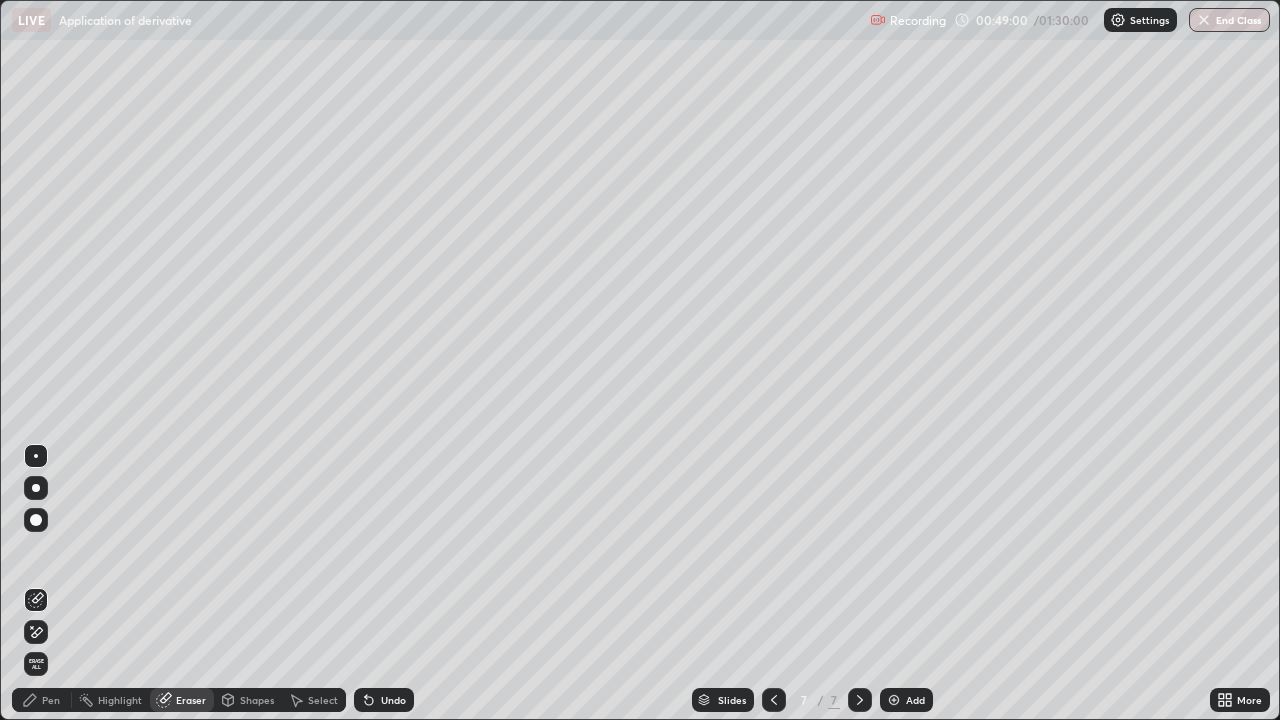 click on "Pen" at bounding box center [42, 700] 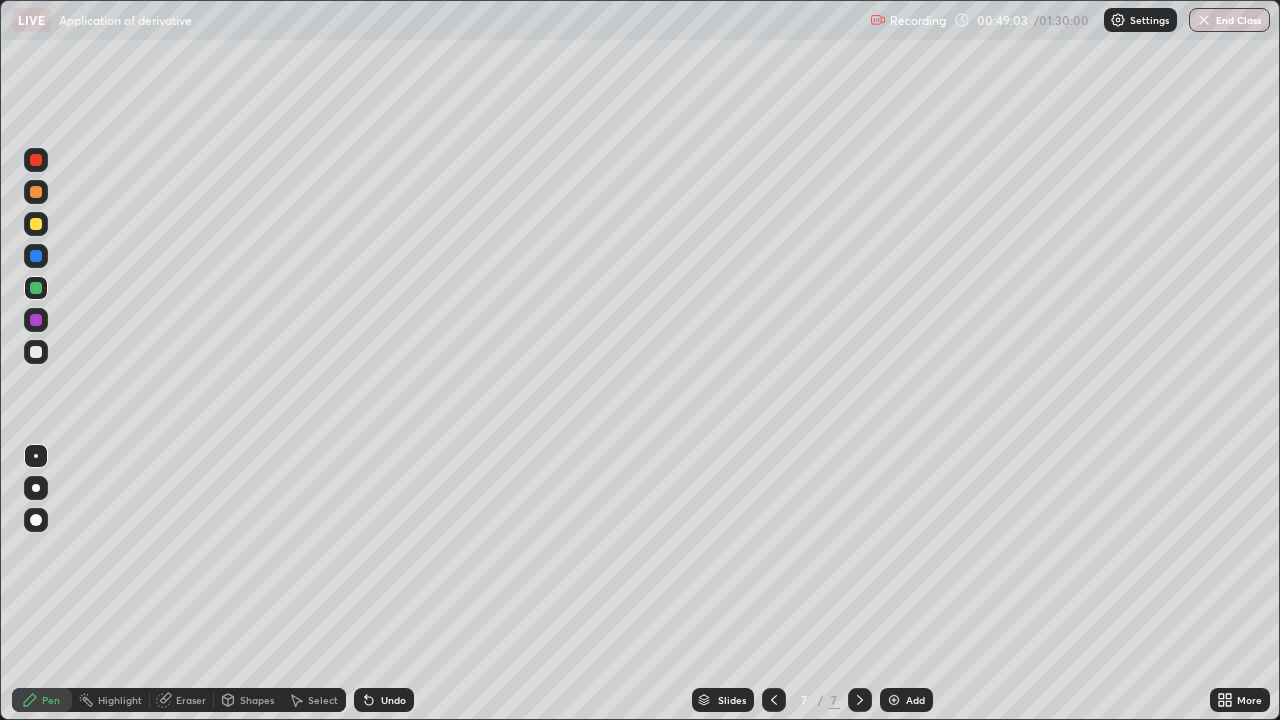 click at bounding box center [36, 352] 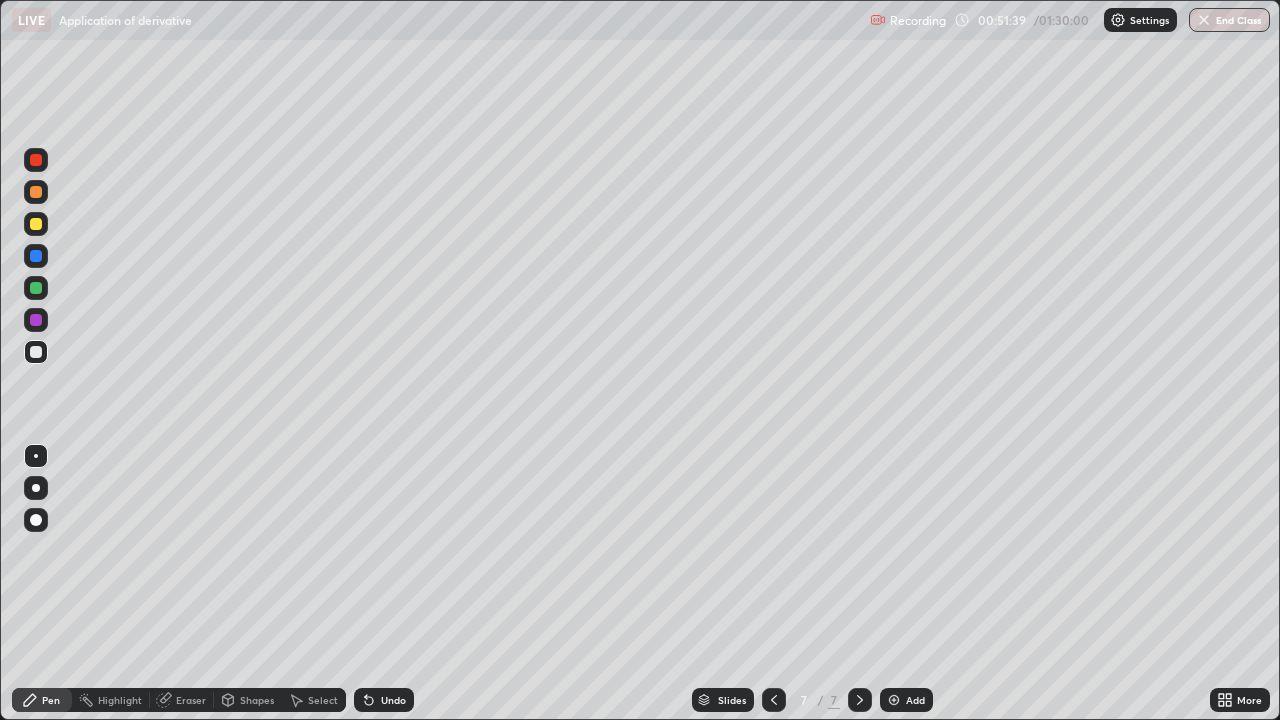 click at bounding box center [36, 288] 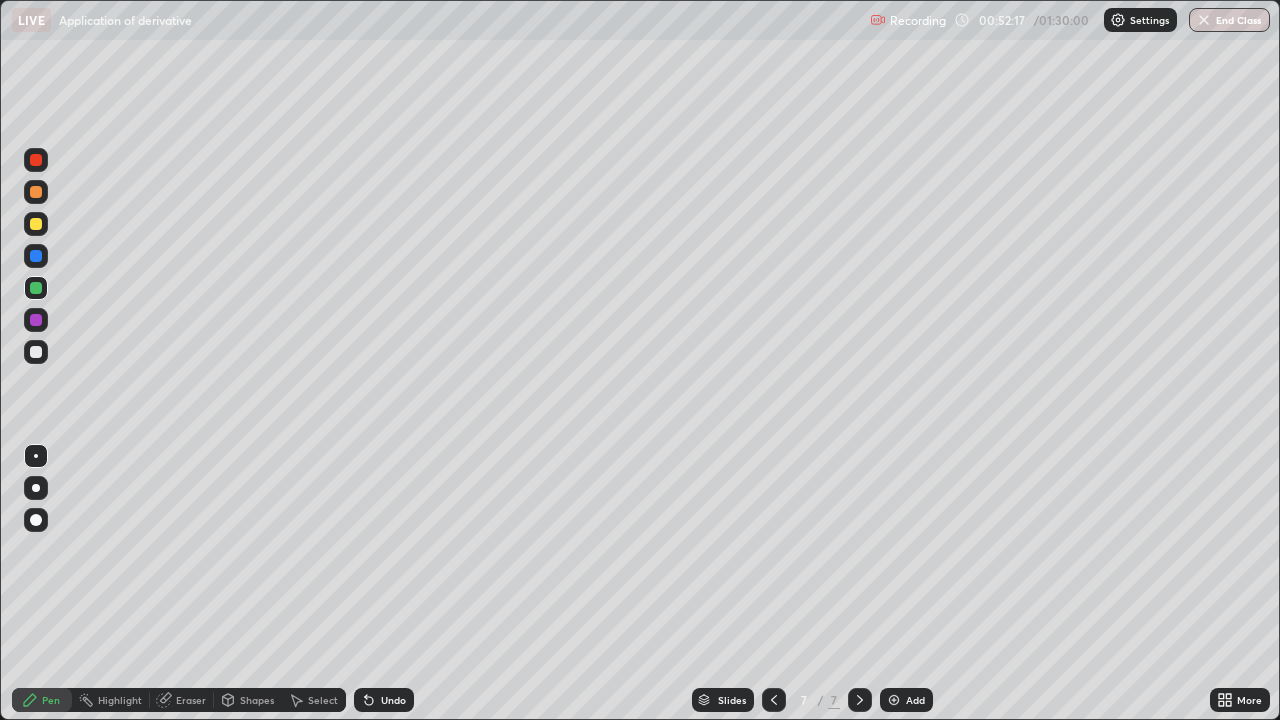 click on "Slides 7 / 7 Add" at bounding box center (812, 700) 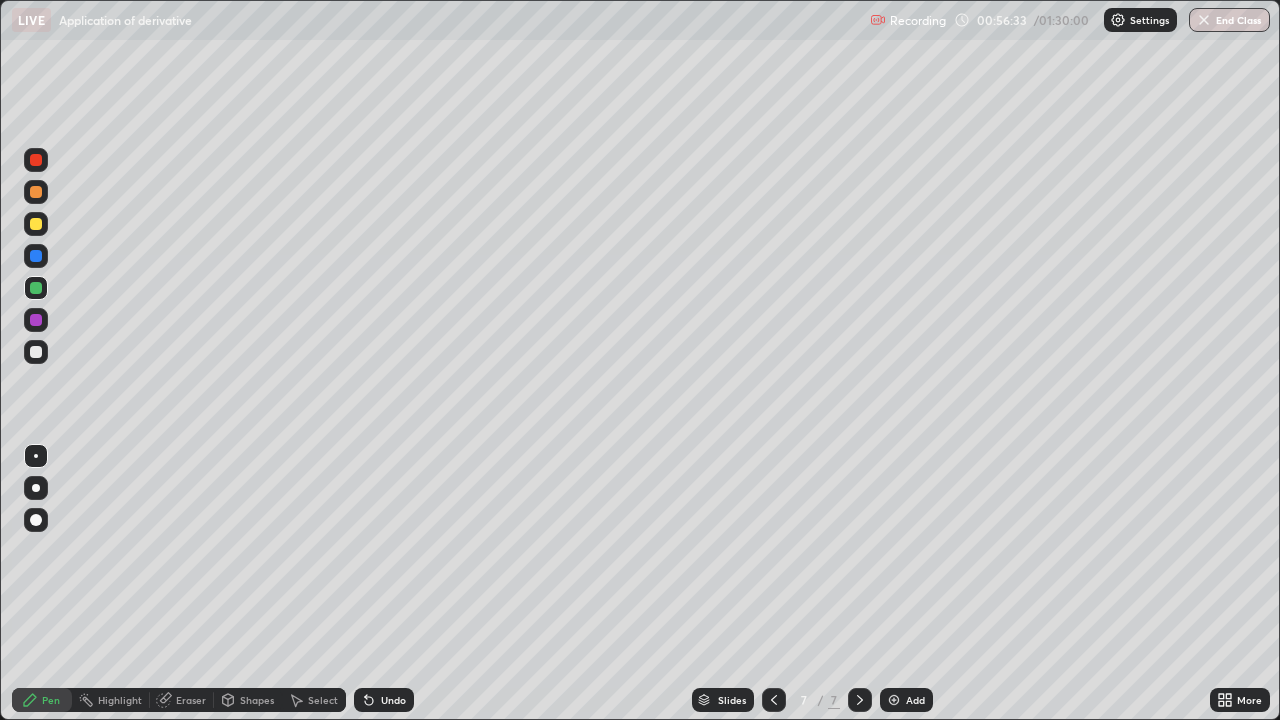 click on "Add" at bounding box center [906, 700] 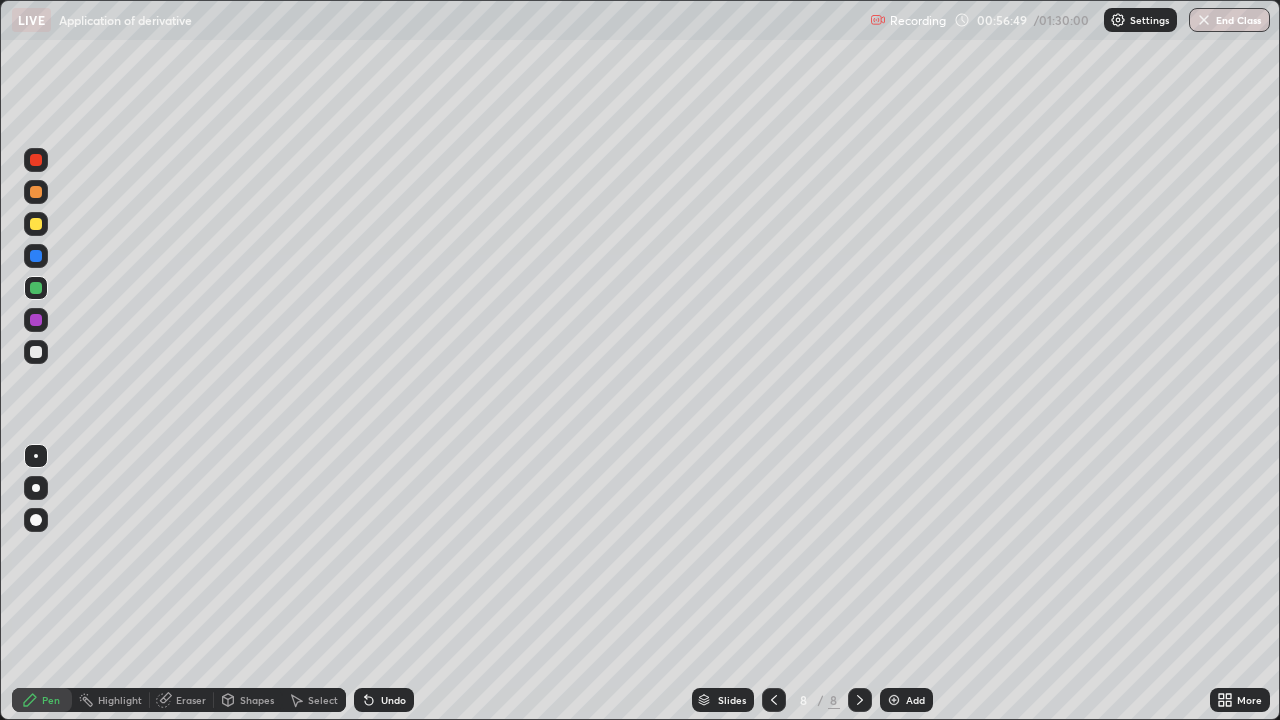 click on "Undo" at bounding box center (384, 700) 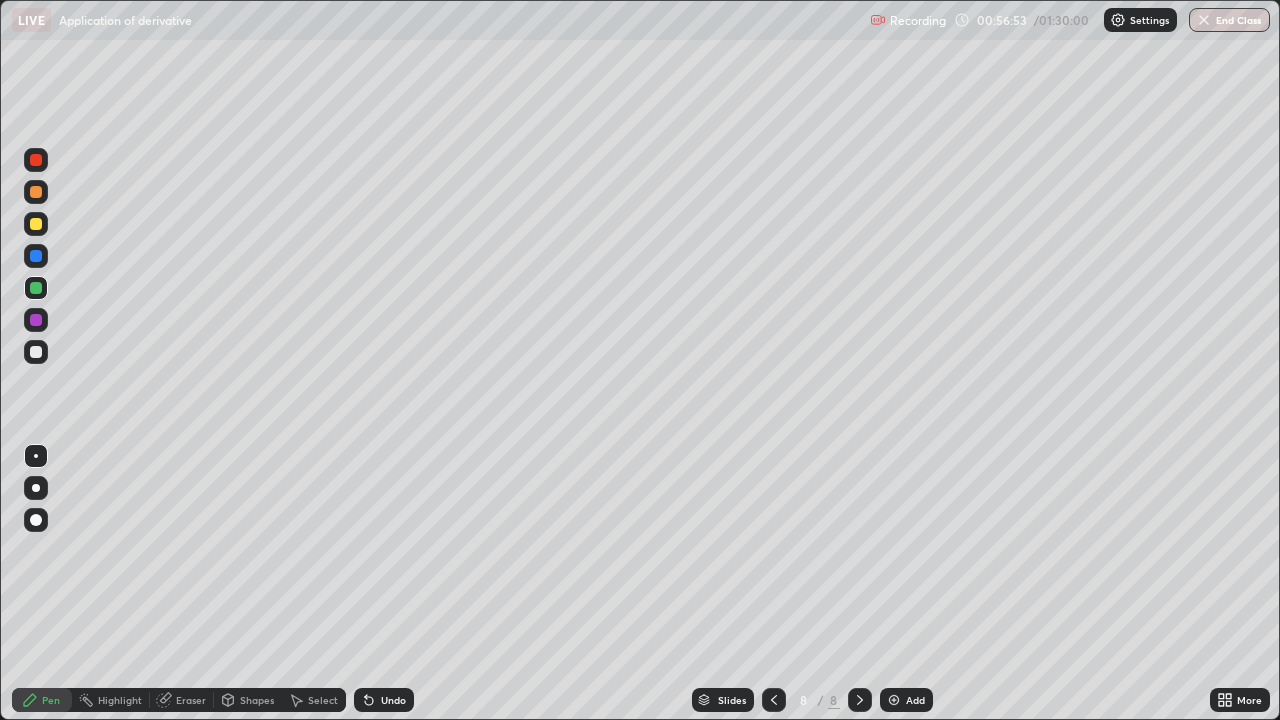 click on "Shapes" at bounding box center (257, 700) 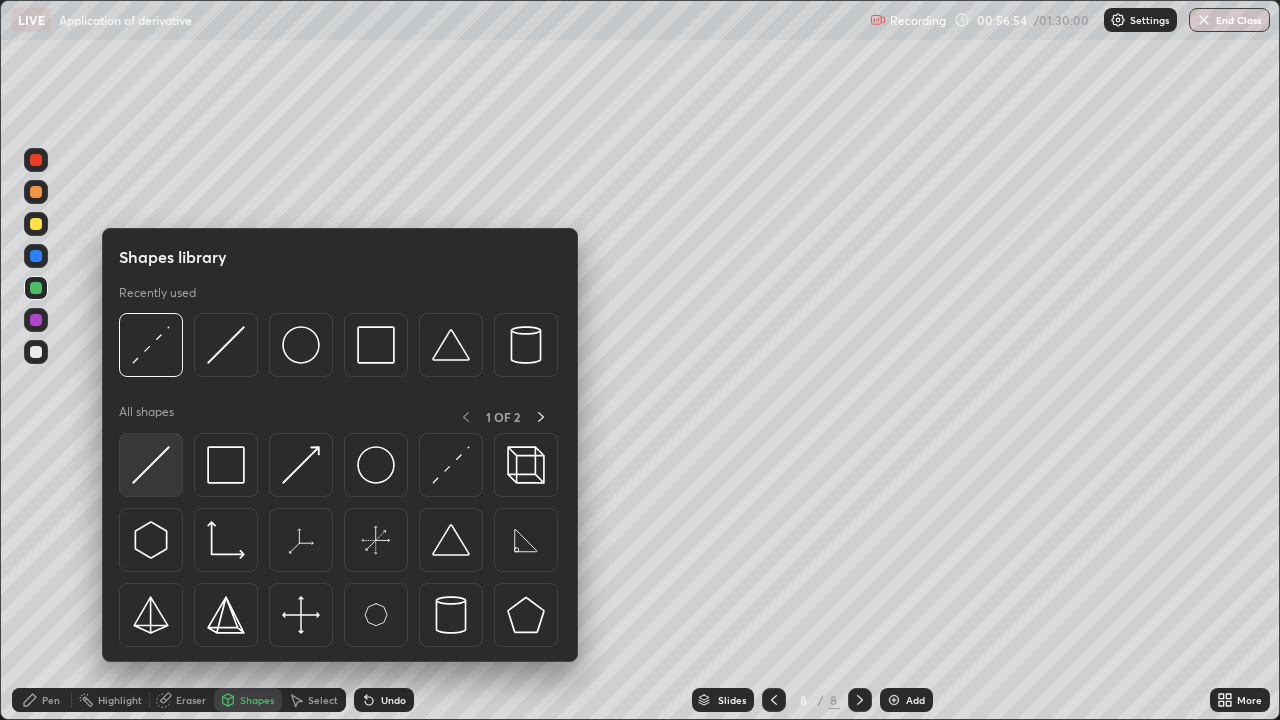 click at bounding box center [151, 465] 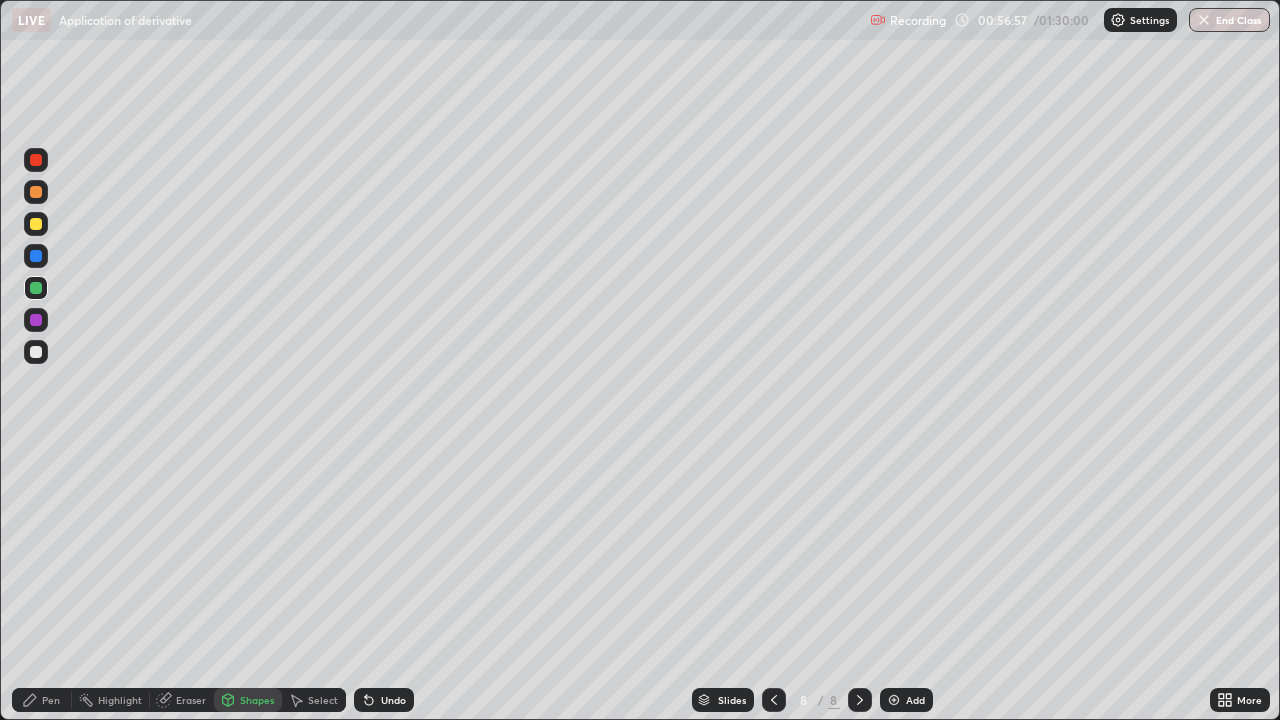click on "Undo" at bounding box center (384, 700) 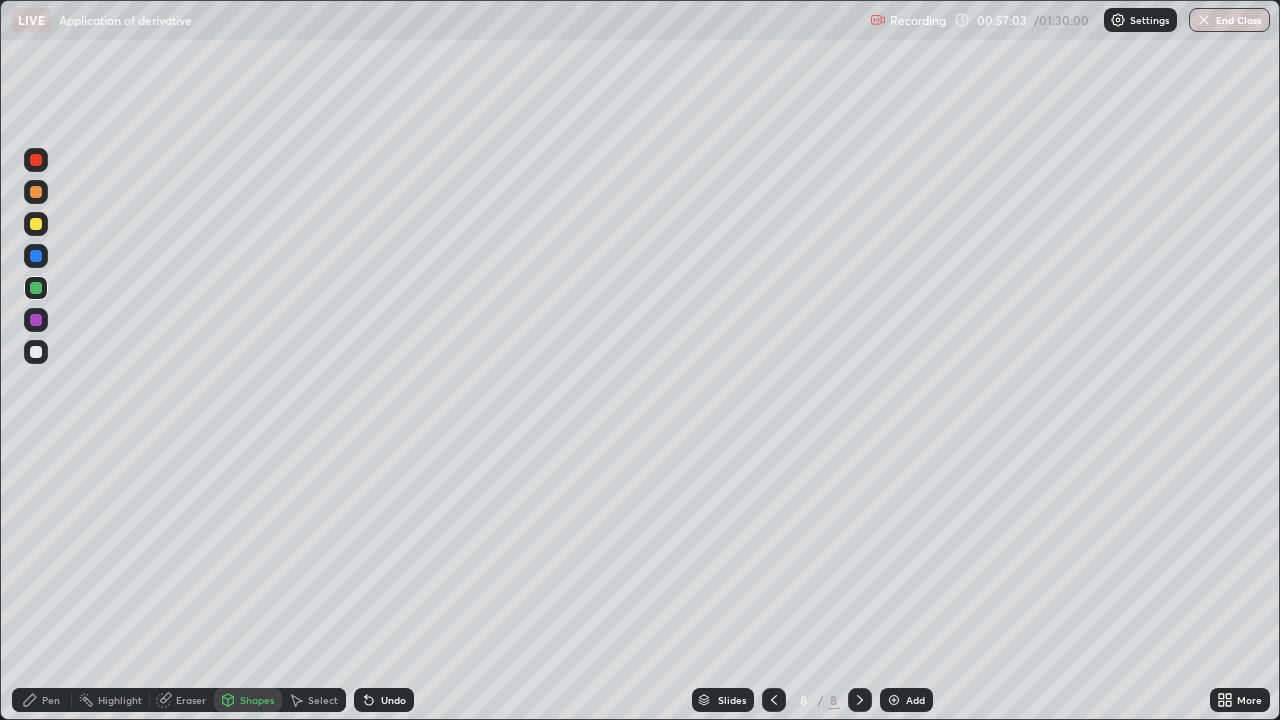 click on "Pen" at bounding box center (51, 700) 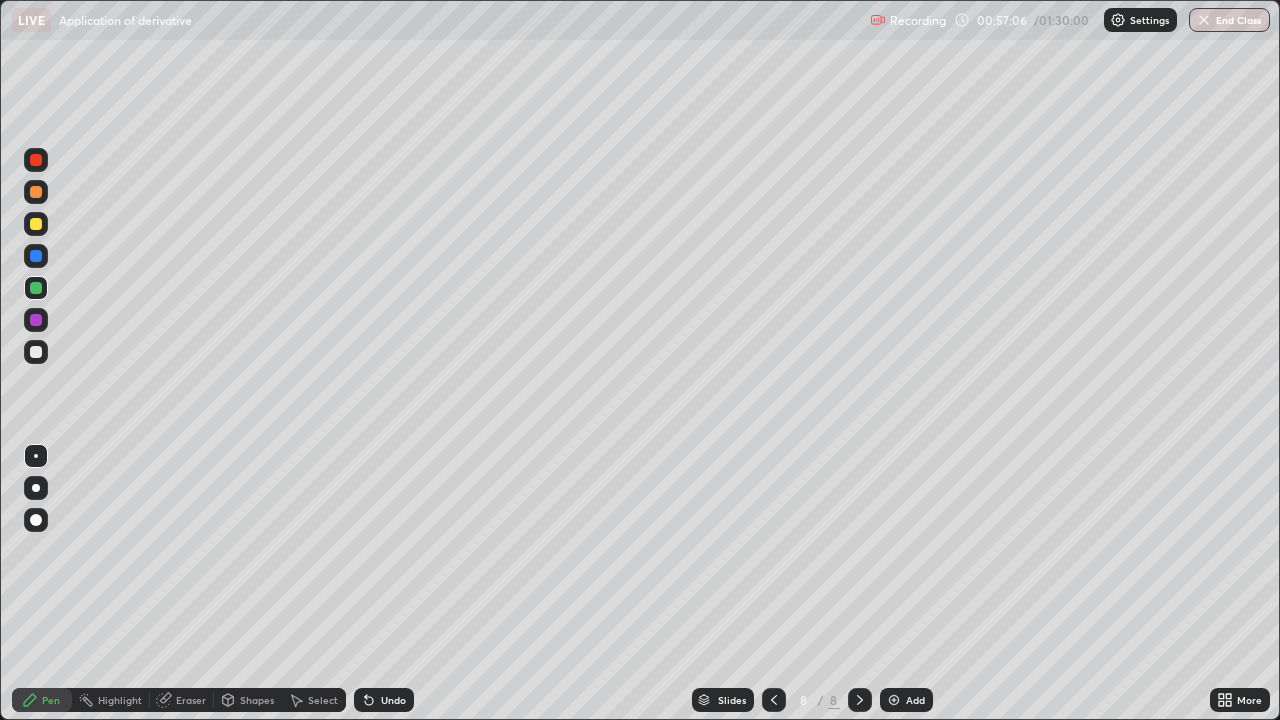 click on "Shapes" at bounding box center [257, 700] 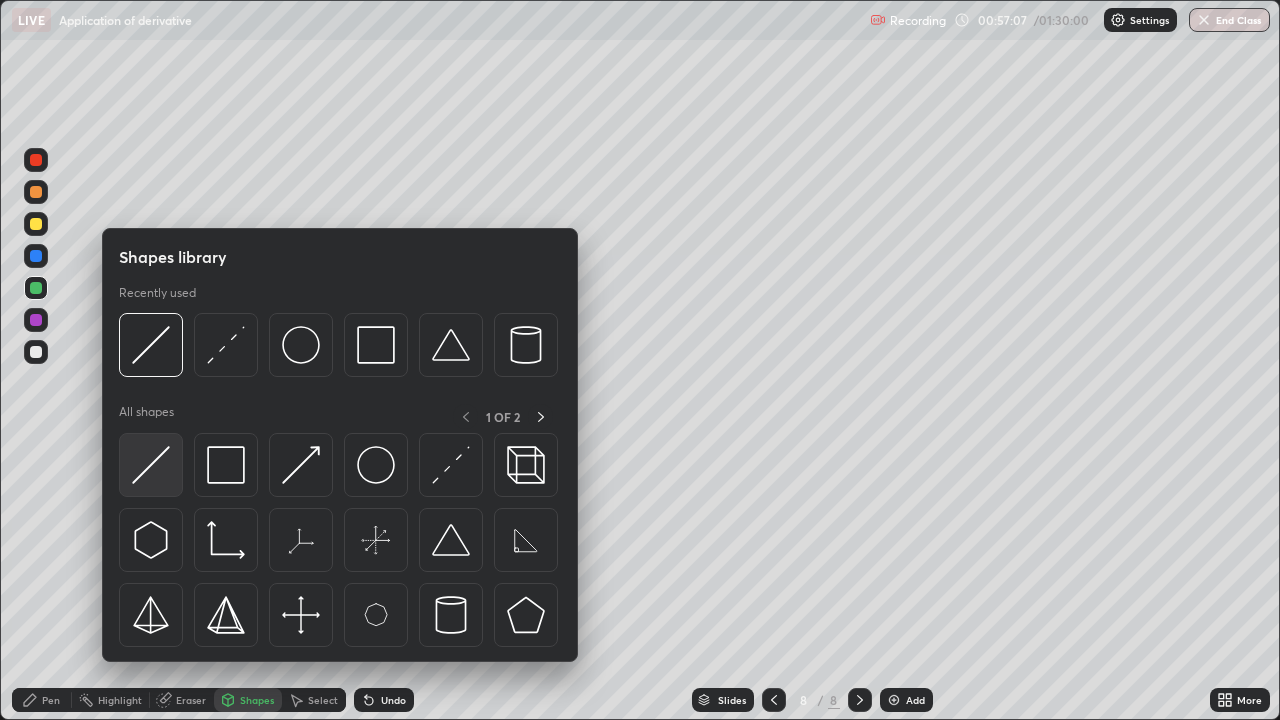 click at bounding box center (151, 465) 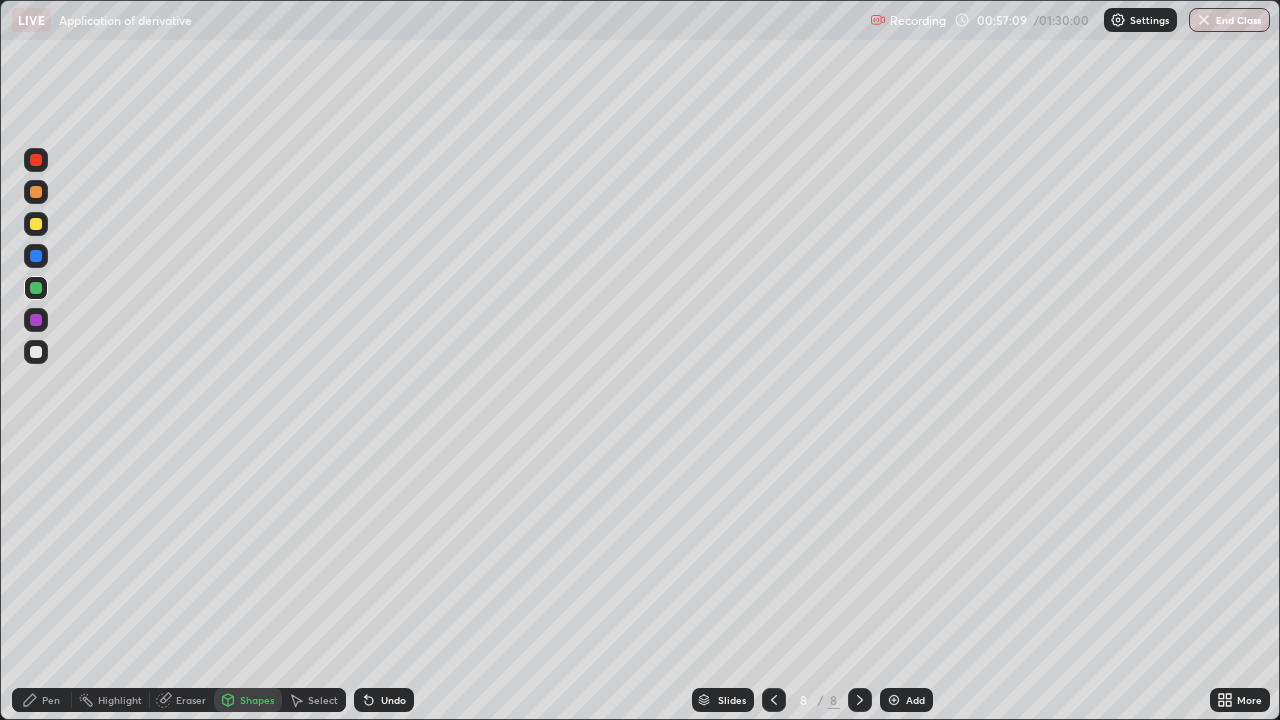 click on "Undo" at bounding box center [384, 700] 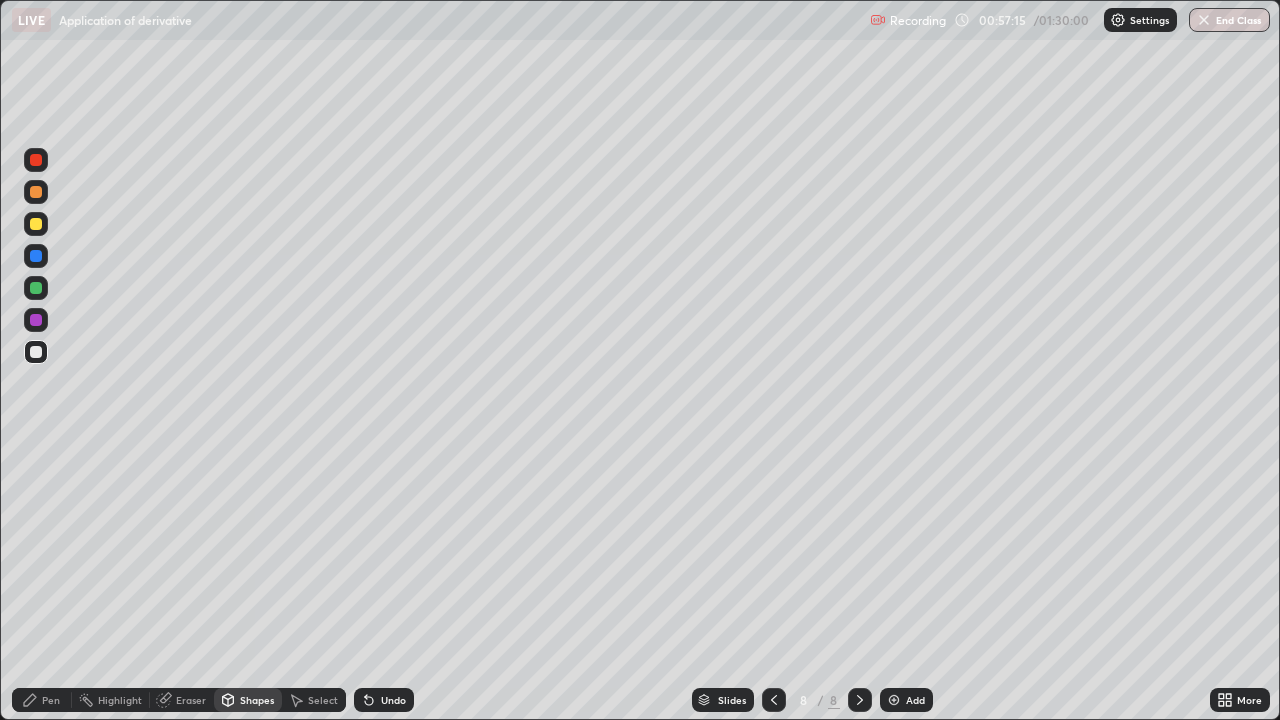 click on "Pen" at bounding box center (51, 700) 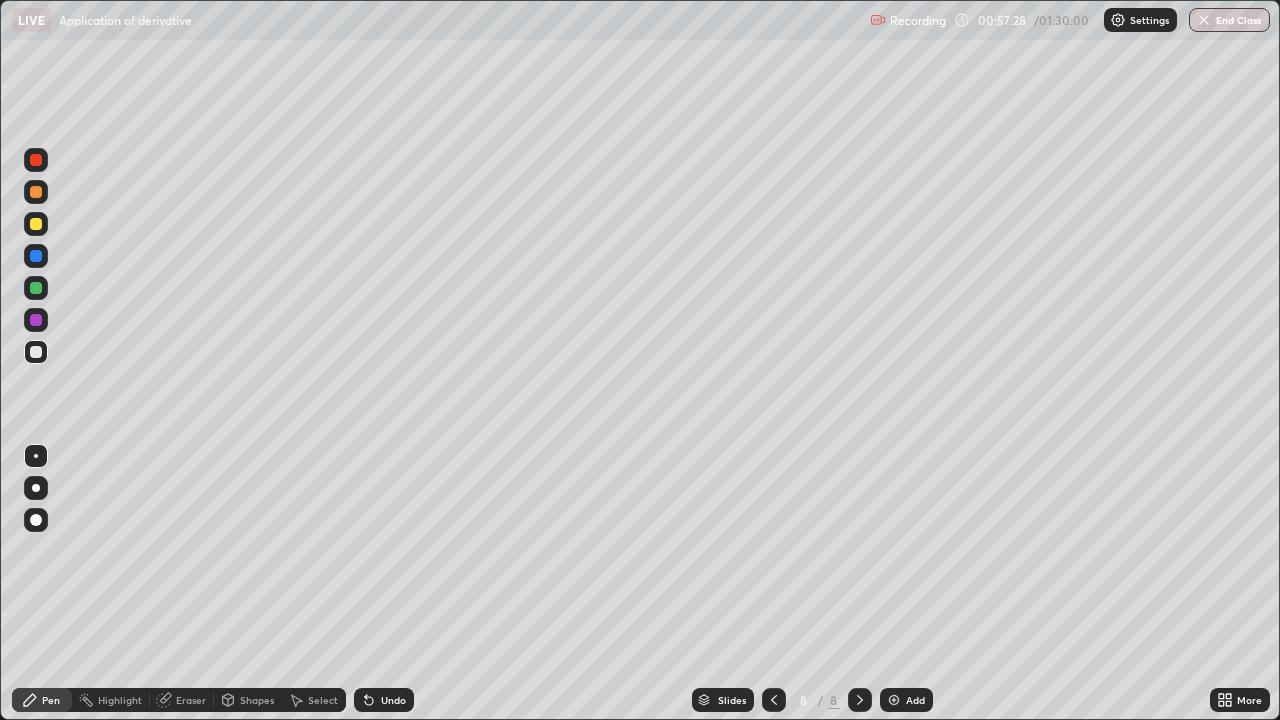 click at bounding box center [36, 288] 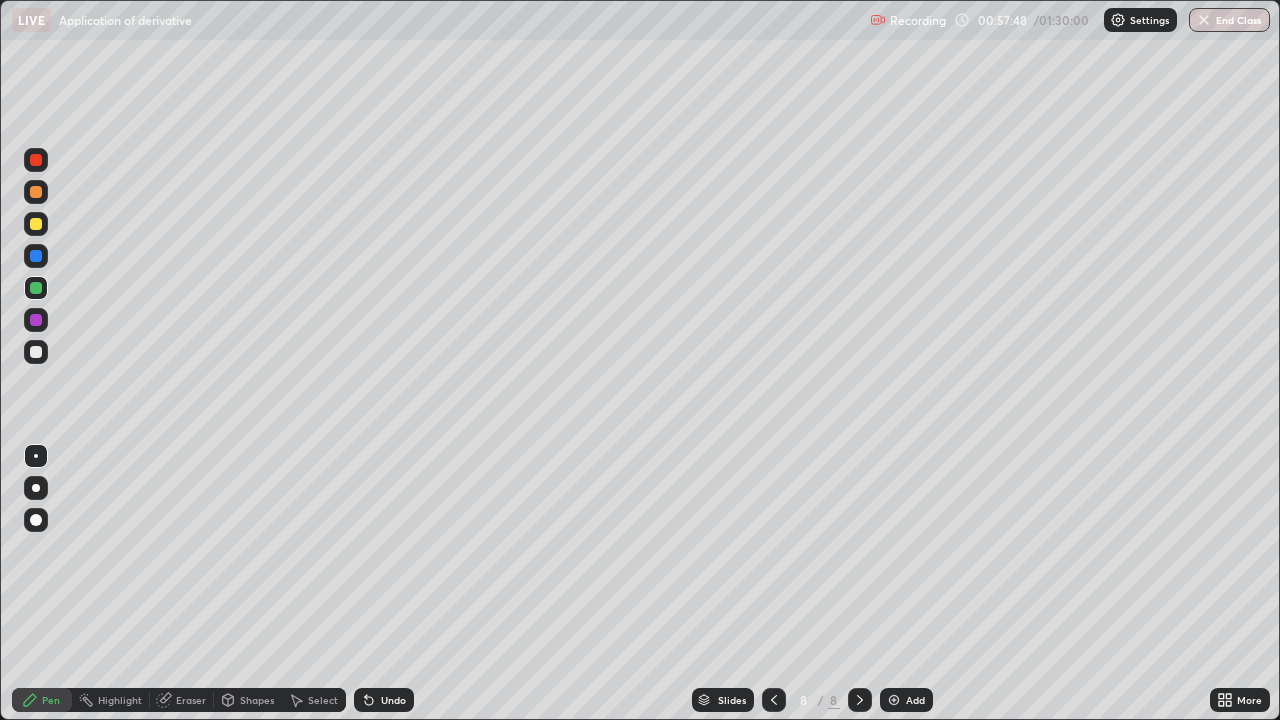 click on "Shapes" at bounding box center [257, 700] 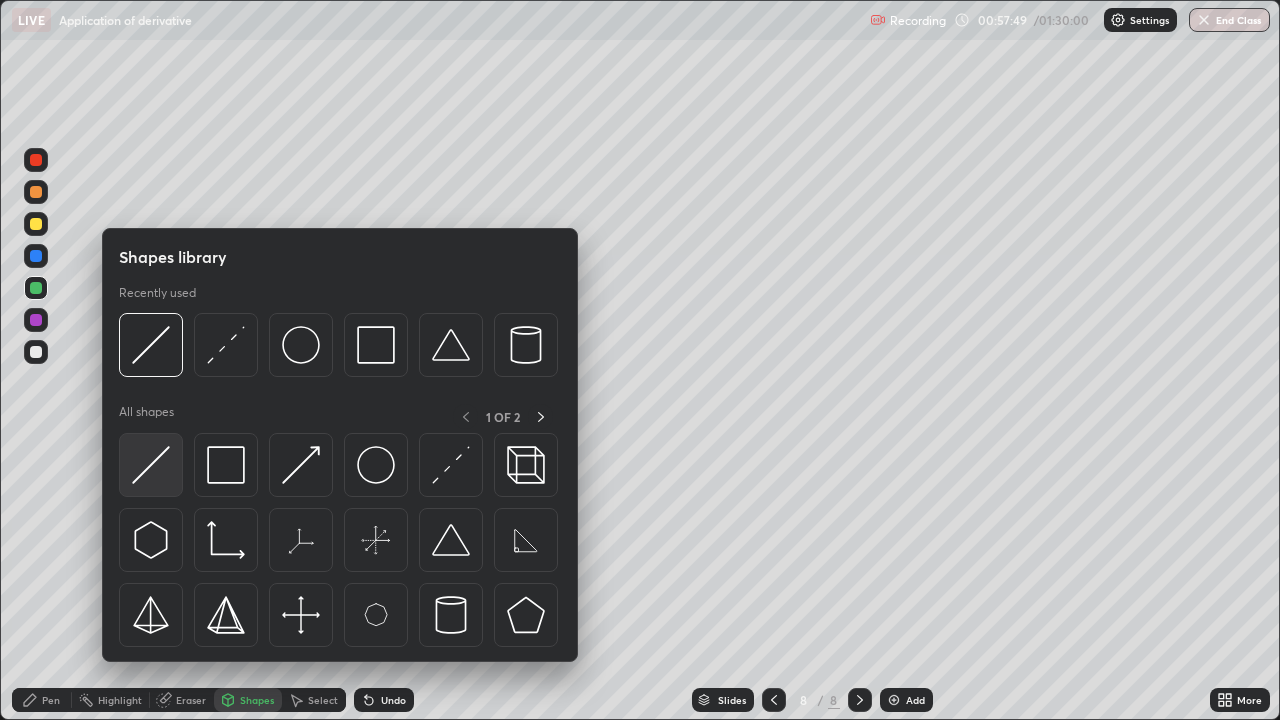 click at bounding box center [151, 465] 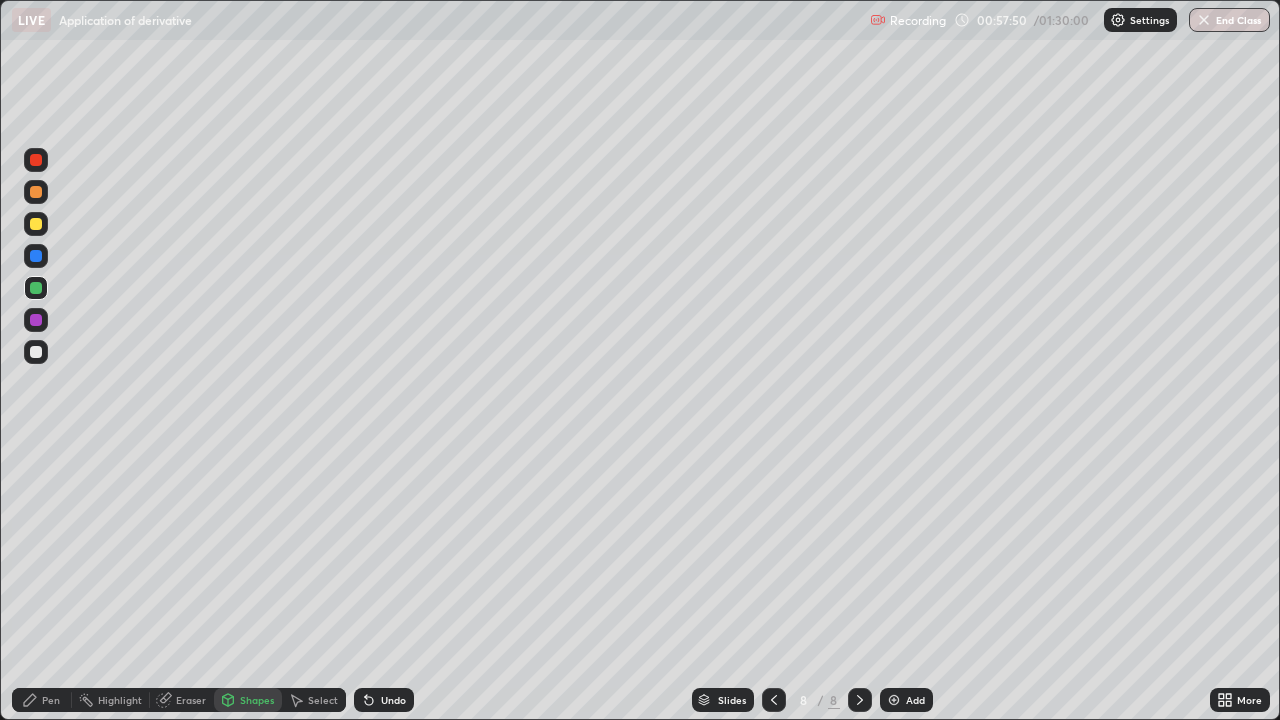 click on "Shapes" at bounding box center [257, 700] 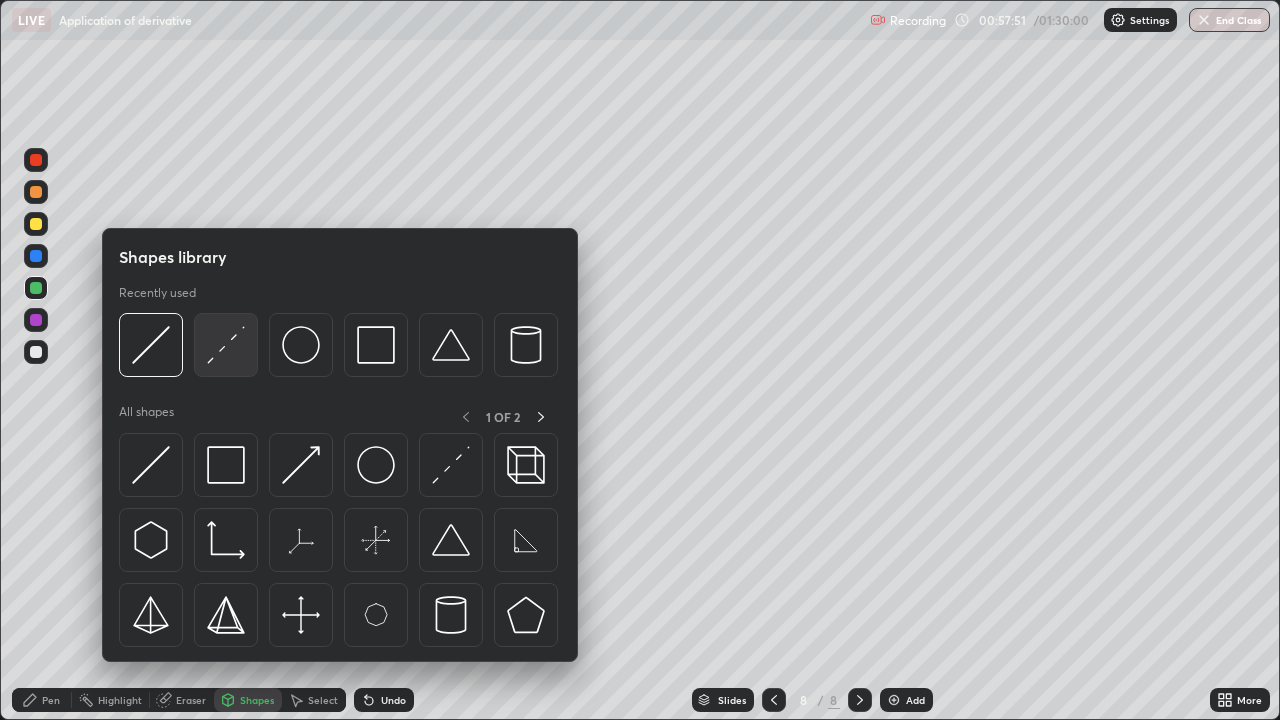 click at bounding box center (226, 345) 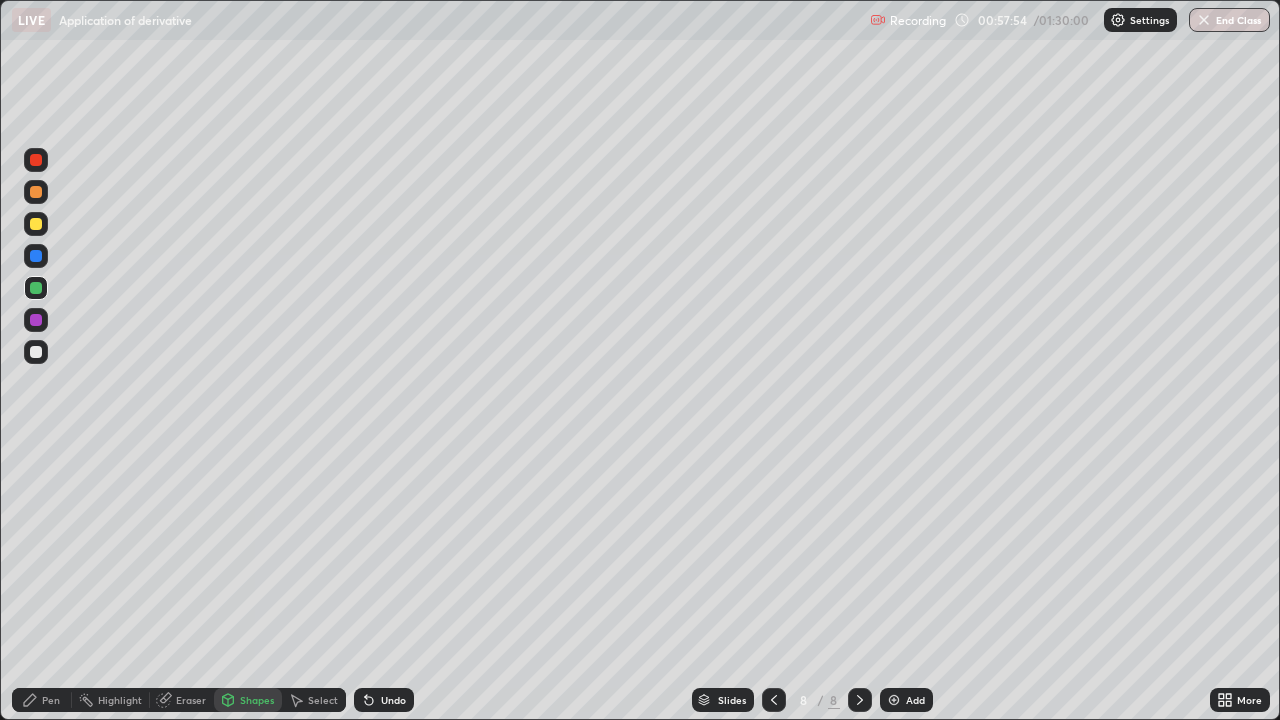 click on "Undo" at bounding box center [393, 700] 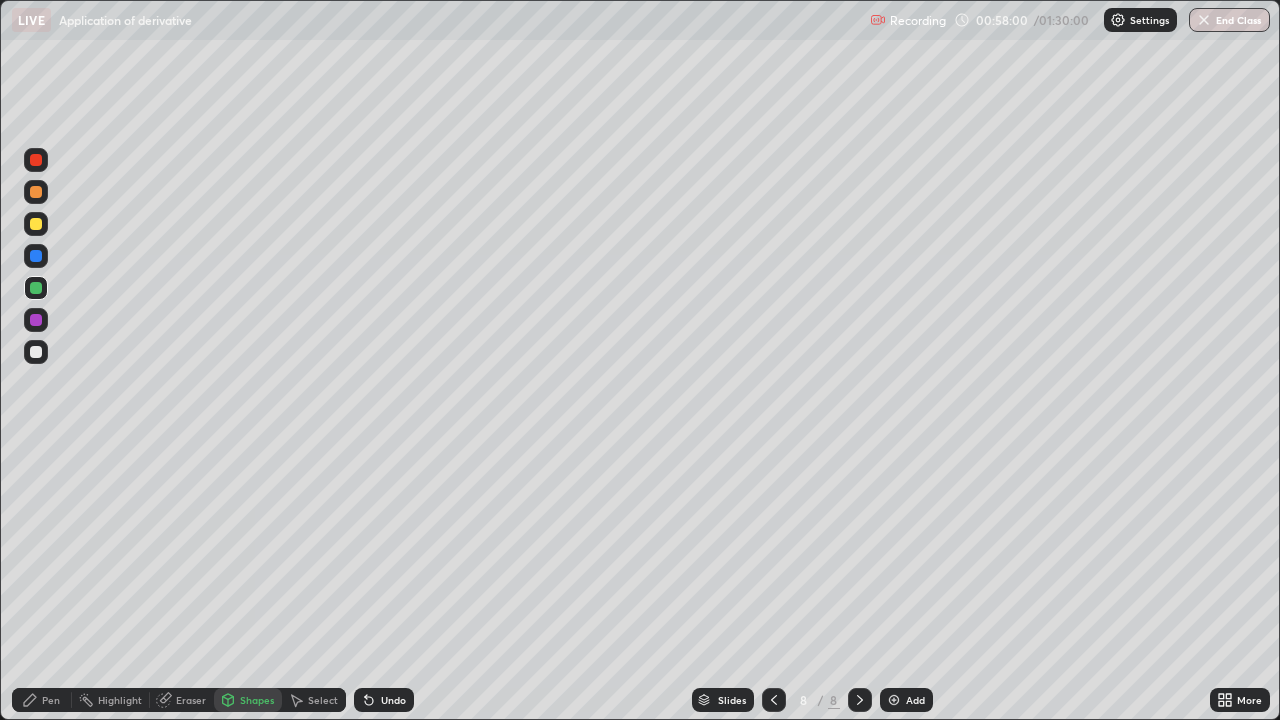 click 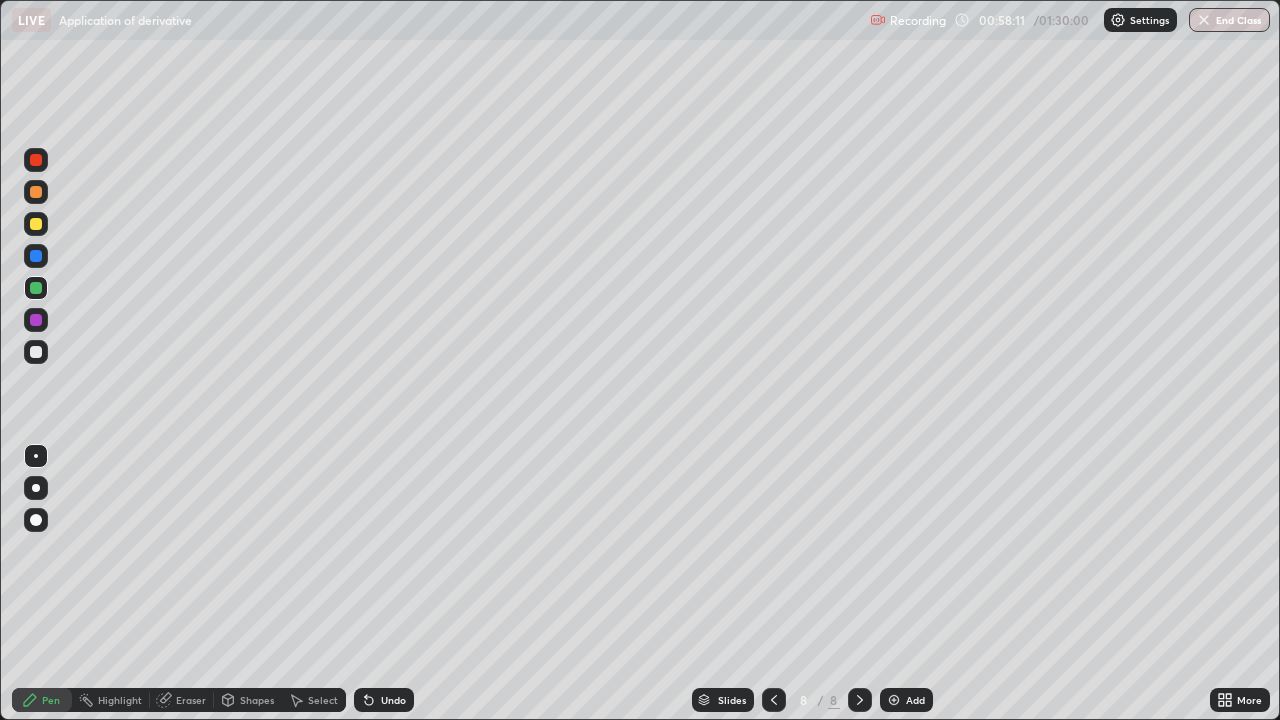 click on "Shapes" at bounding box center (257, 700) 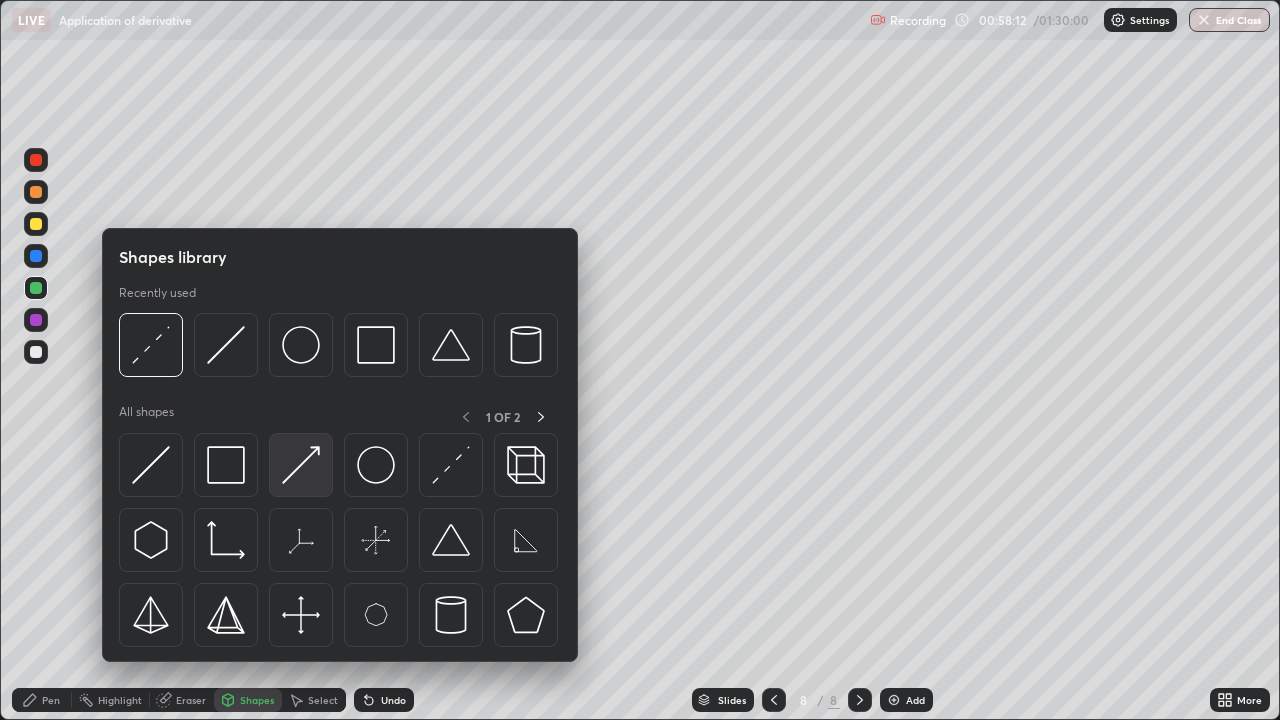 click at bounding box center [301, 465] 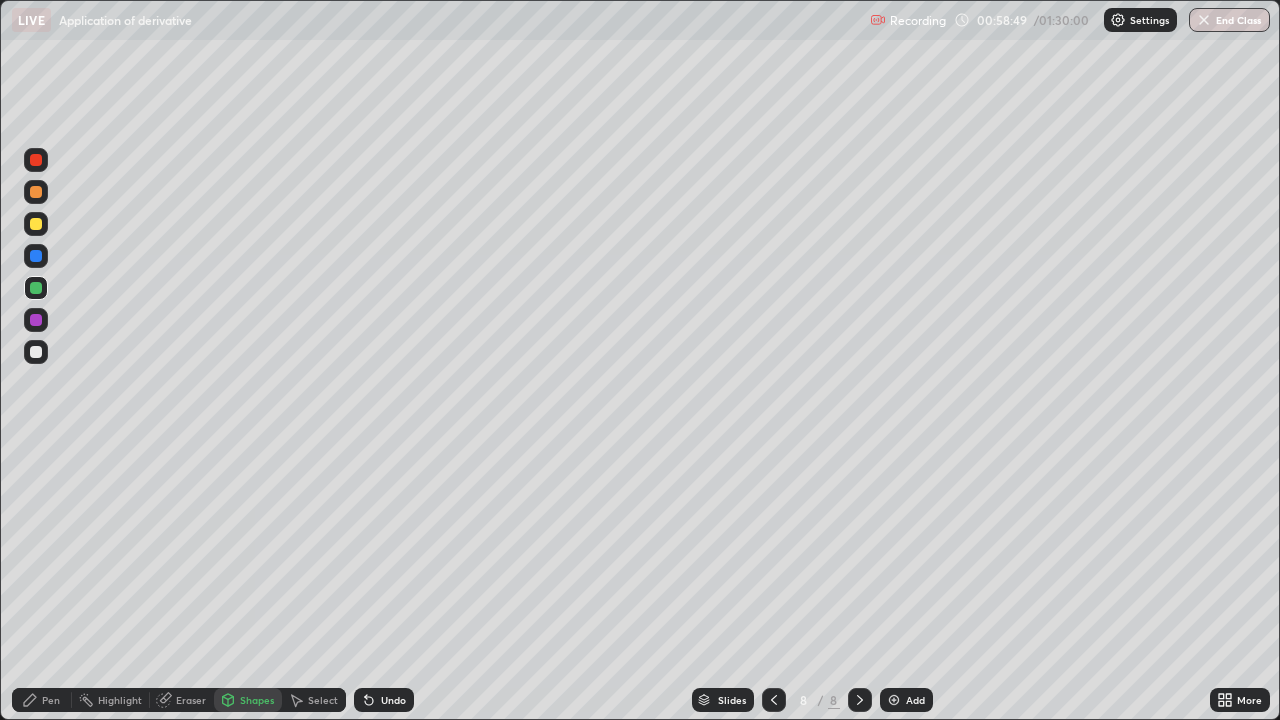 click on "Undo" at bounding box center (384, 700) 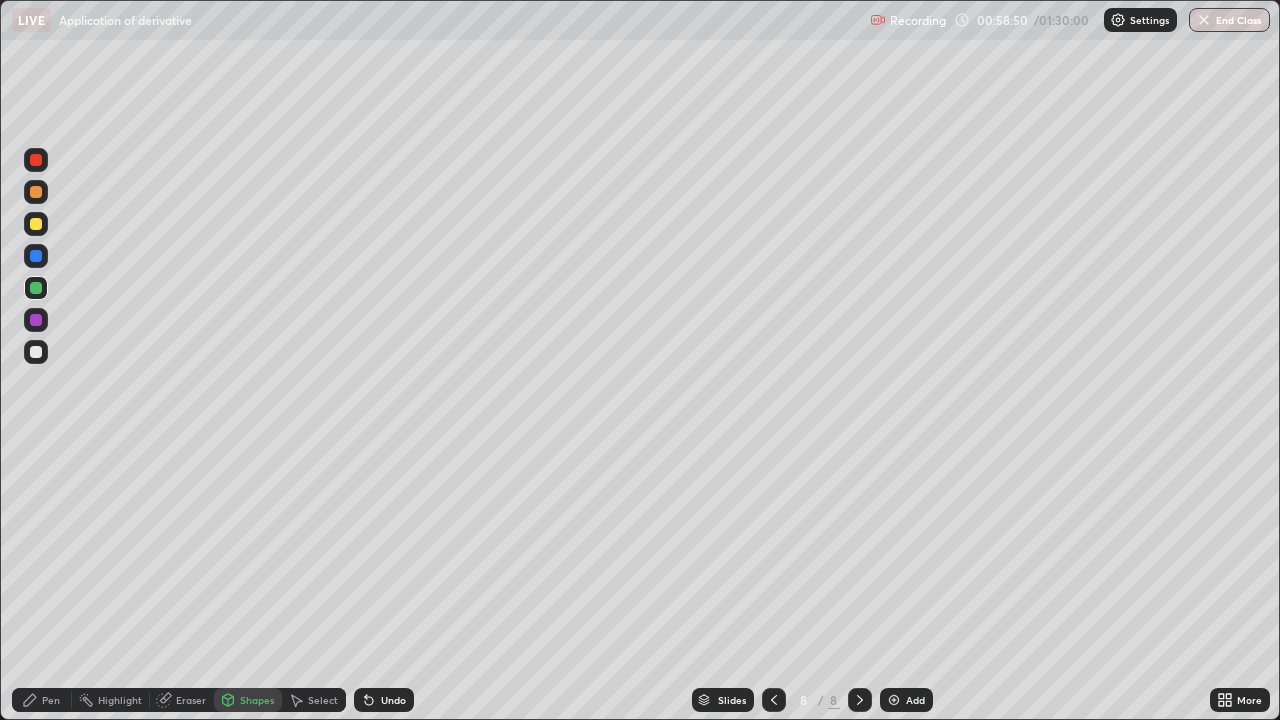 click on "Pen" at bounding box center (42, 700) 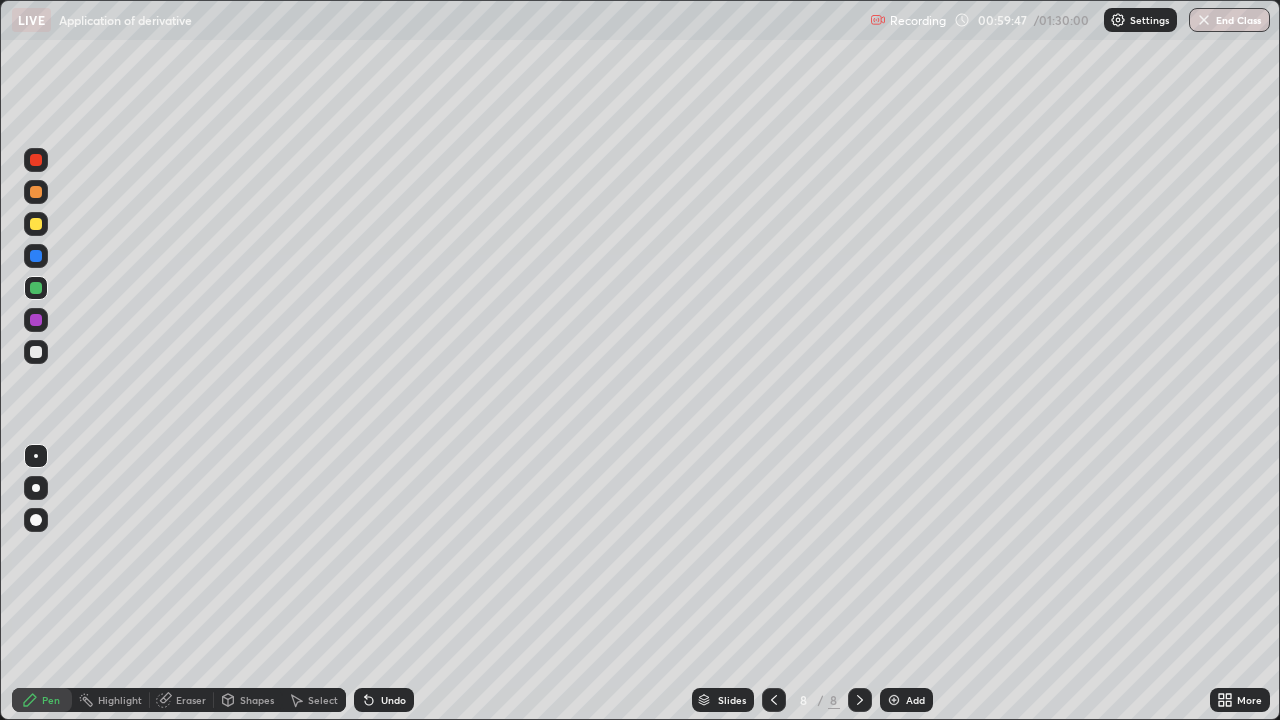 click at bounding box center (36, 192) 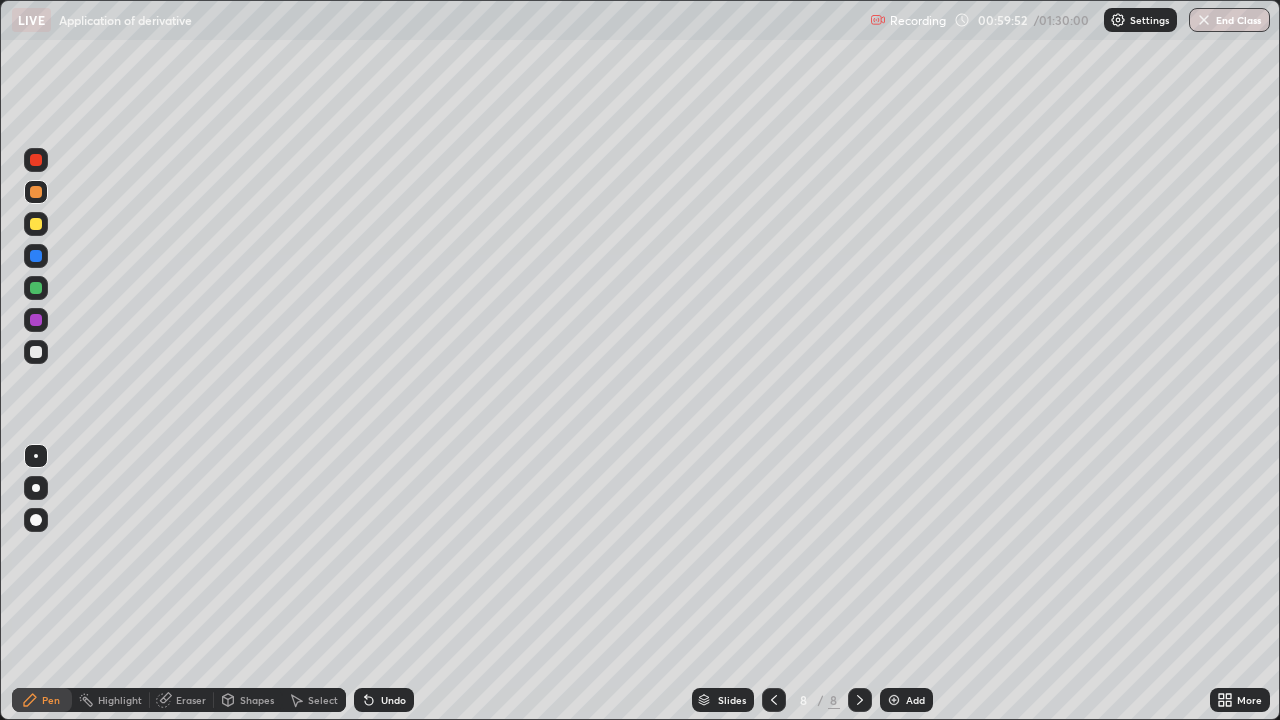 click on "Shapes" at bounding box center (257, 700) 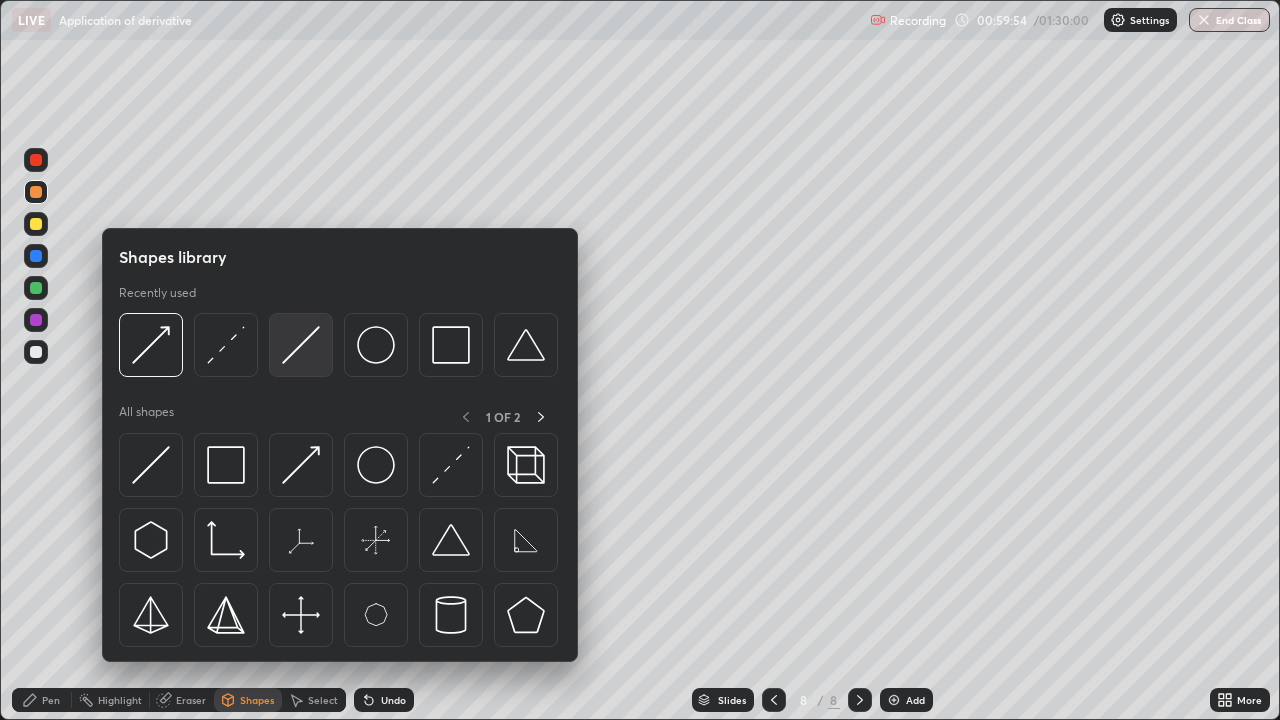 click at bounding box center [301, 345] 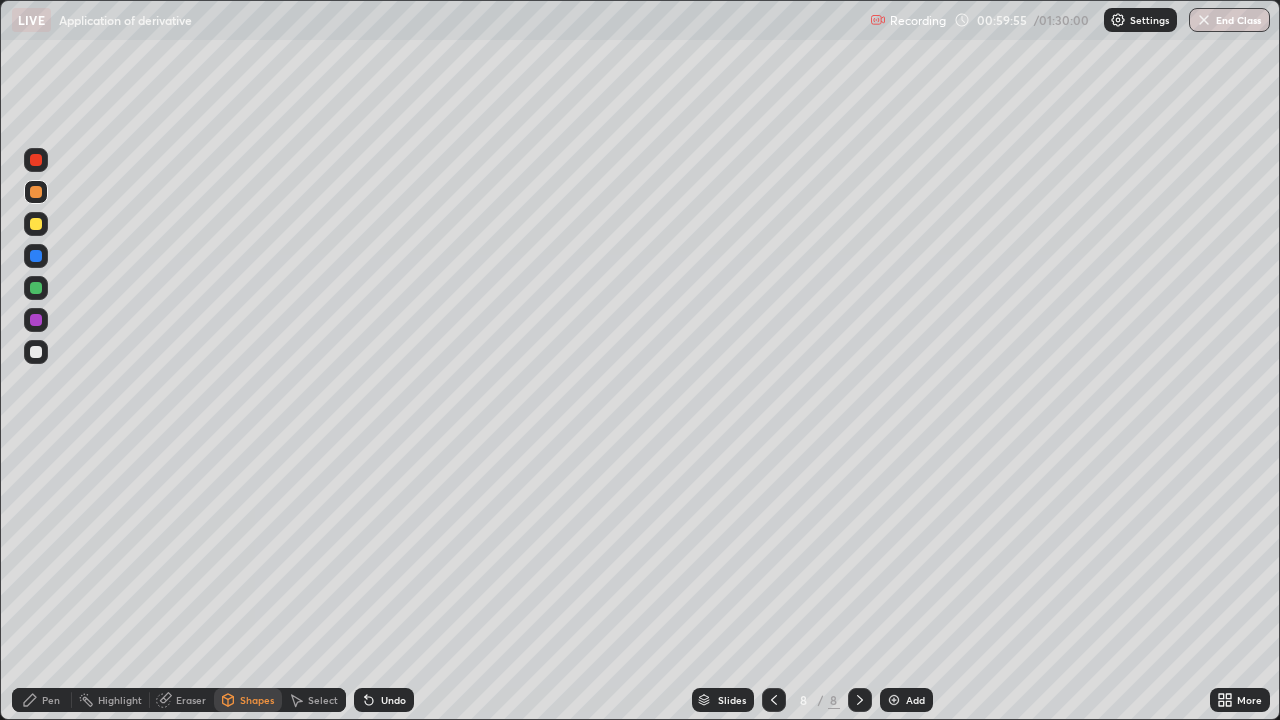 click on "Shapes" at bounding box center [257, 700] 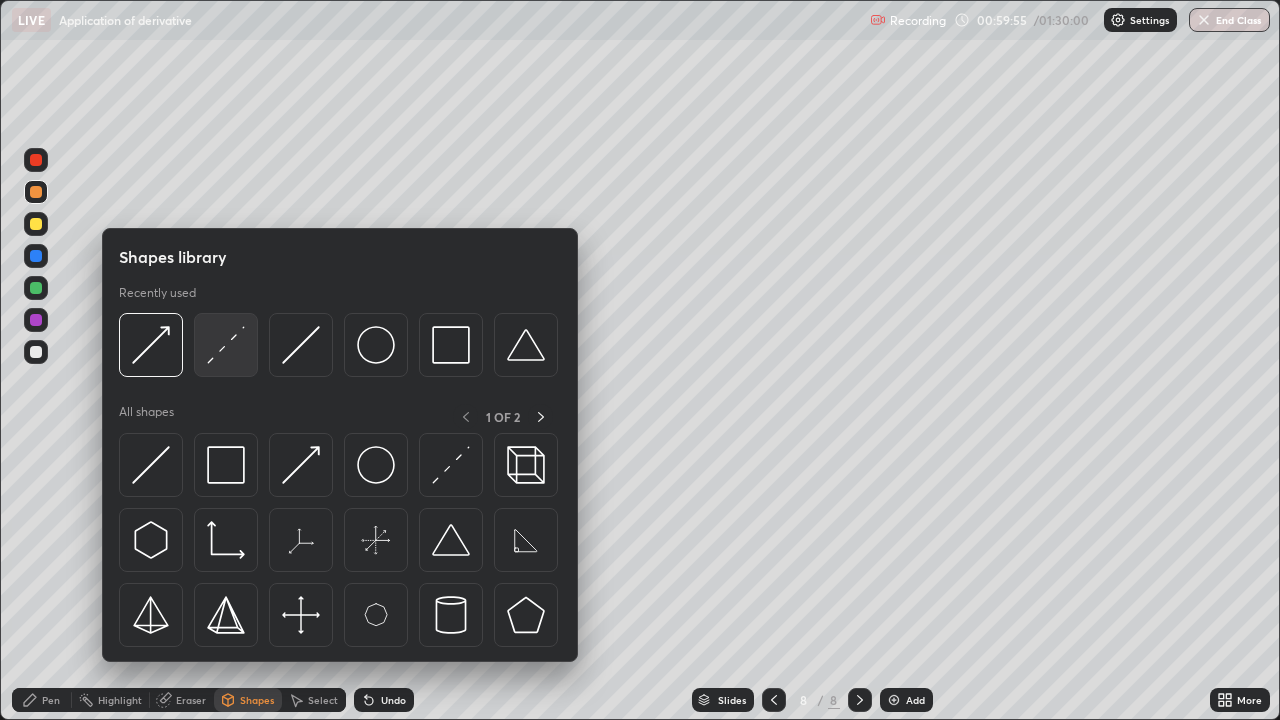 click at bounding box center [226, 345] 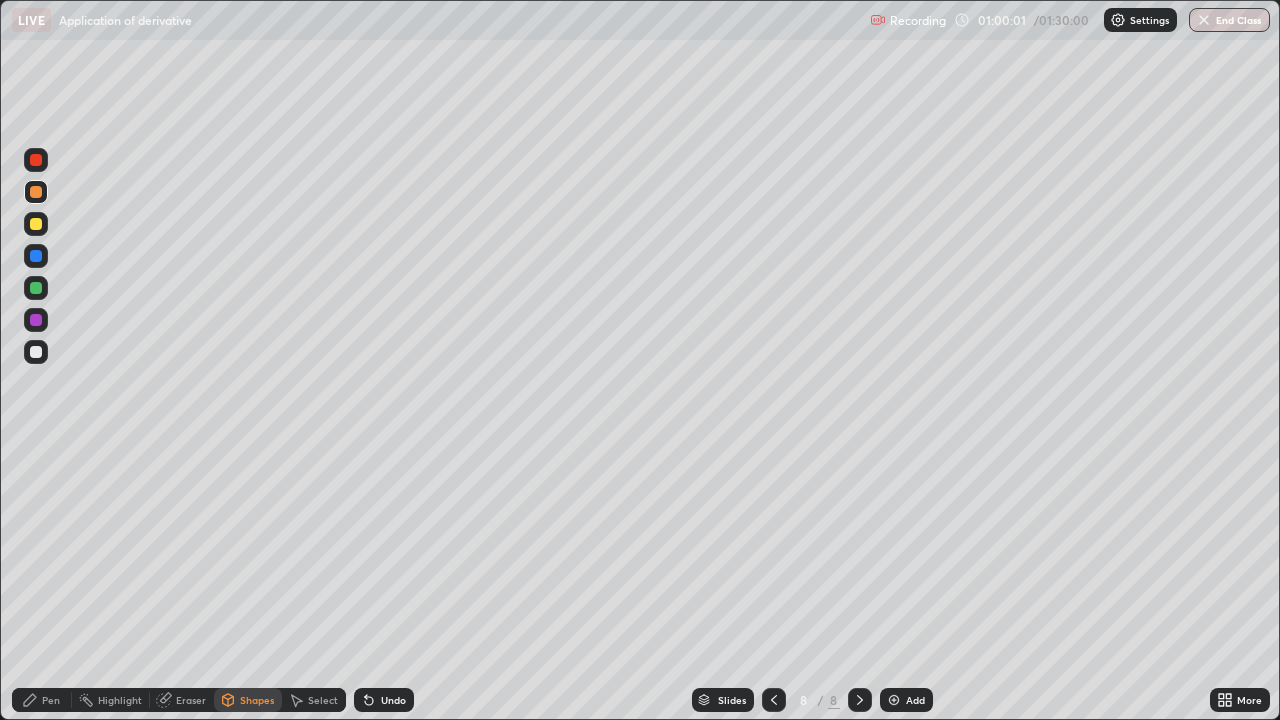 click on "Pen" at bounding box center [51, 700] 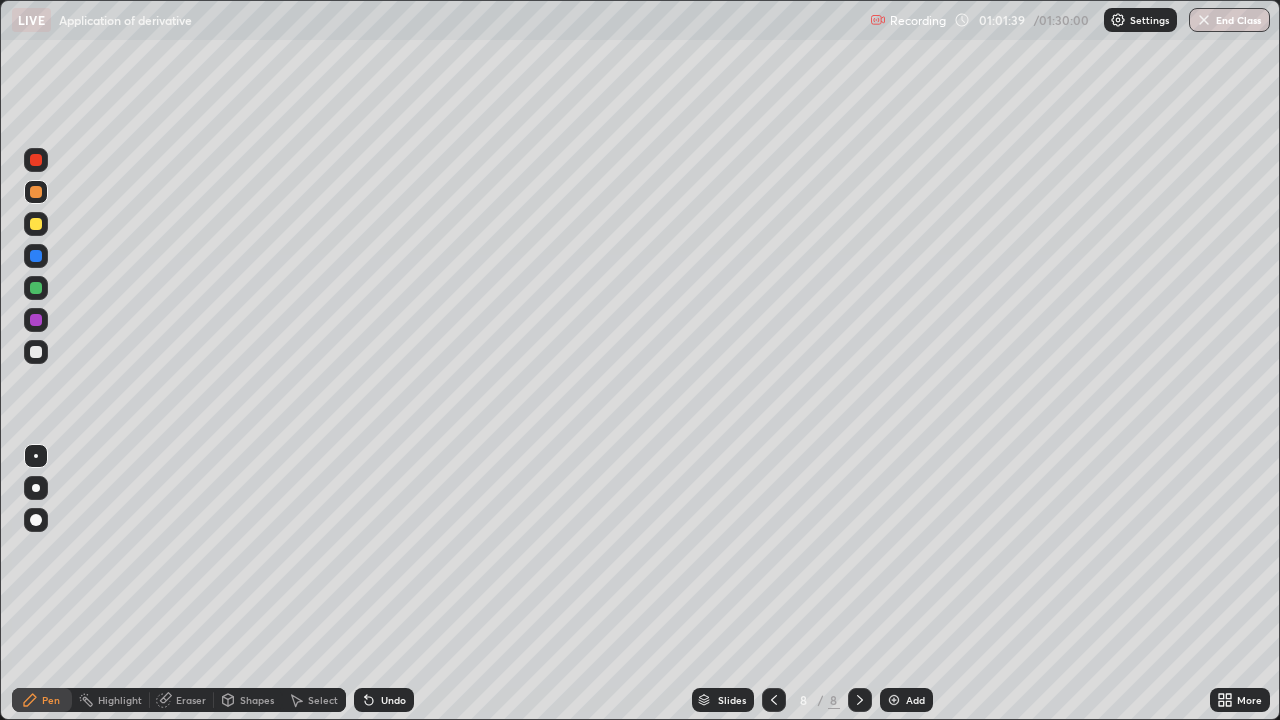 click on "Shapes" at bounding box center (257, 700) 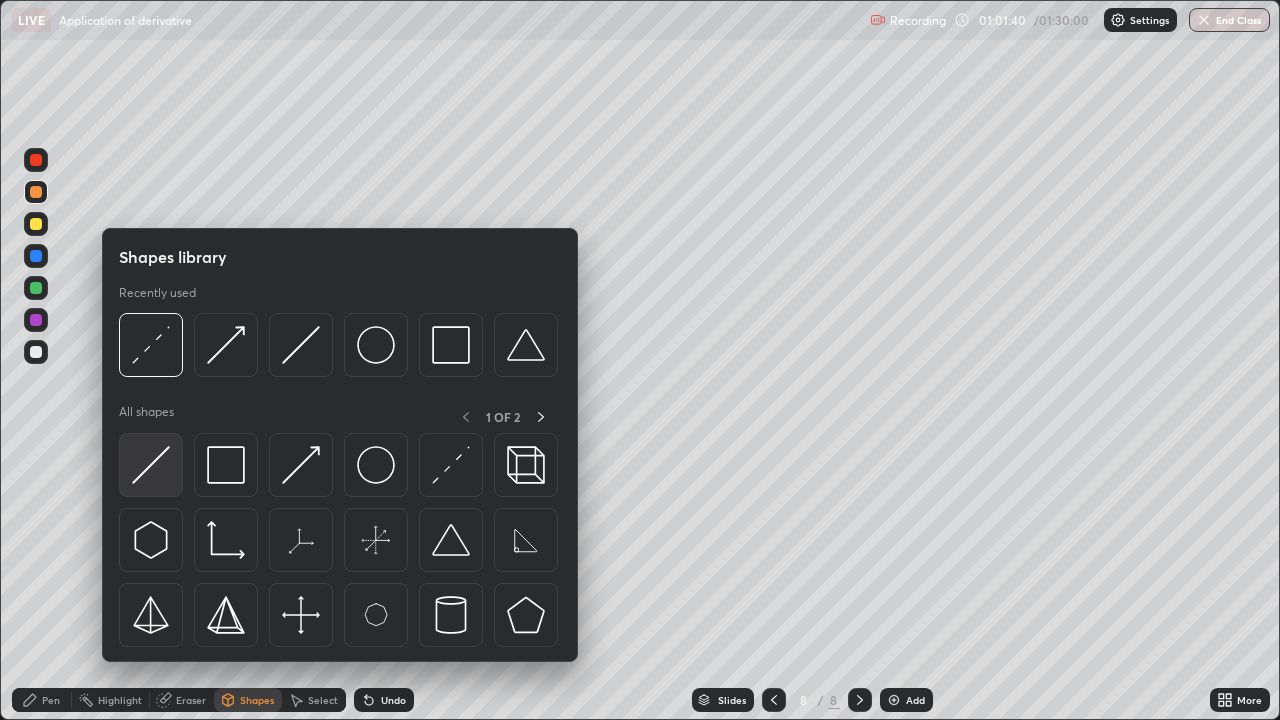 click at bounding box center (151, 465) 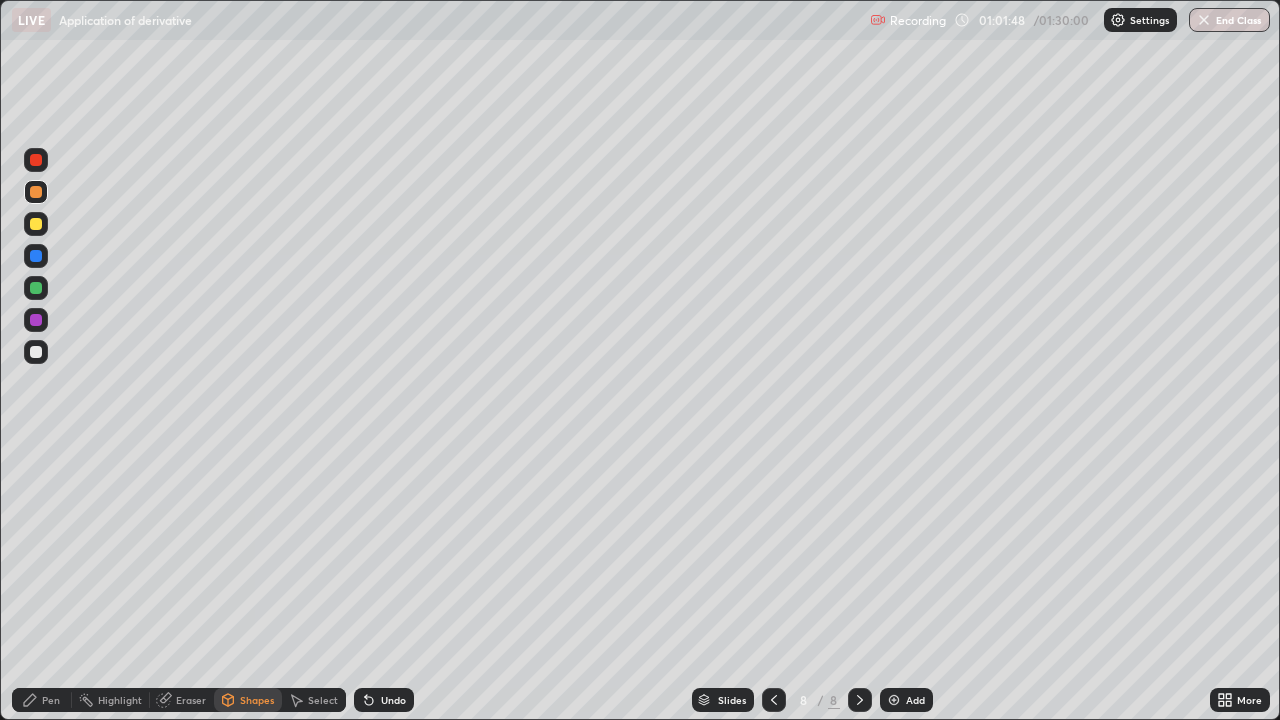 click at bounding box center [36, 352] 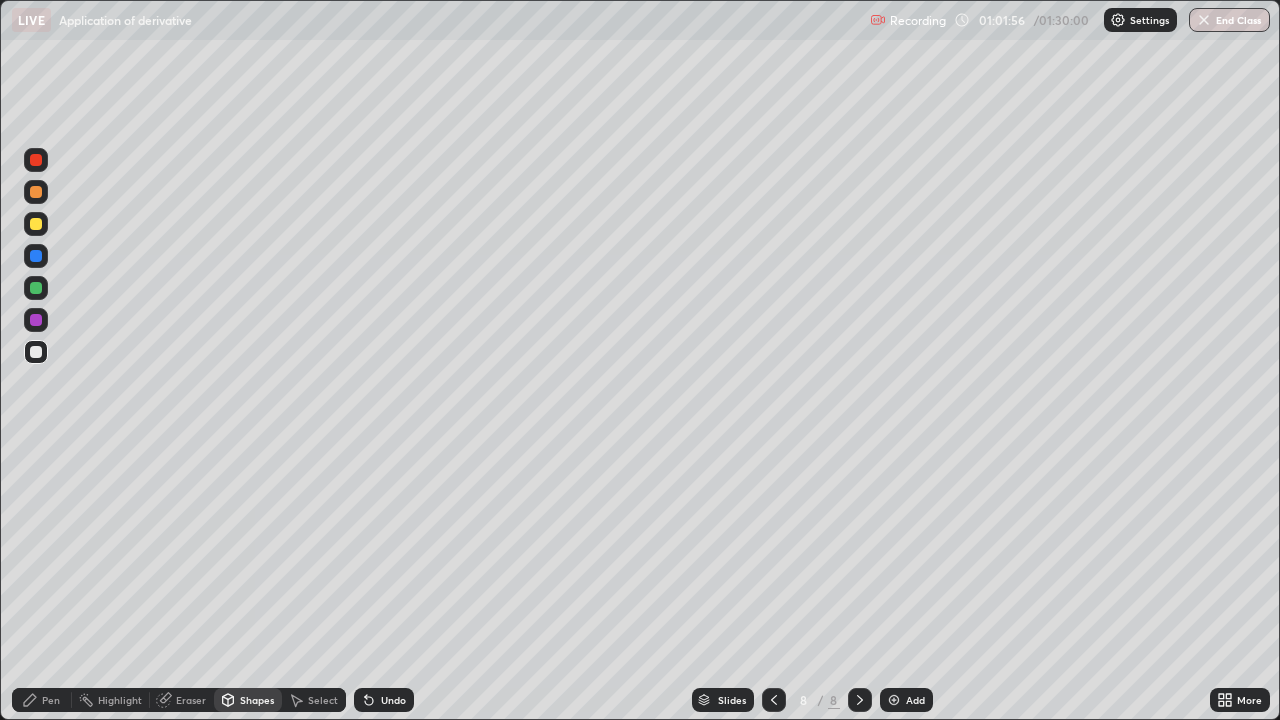 click on "Pen" at bounding box center [51, 700] 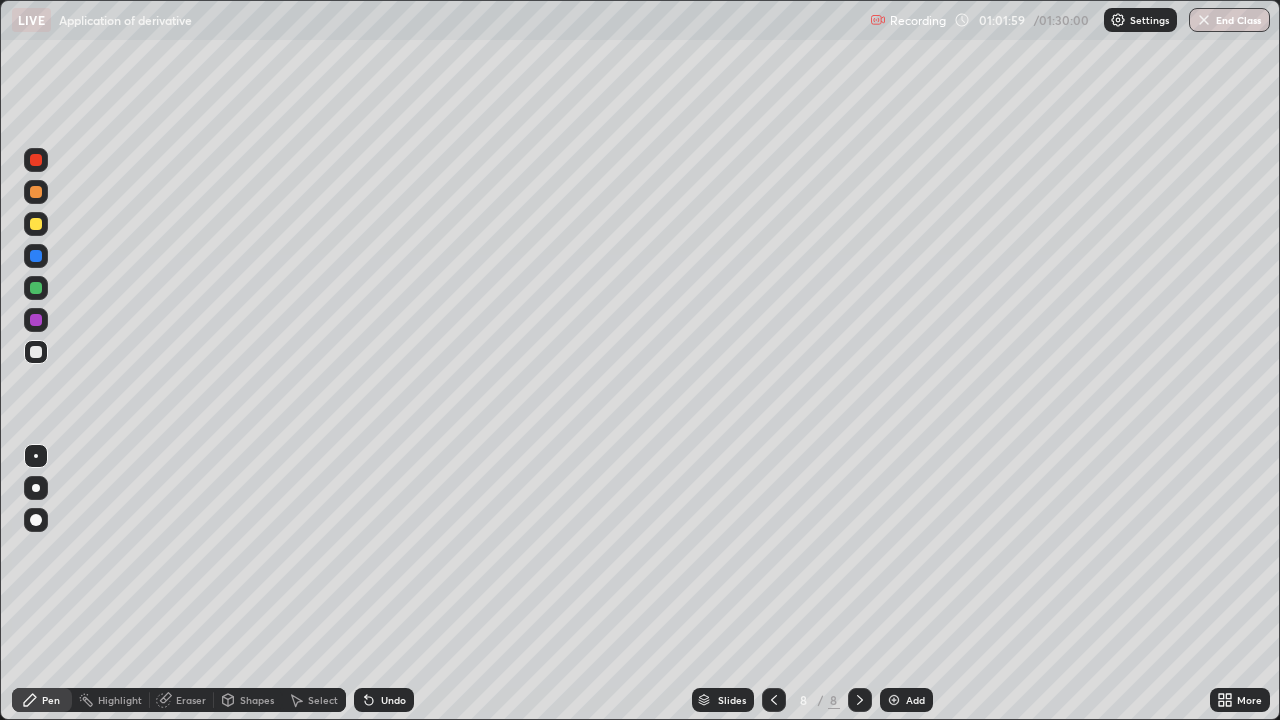 click at bounding box center (36, 224) 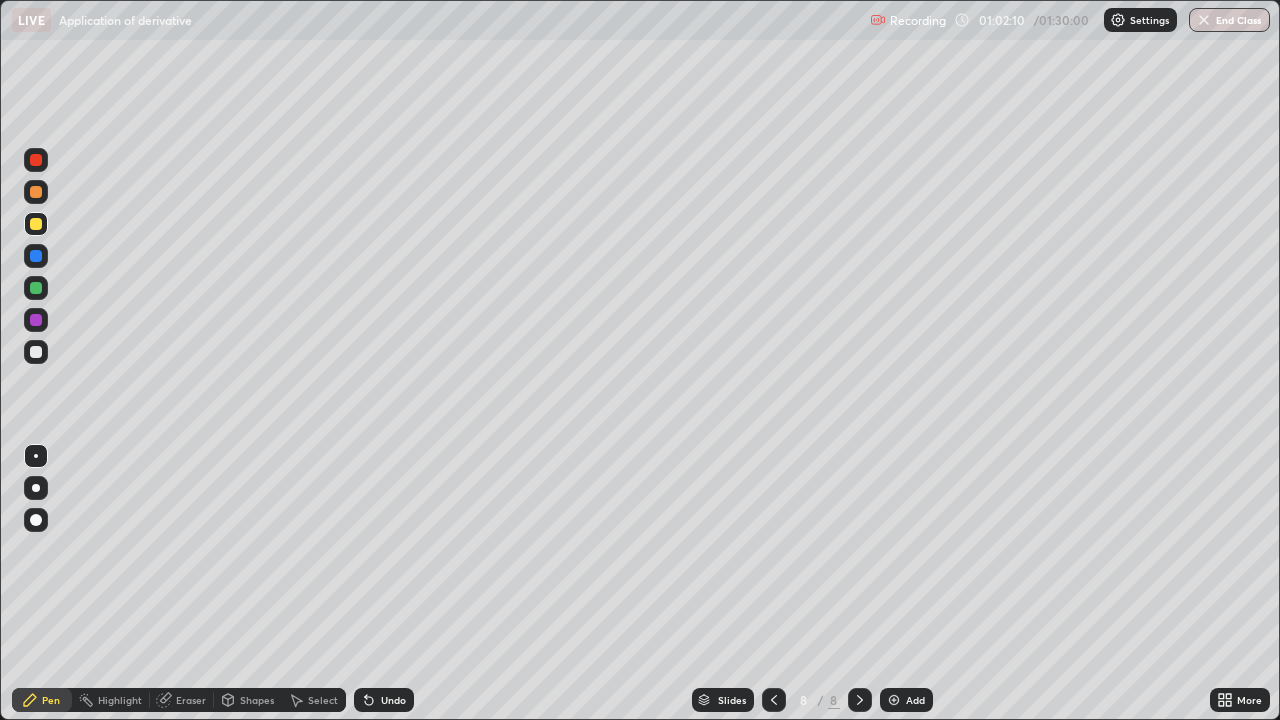 click on "Eraser" at bounding box center (182, 700) 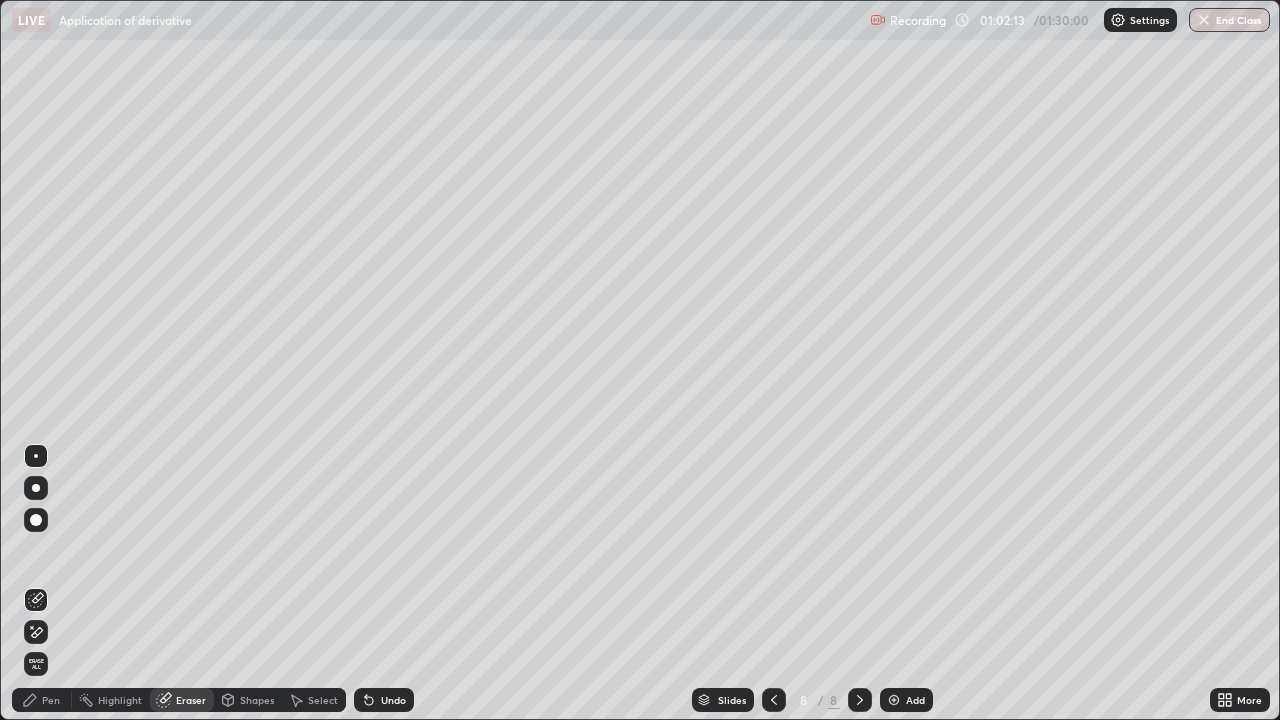 click on "Pen" at bounding box center (51, 700) 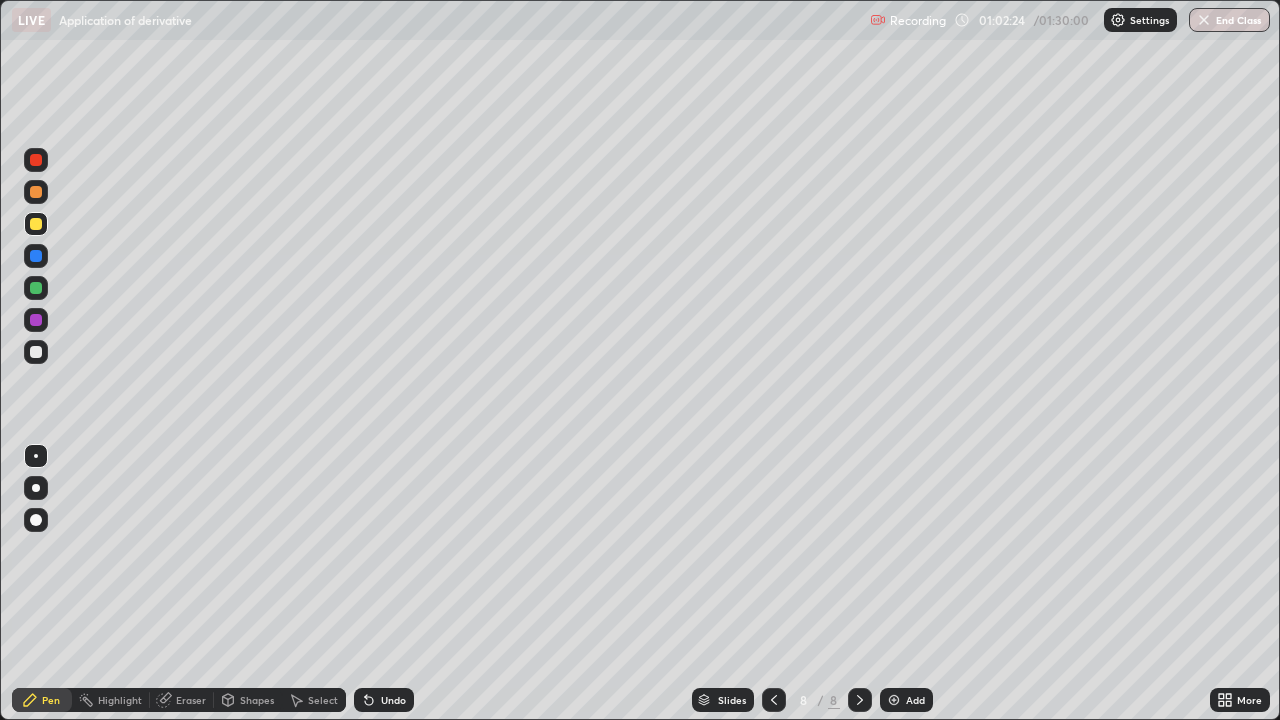 click at bounding box center [36, 160] 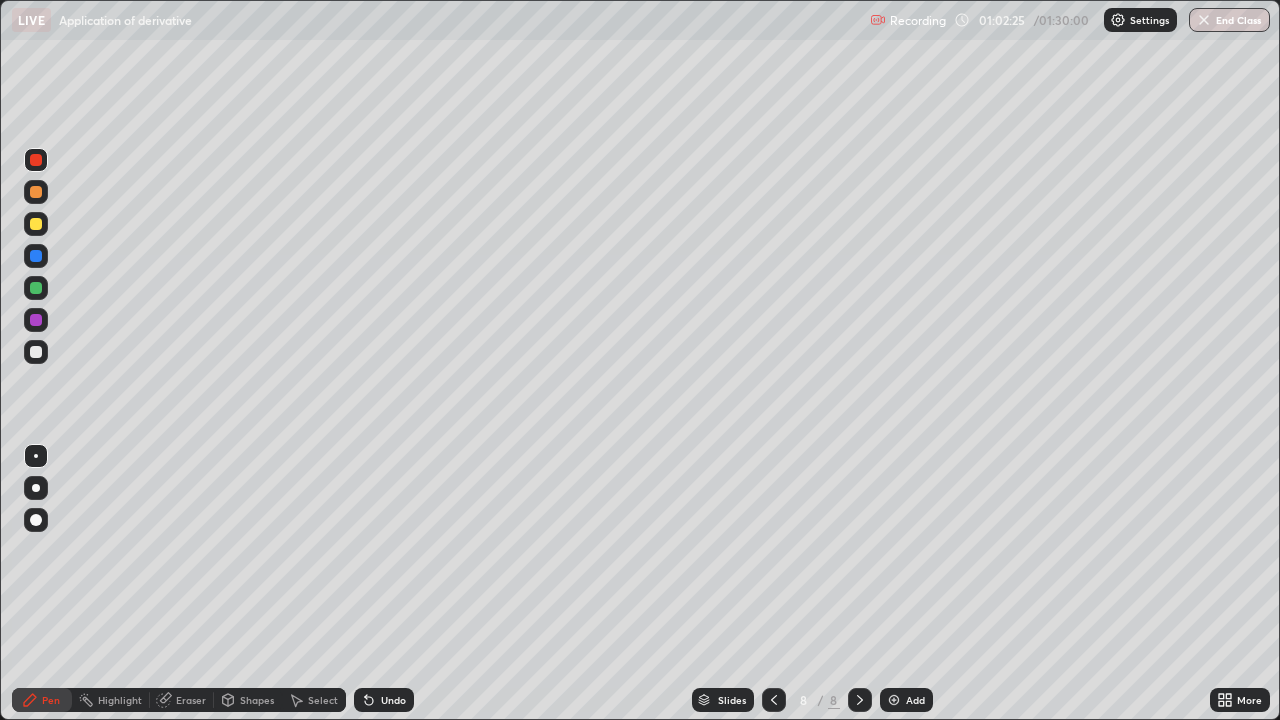 click 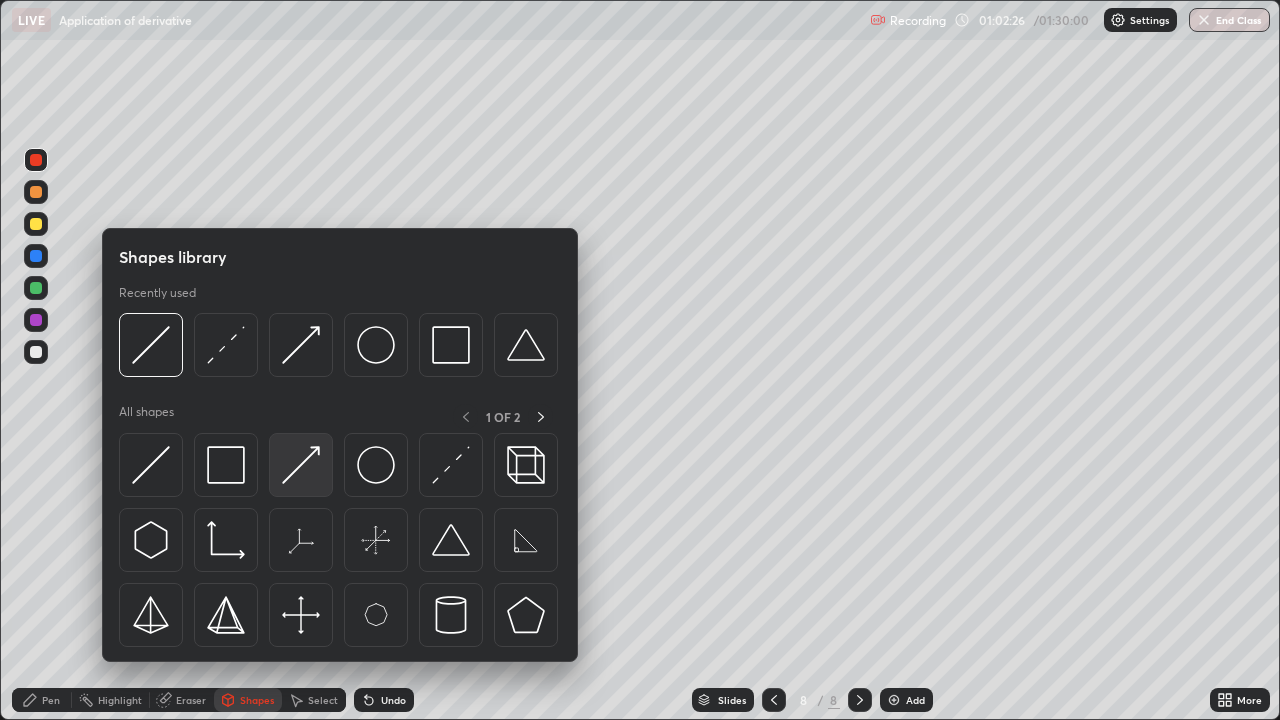click at bounding box center [301, 465] 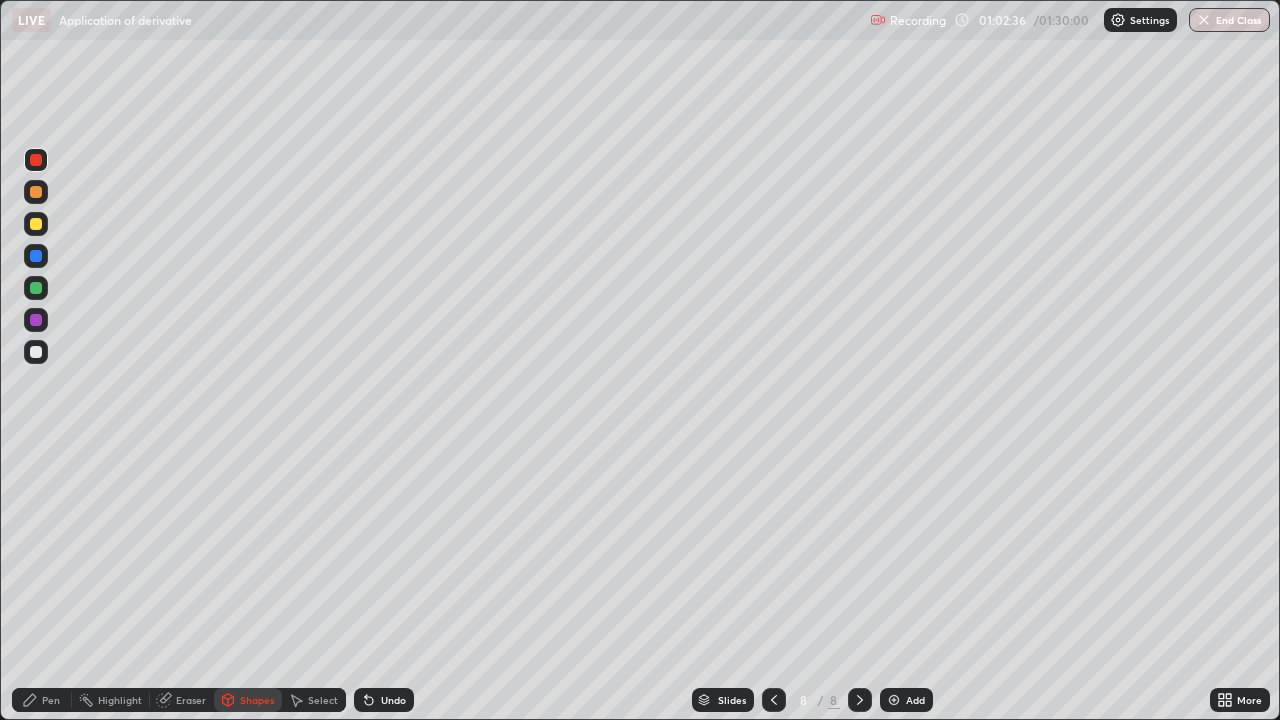 click on "Shapes" at bounding box center [257, 700] 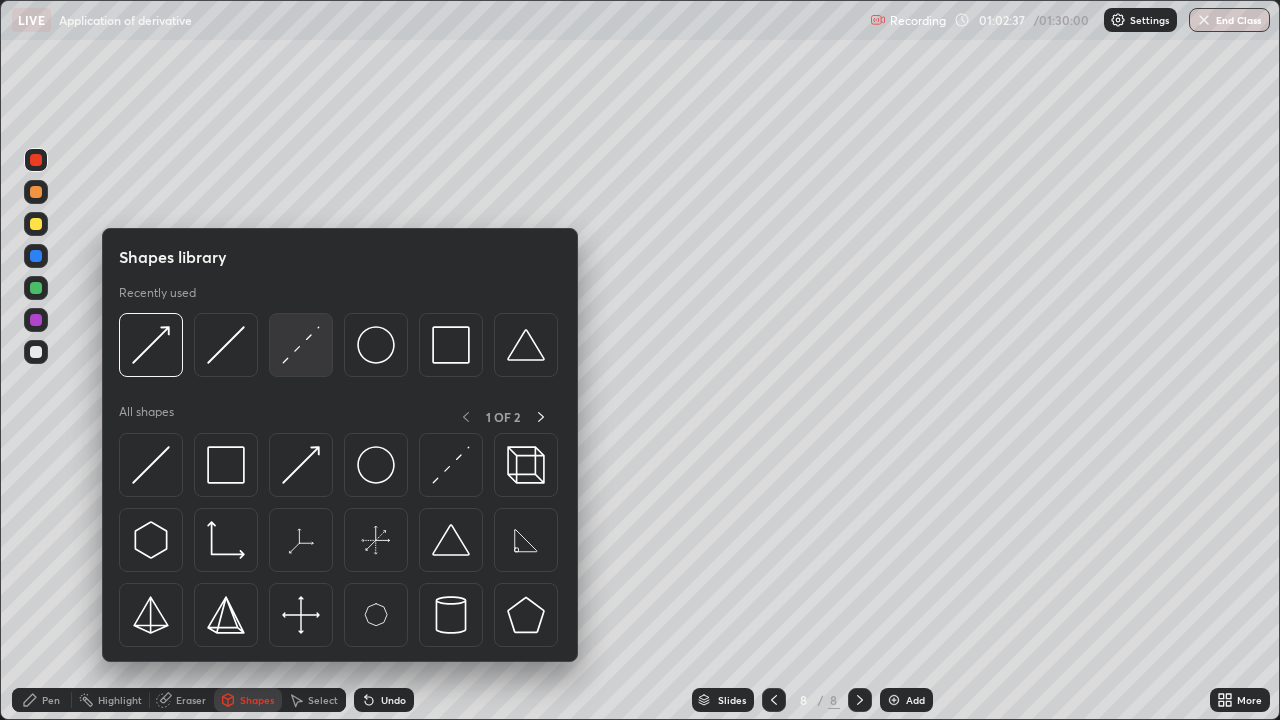 click at bounding box center (301, 345) 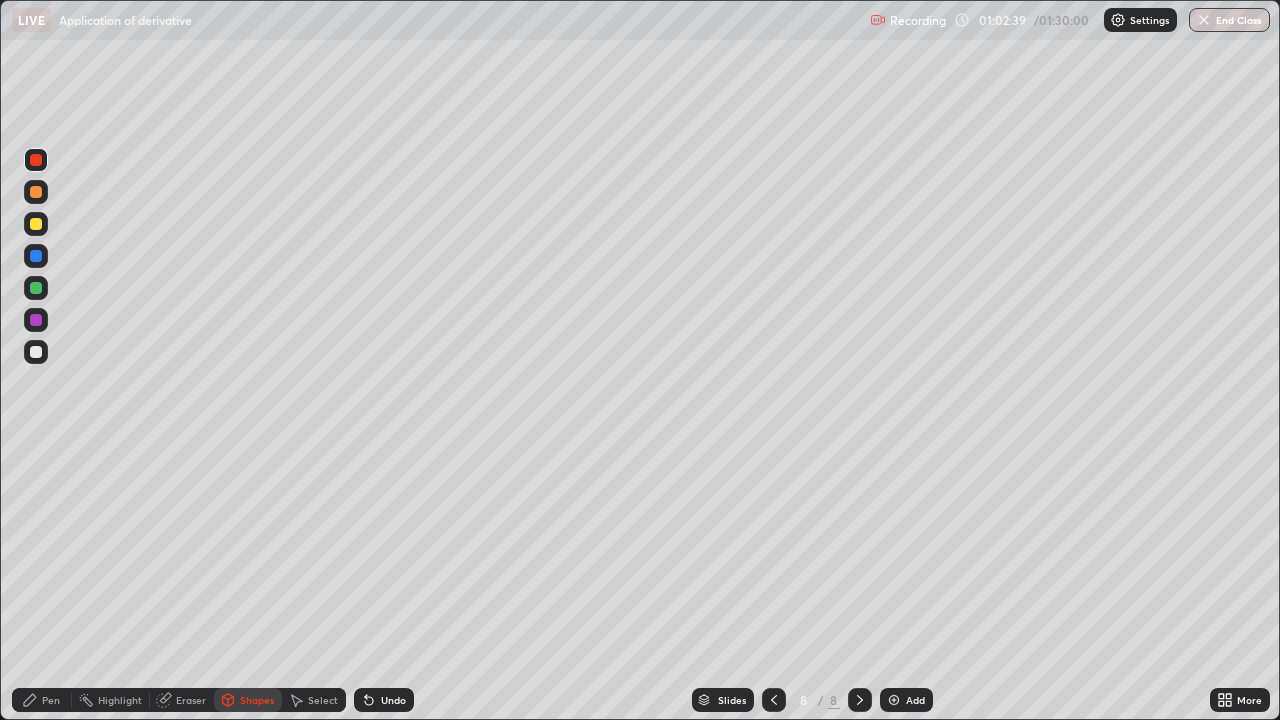 click at bounding box center [36, 256] 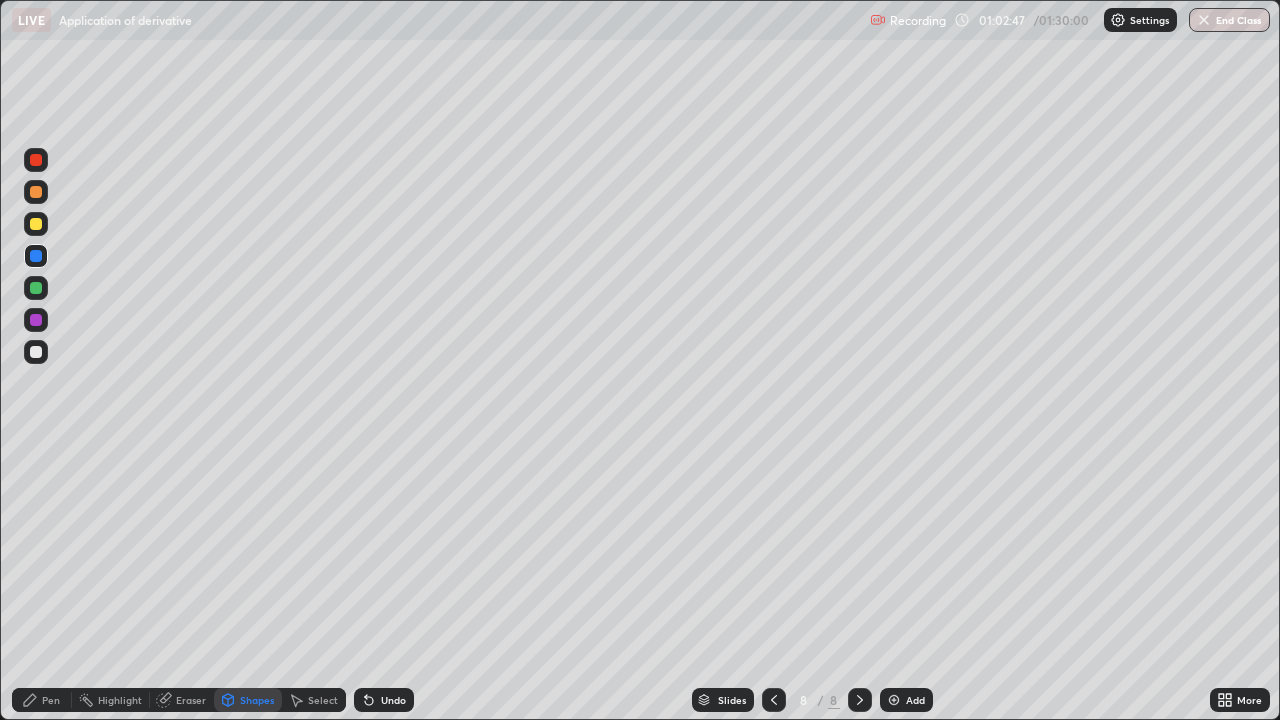 click on "Pen" at bounding box center (51, 700) 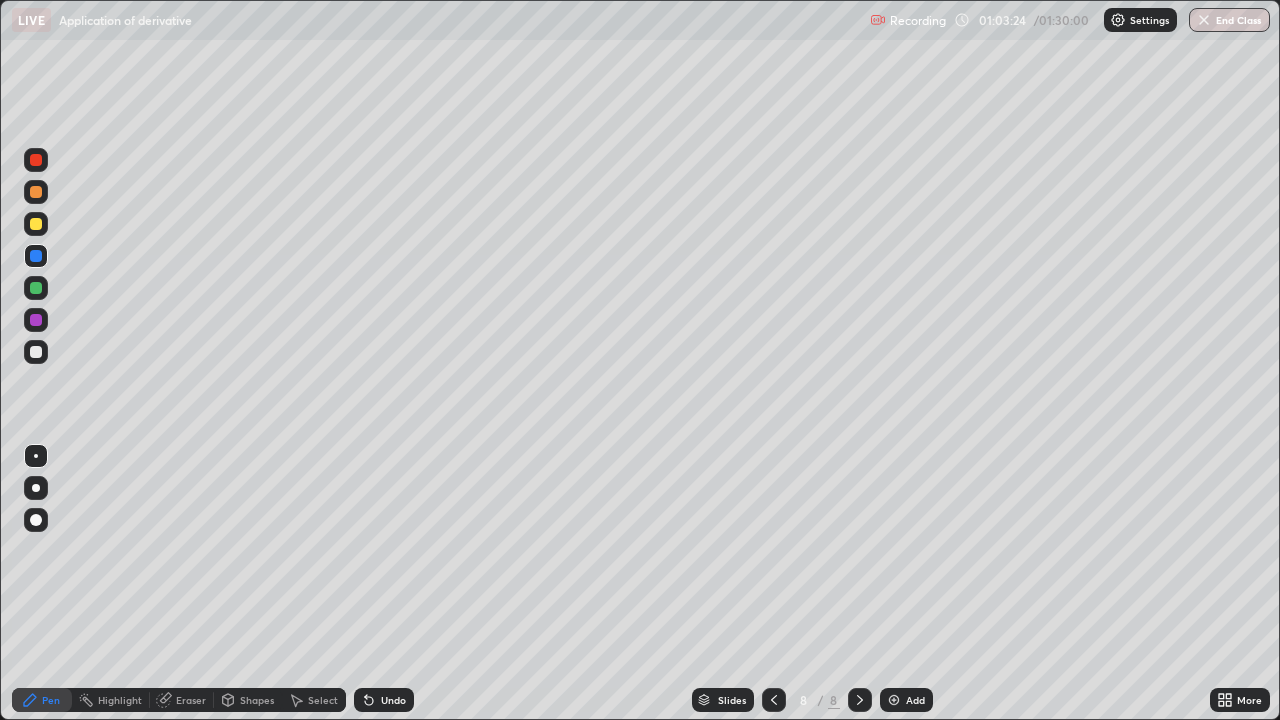 click at bounding box center (36, 352) 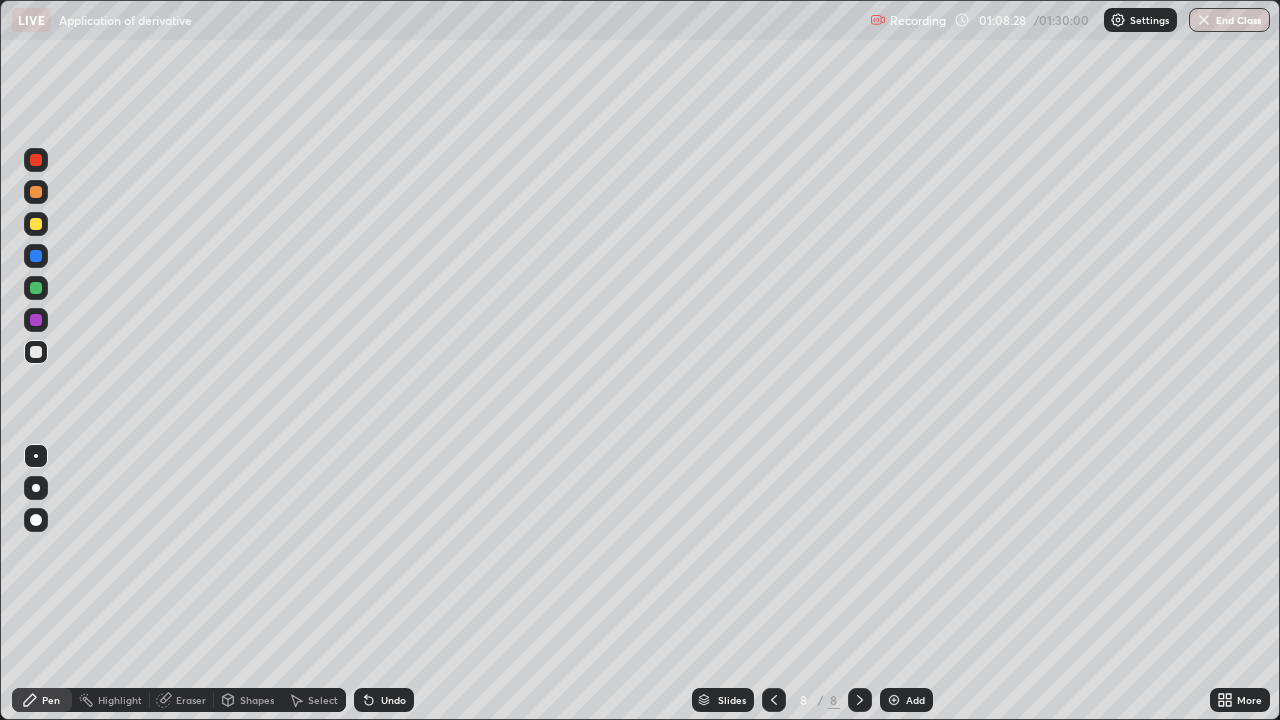 click on "Add" at bounding box center [915, 700] 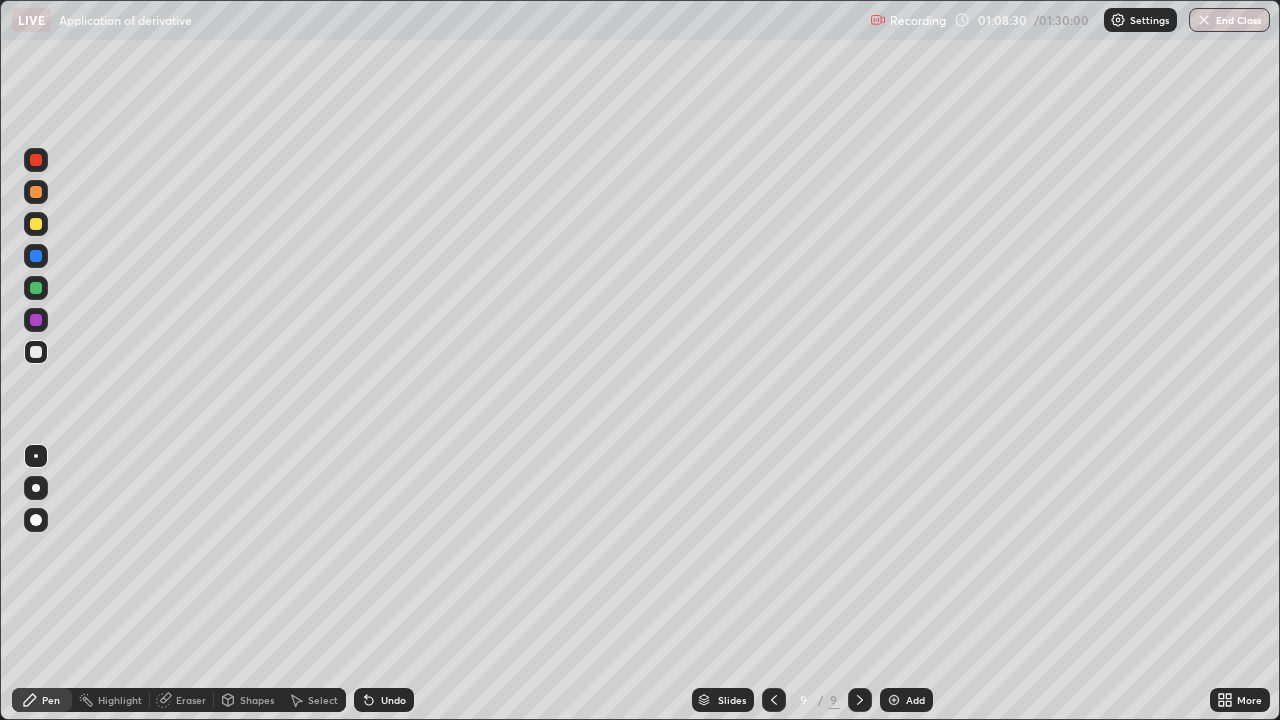 click on "Shapes" at bounding box center [257, 700] 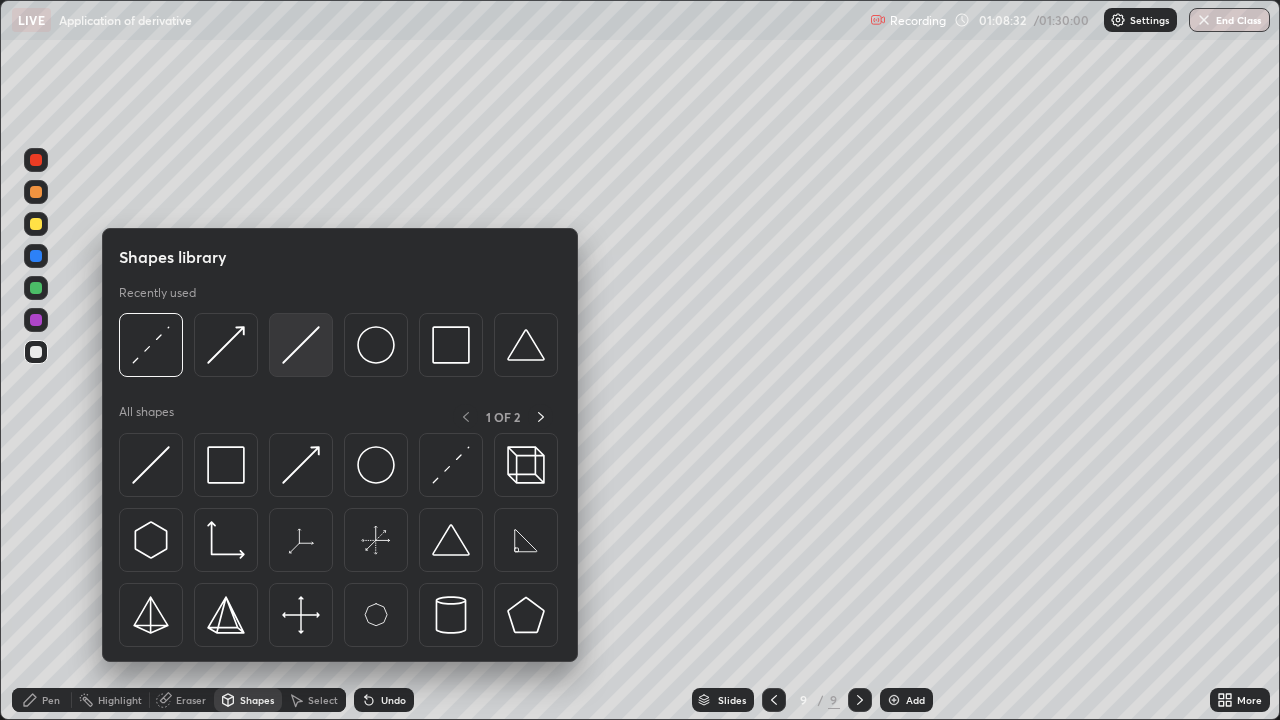 click at bounding box center [301, 345] 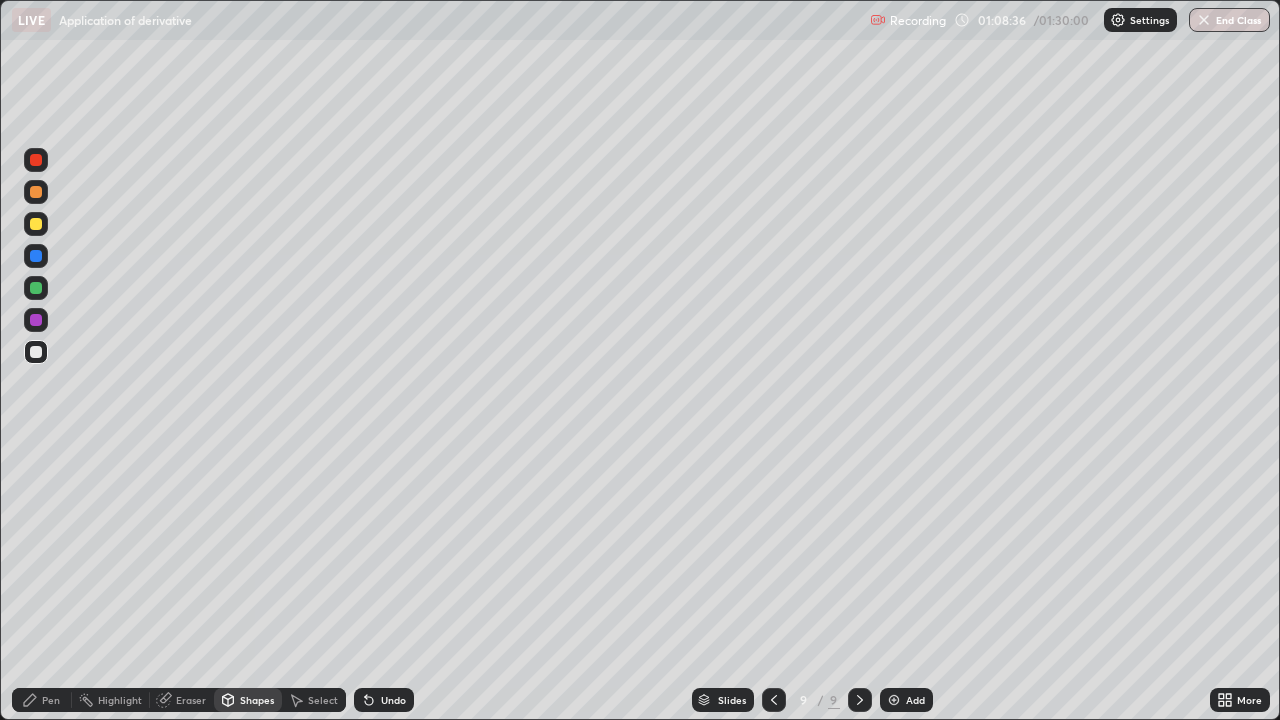 click on "Pen" at bounding box center [42, 700] 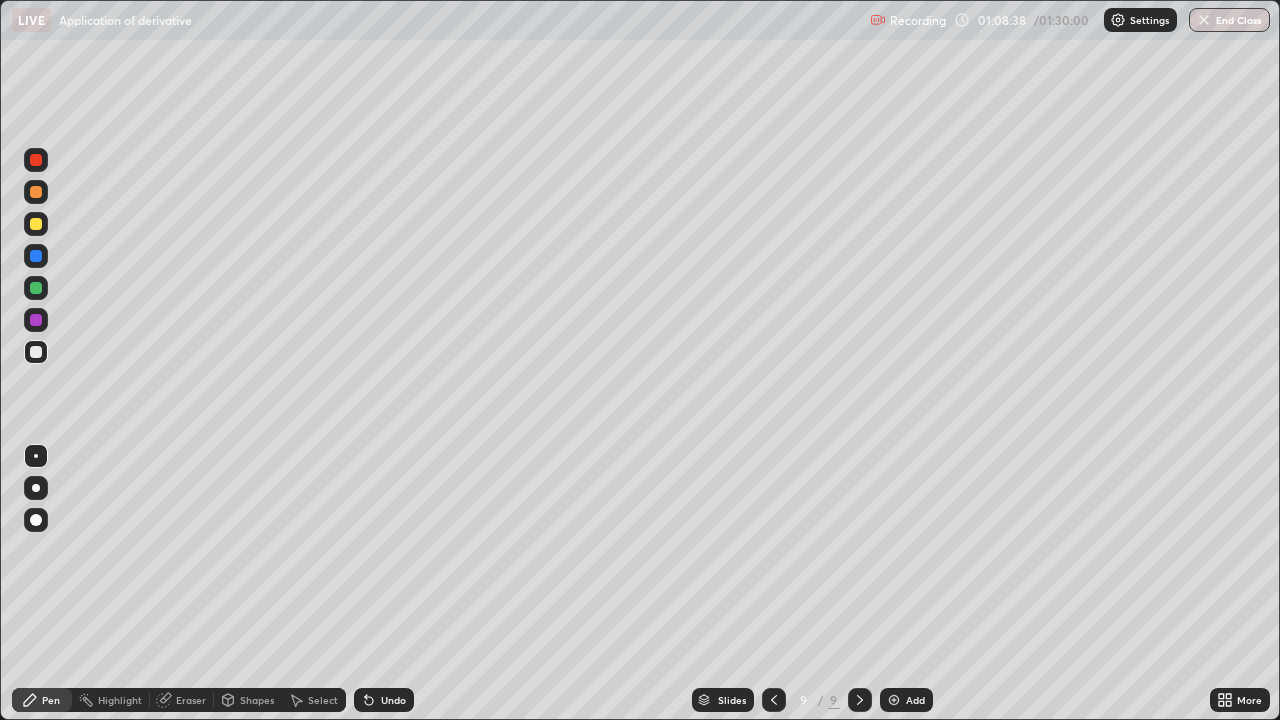 click on "Shapes" at bounding box center (257, 700) 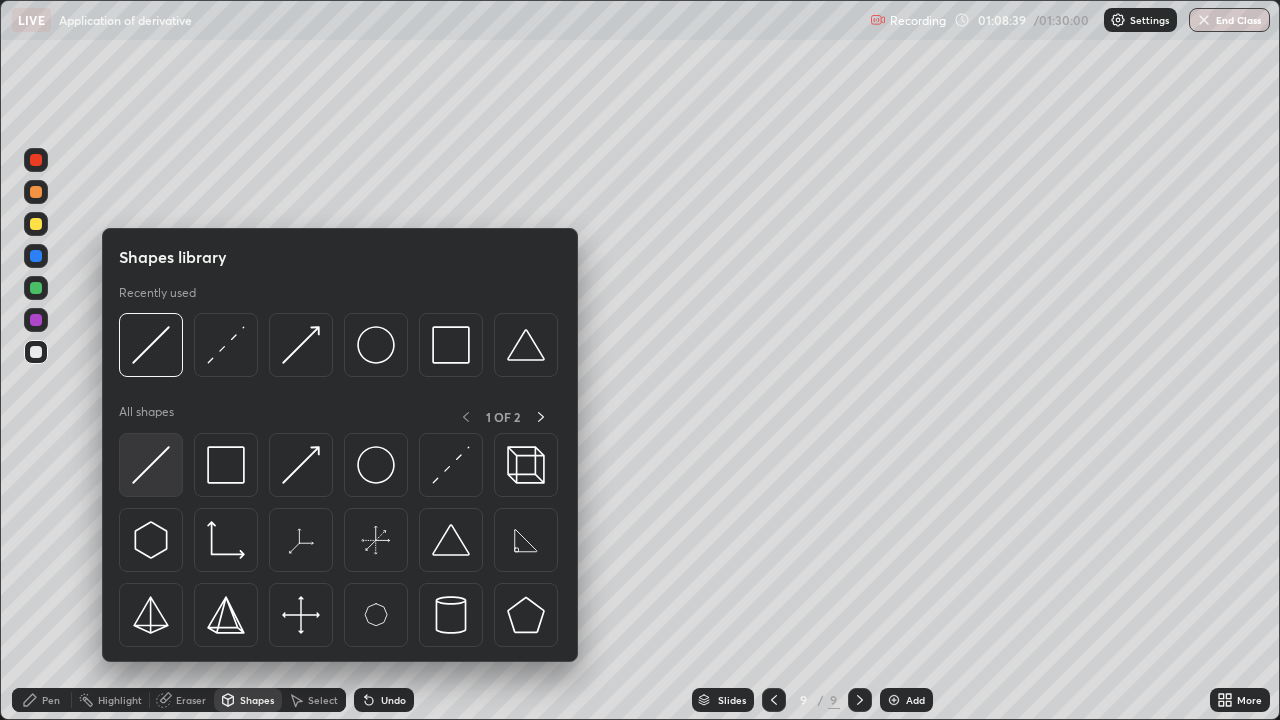 click at bounding box center [151, 465] 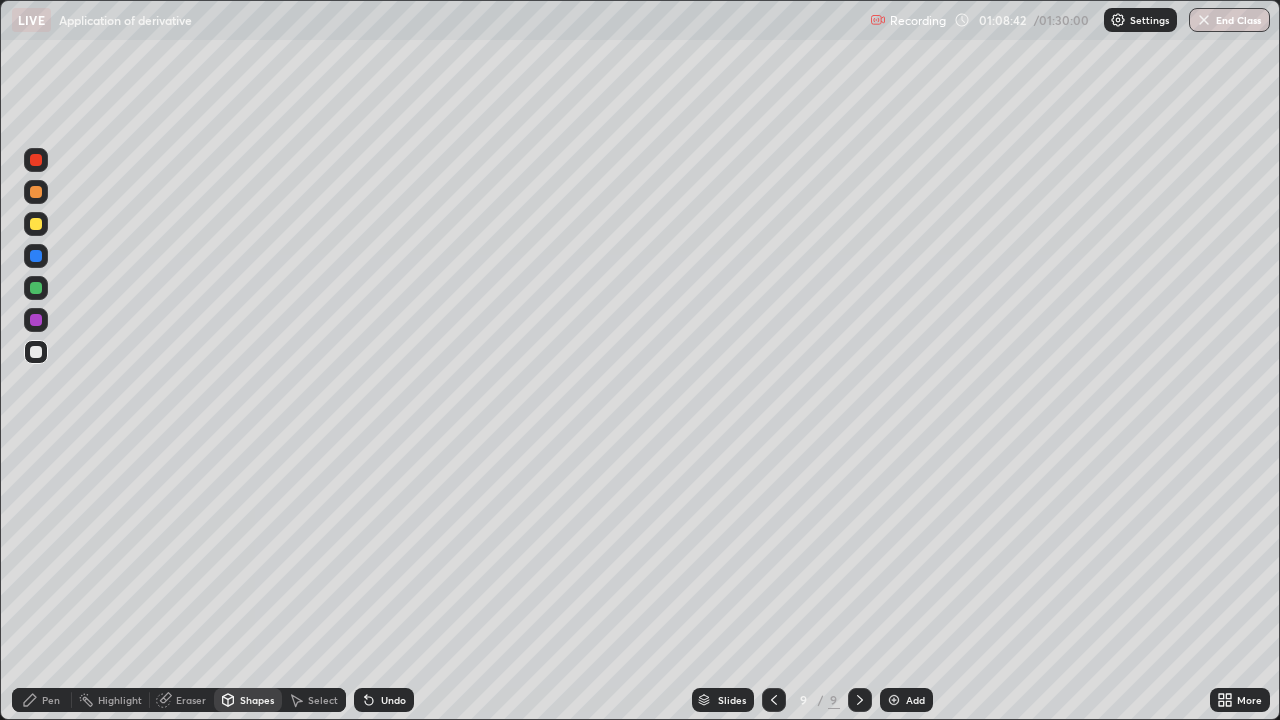 click on "Undo" at bounding box center (393, 700) 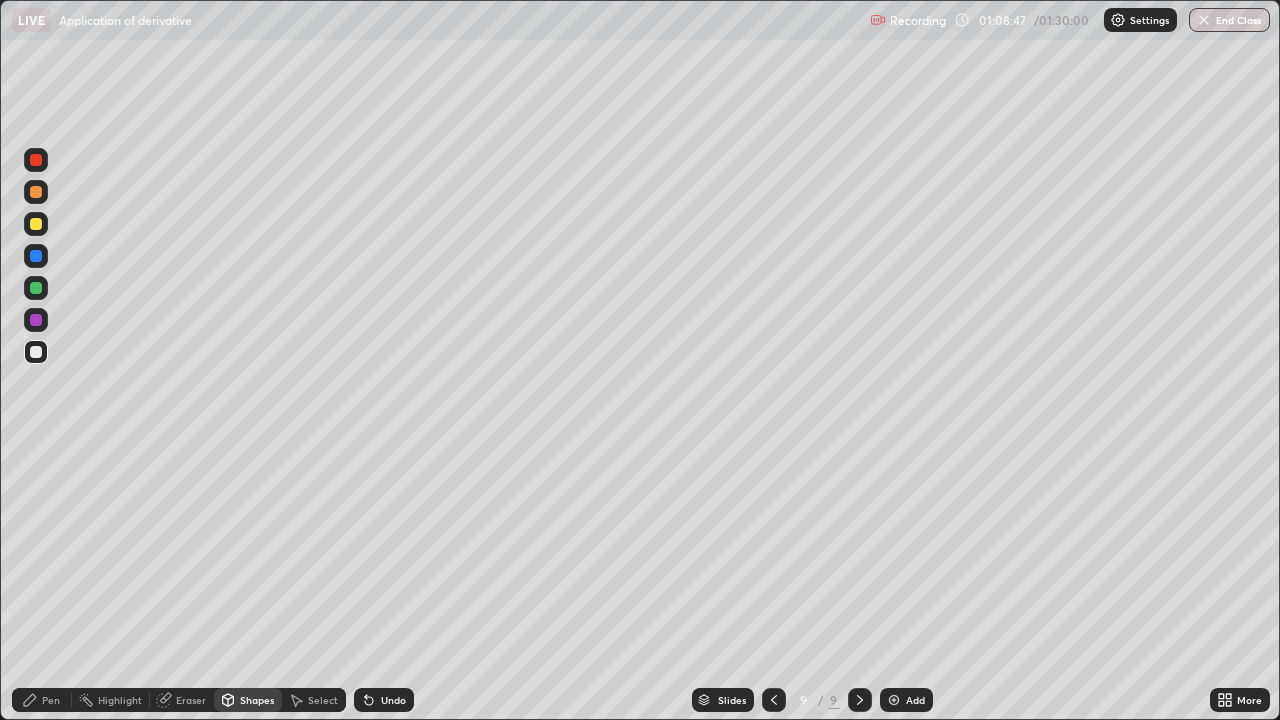 click 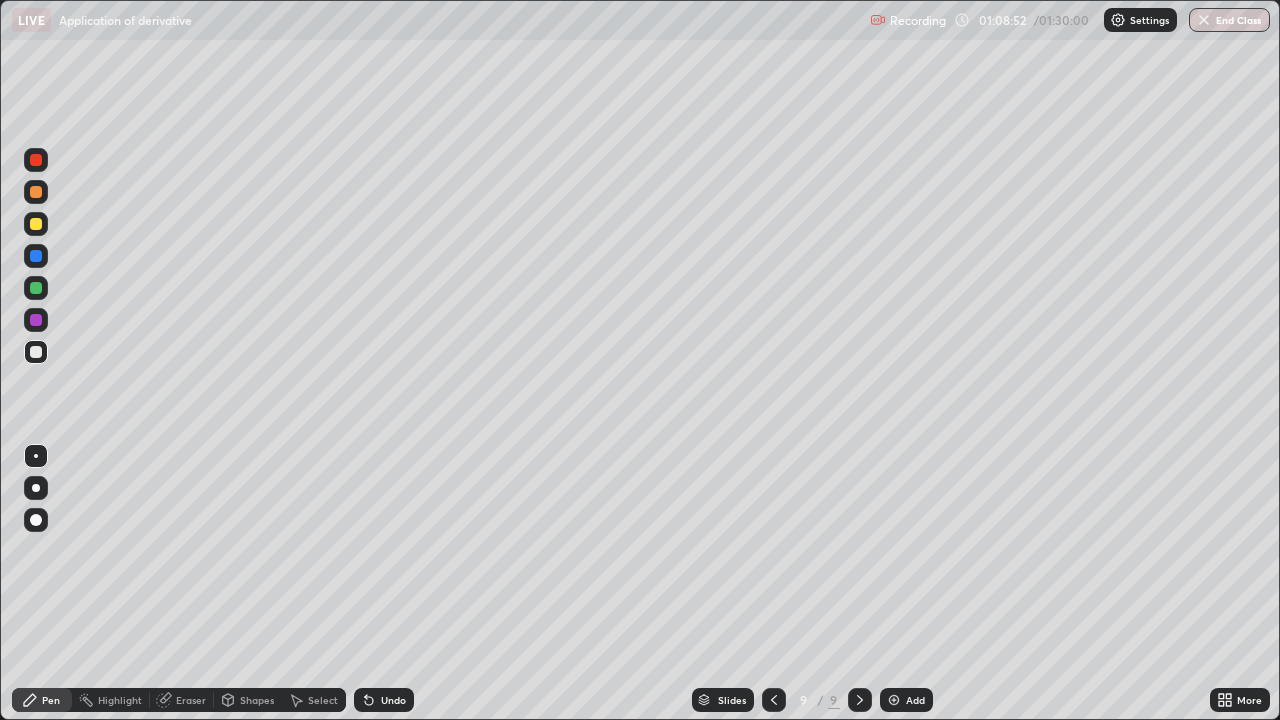click on "Pen" at bounding box center (51, 700) 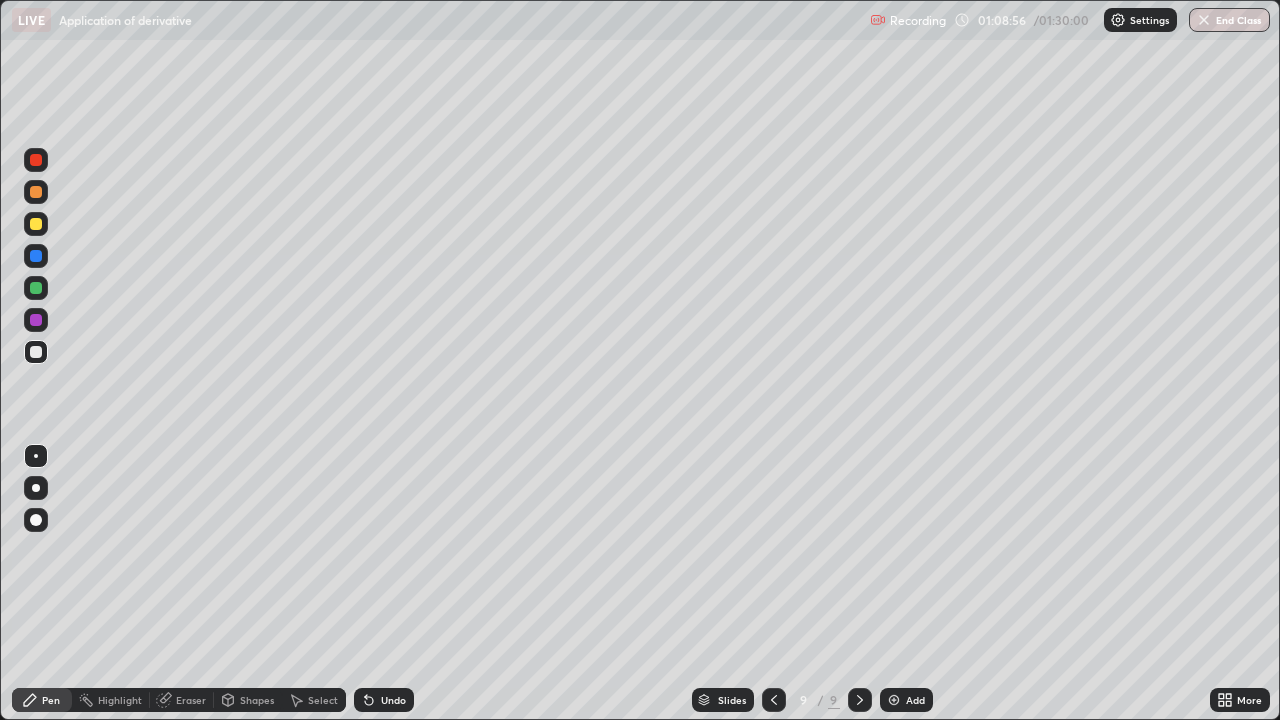 click at bounding box center [36, 288] 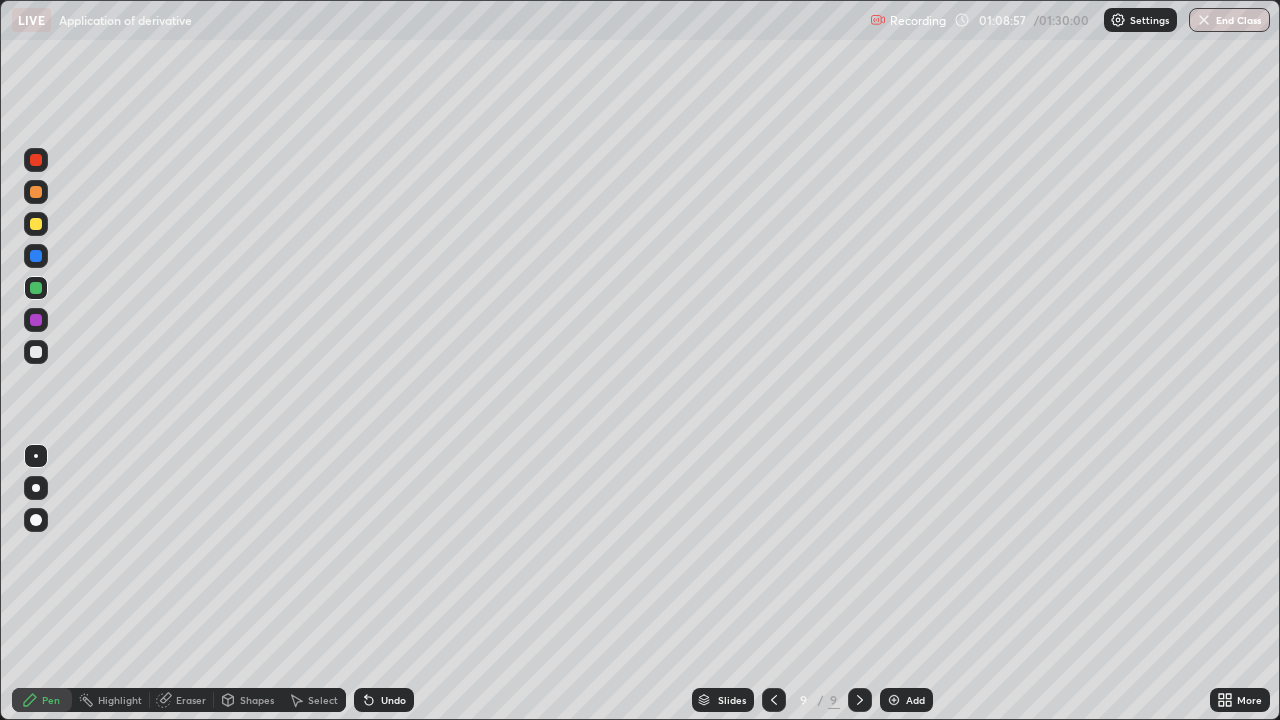 click on "Shapes" at bounding box center (257, 700) 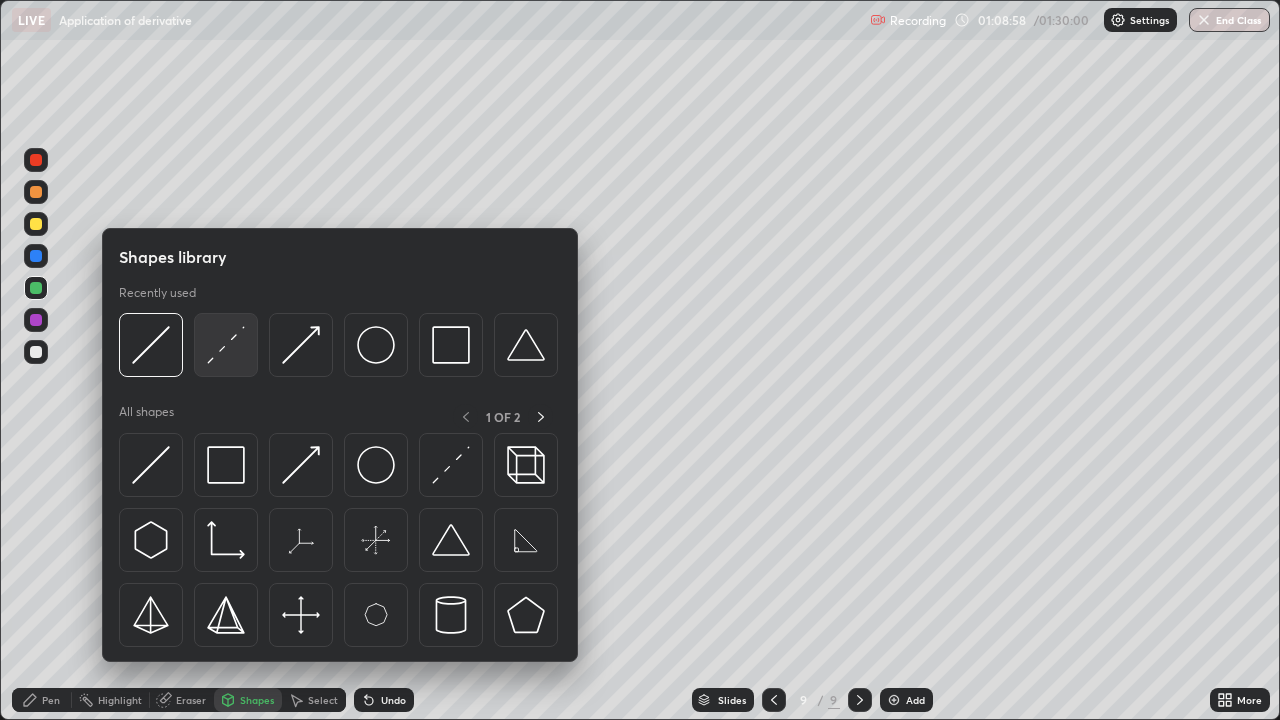 click at bounding box center (226, 345) 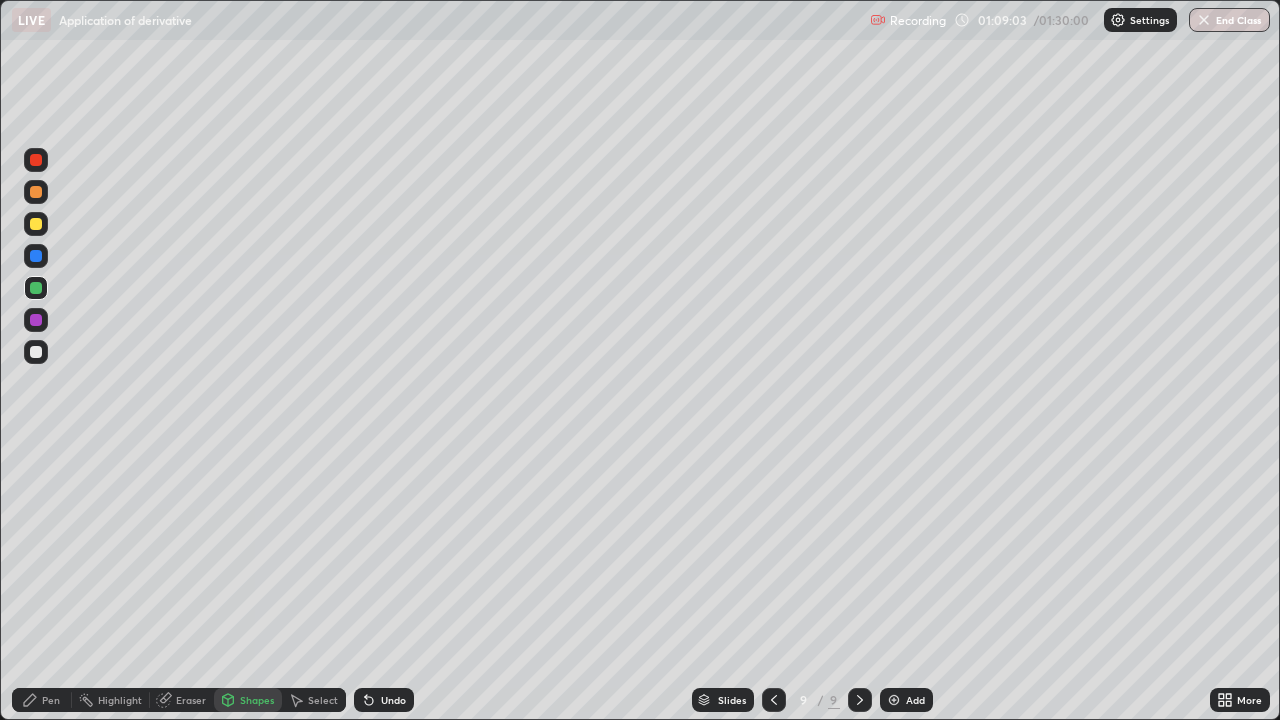 click on "Pen" at bounding box center [42, 700] 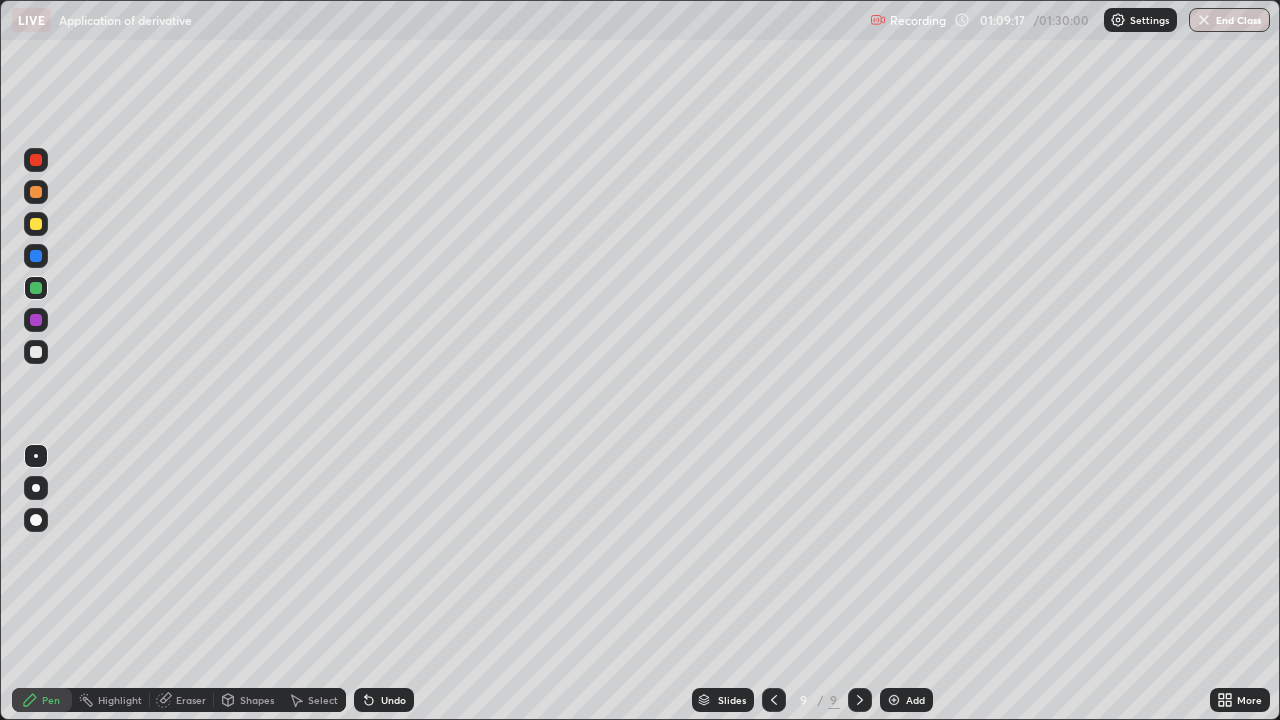 click on "Undo" at bounding box center [384, 700] 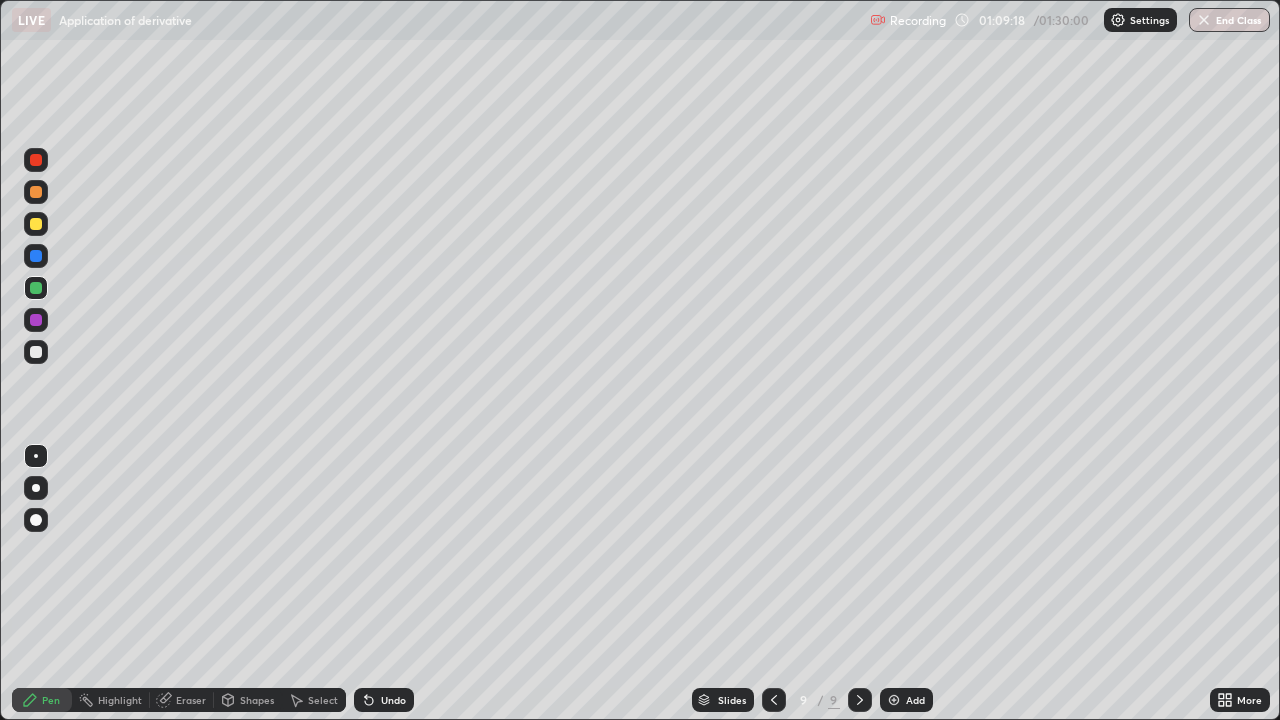 click on "Undo" at bounding box center (393, 700) 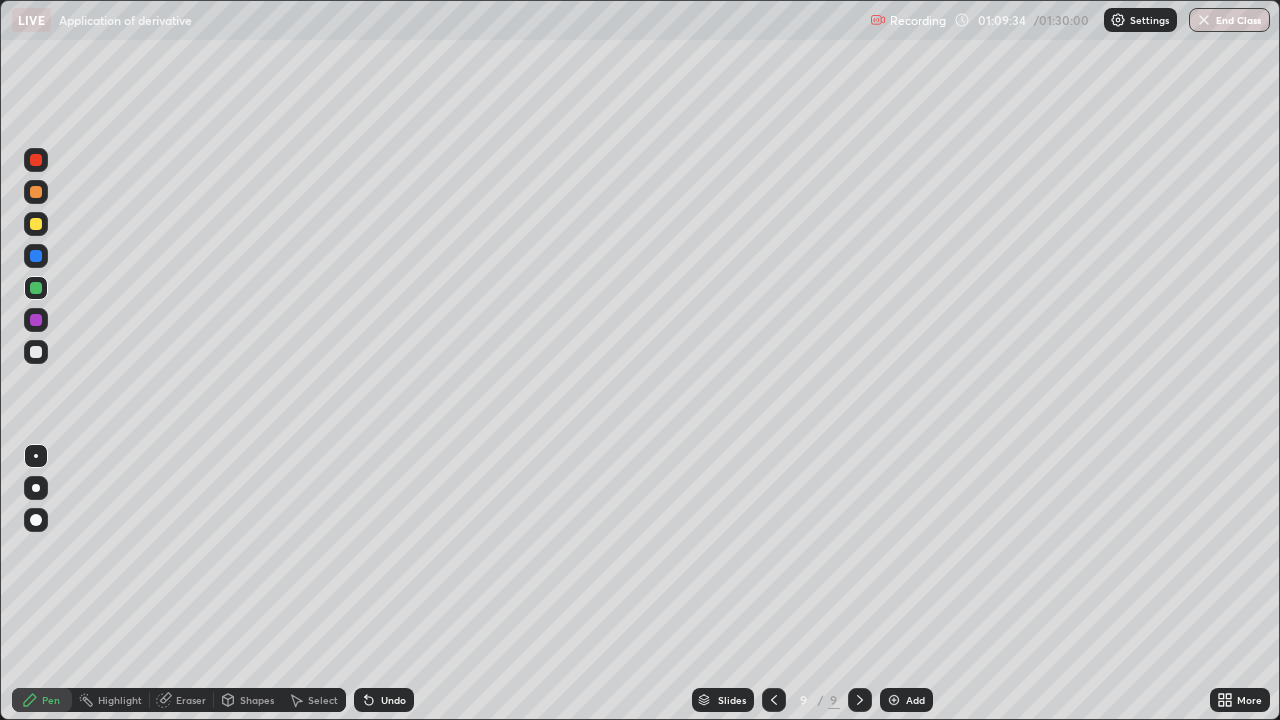 click at bounding box center [36, 320] 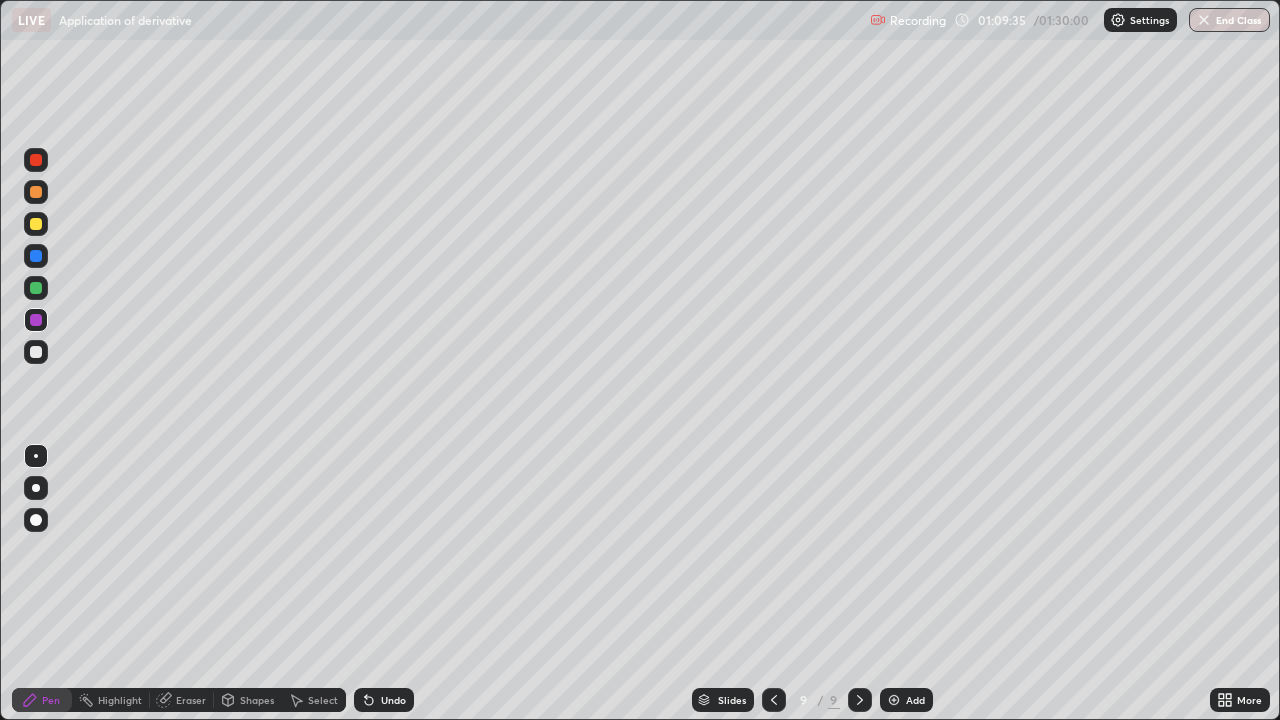click on "Shapes" at bounding box center (257, 700) 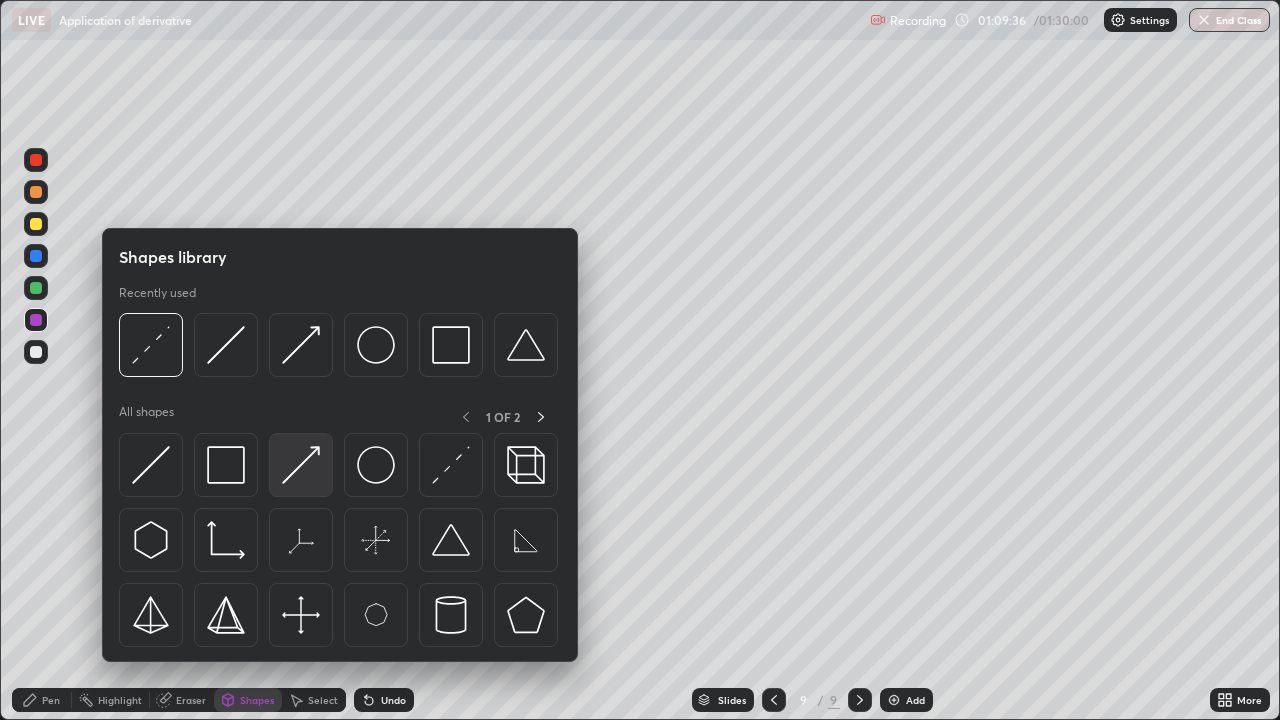 click at bounding box center (301, 465) 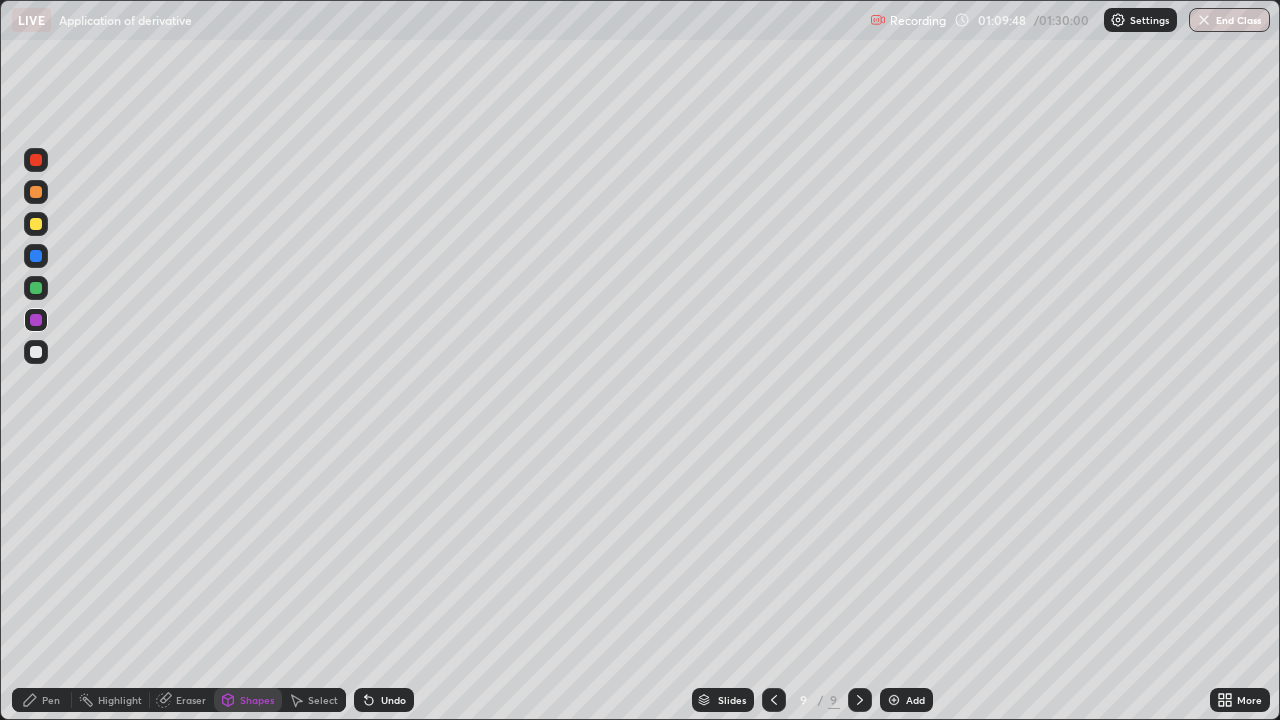 click 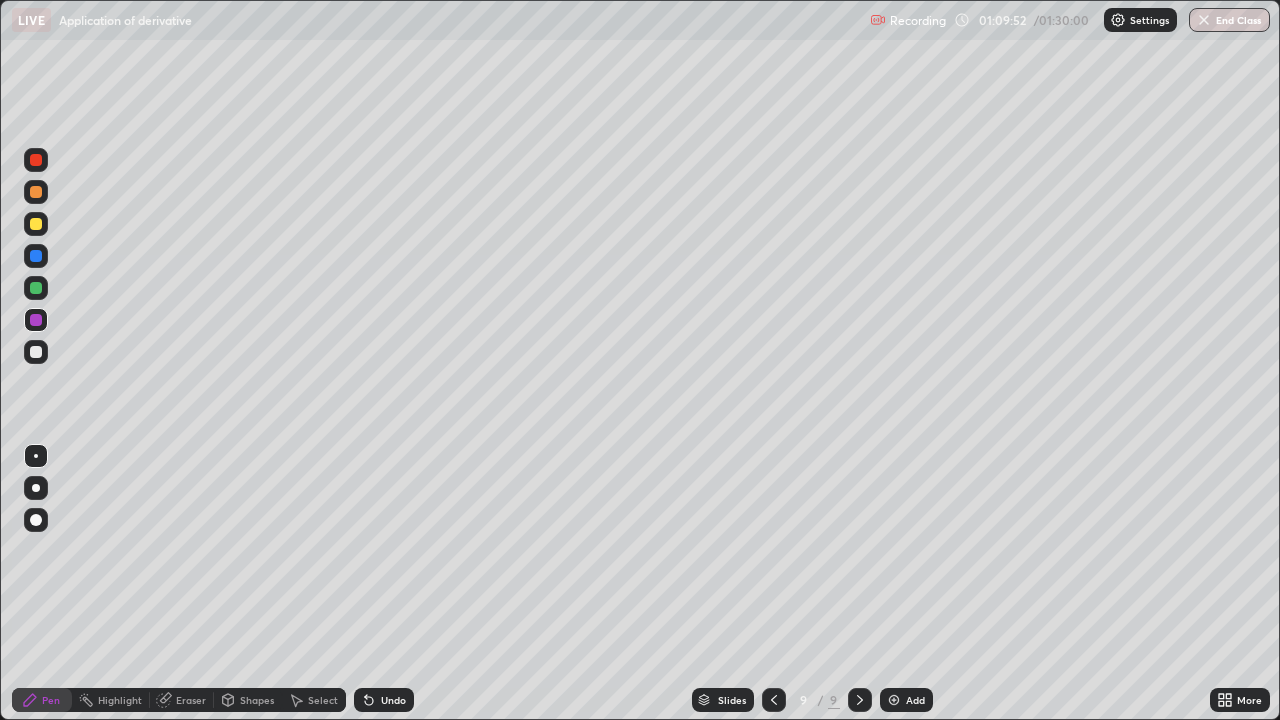 click at bounding box center [36, 192] 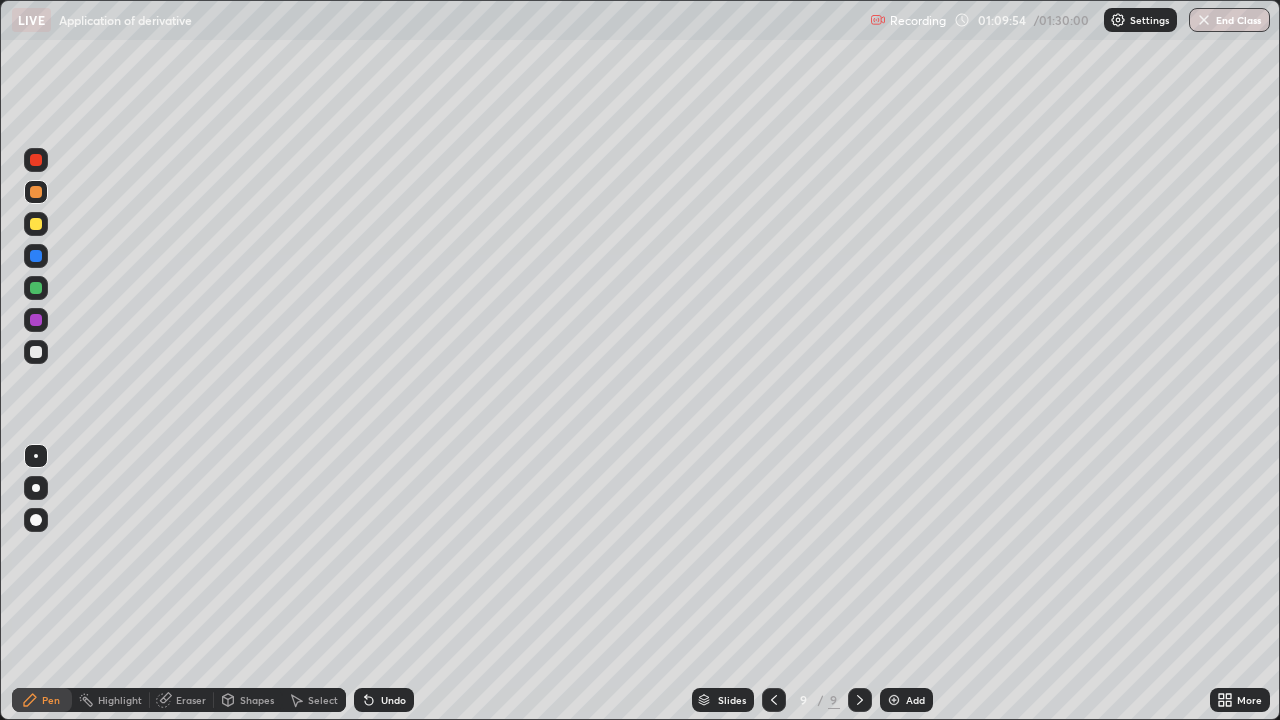 click on "Shapes" at bounding box center [257, 700] 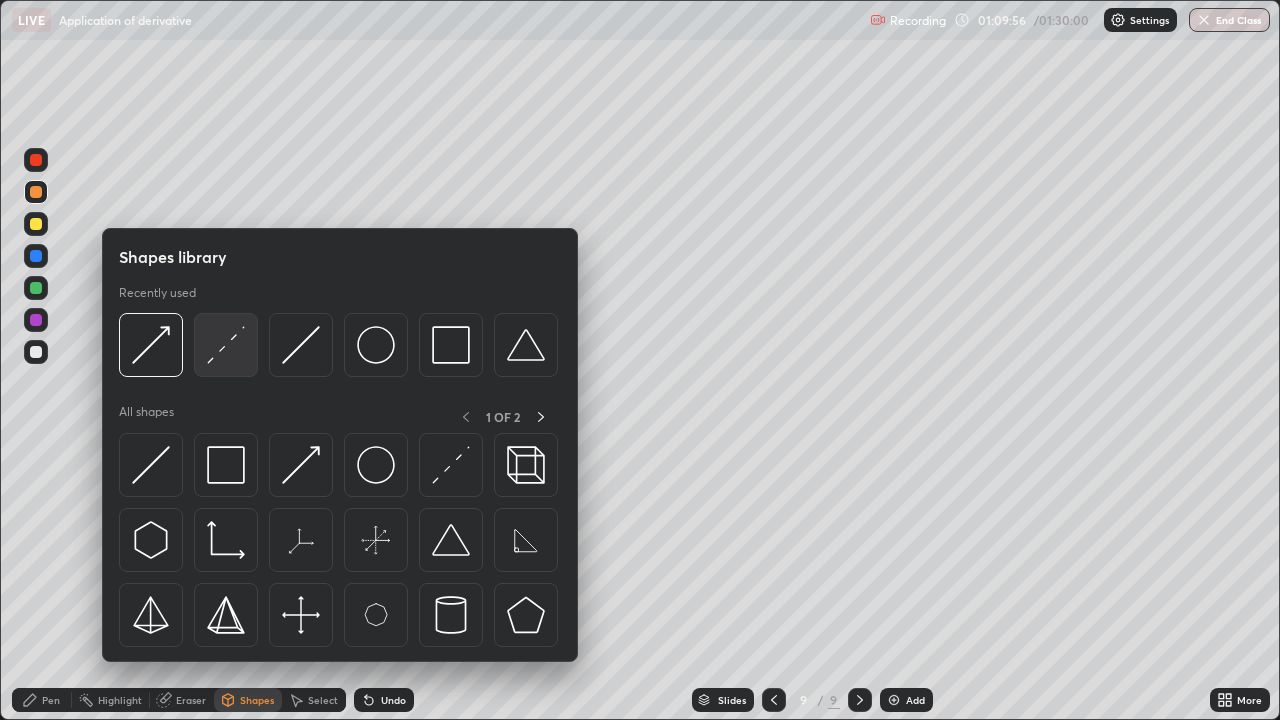 click at bounding box center (226, 345) 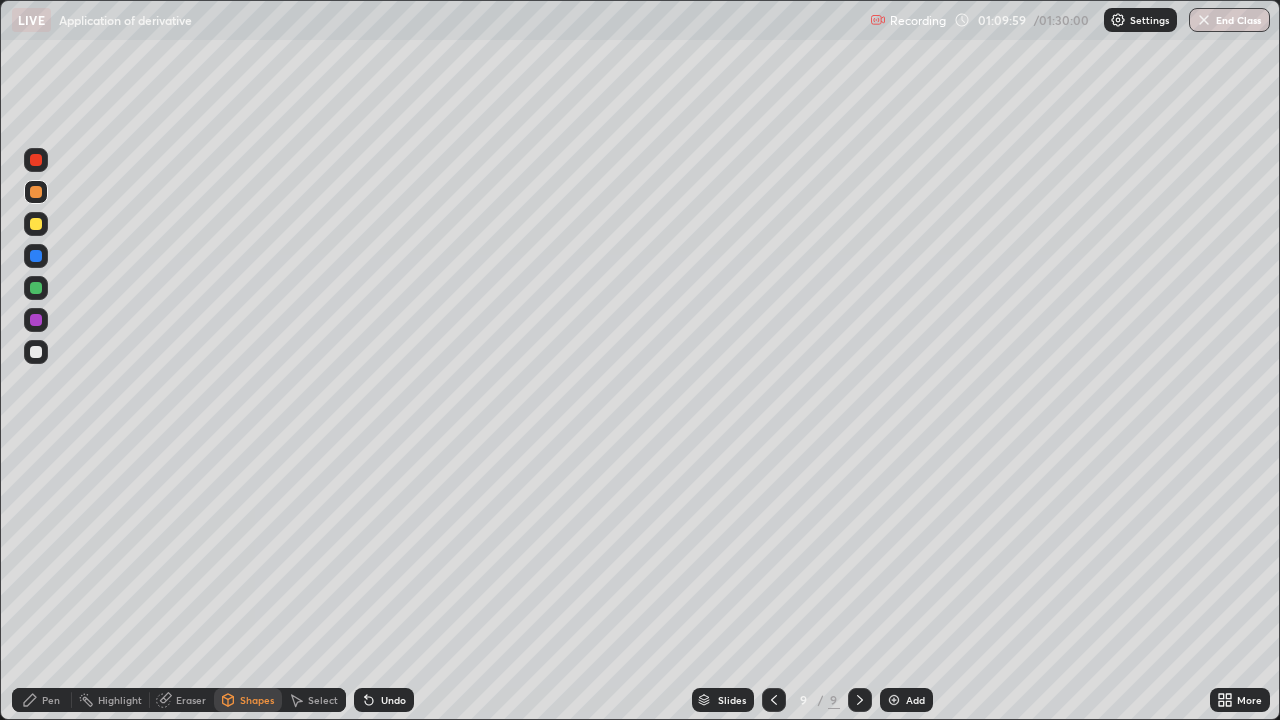 click on "Pen" at bounding box center (51, 700) 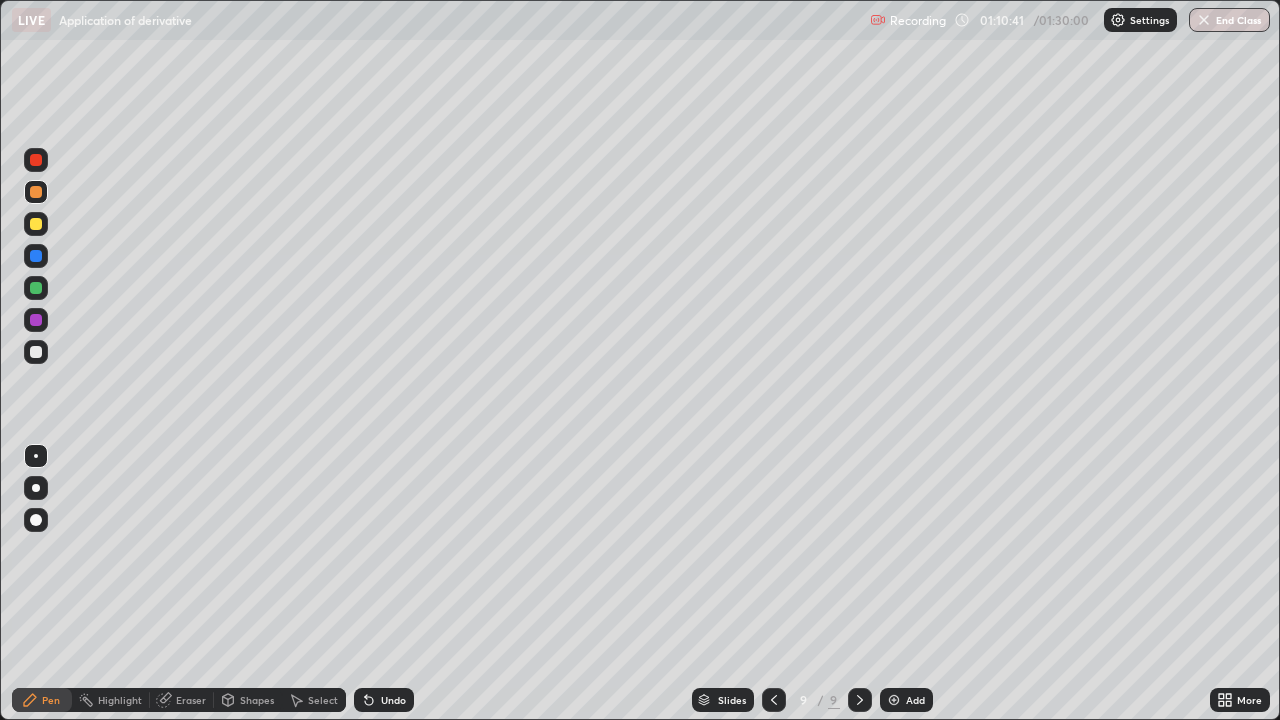 click at bounding box center (36, 192) 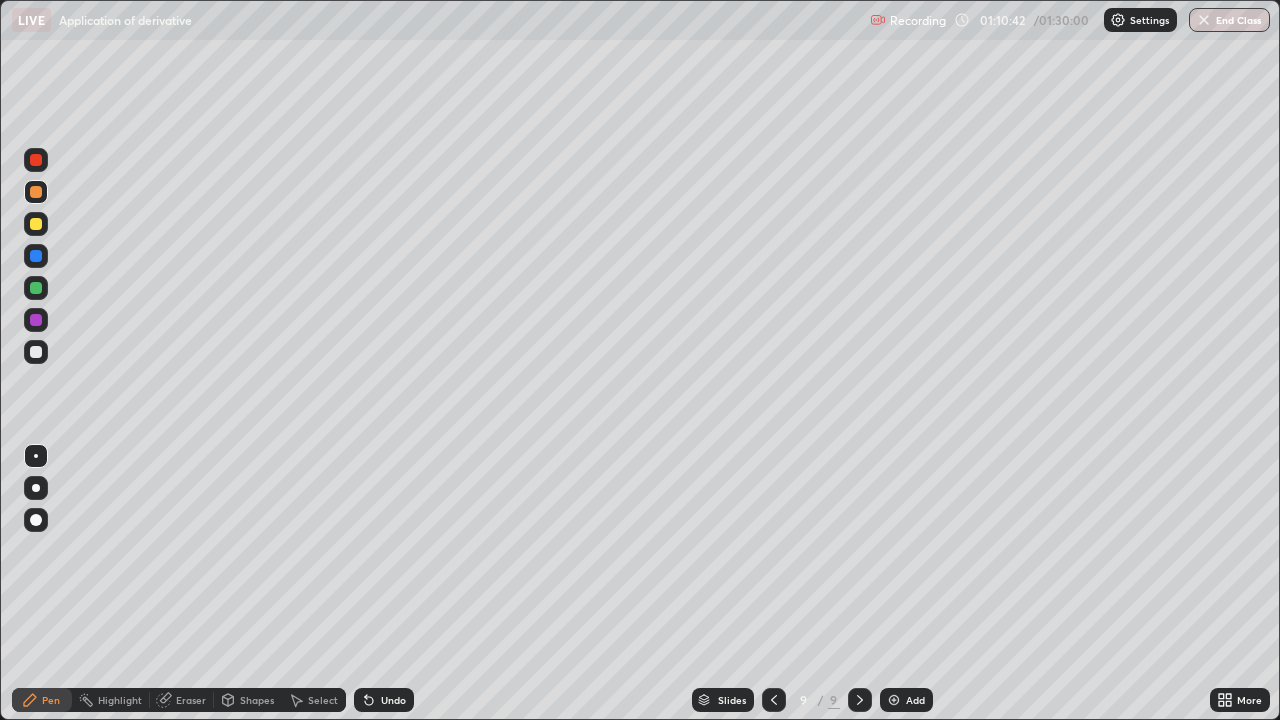 click at bounding box center (36, 224) 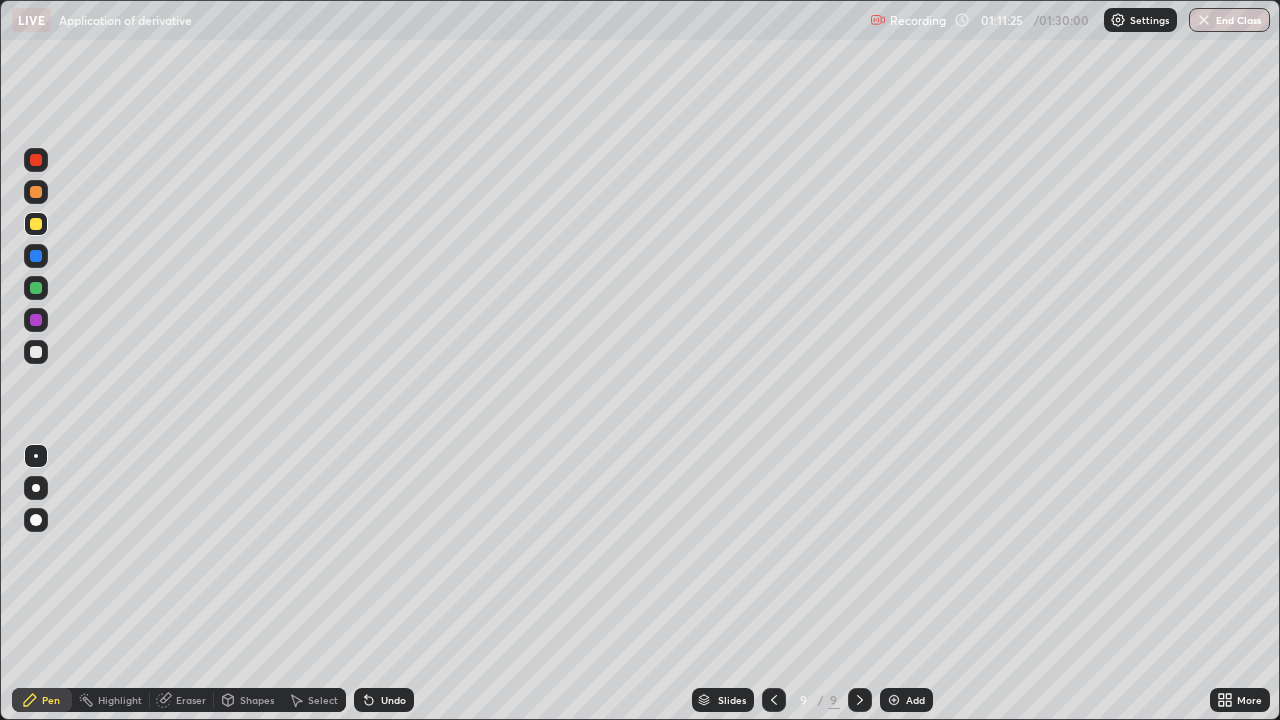 click on "Shapes" at bounding box center (257, 700) 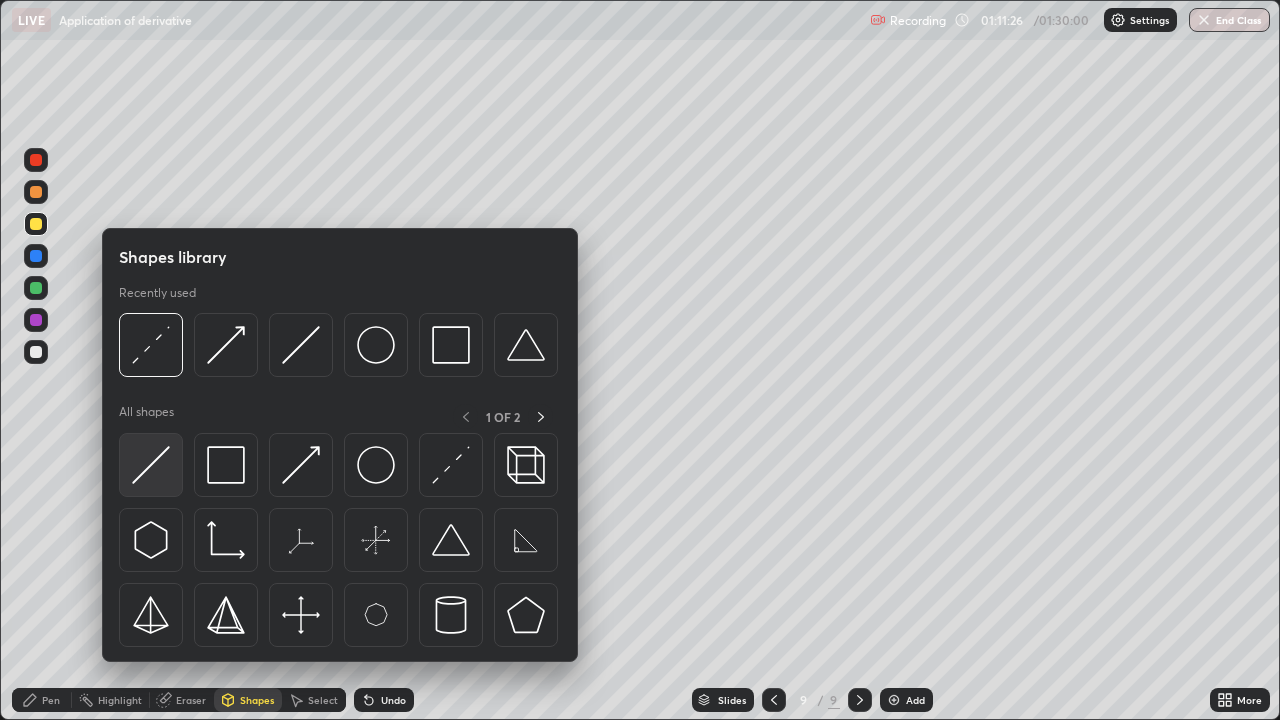 click at bounding box center (151, 465) 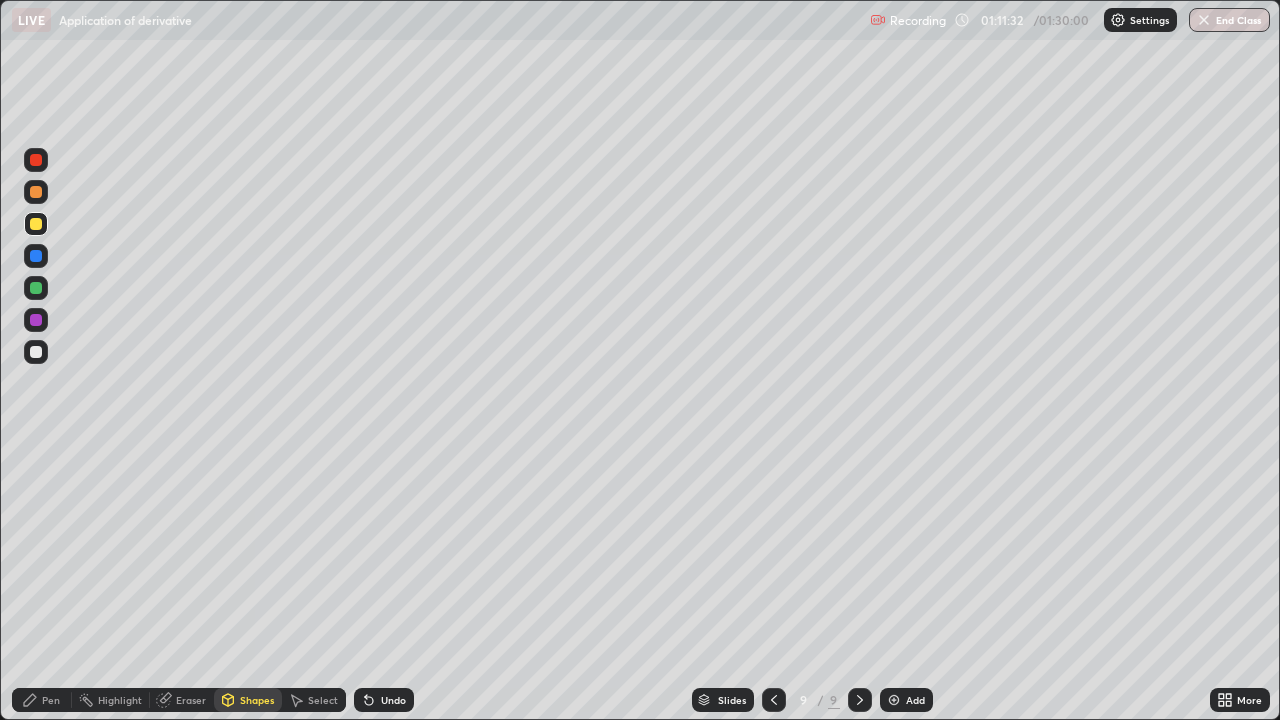 click at bounding box center [36, 352] 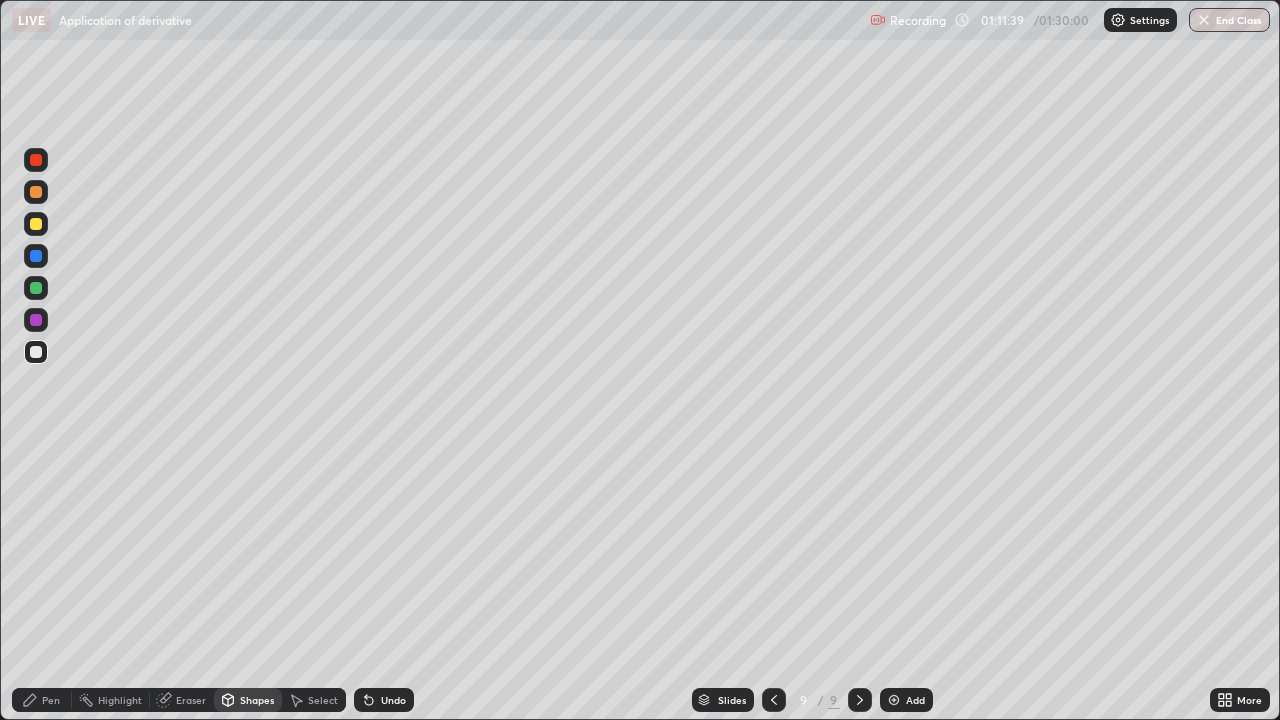 click on "Undo" at bounding box center [393, 700] 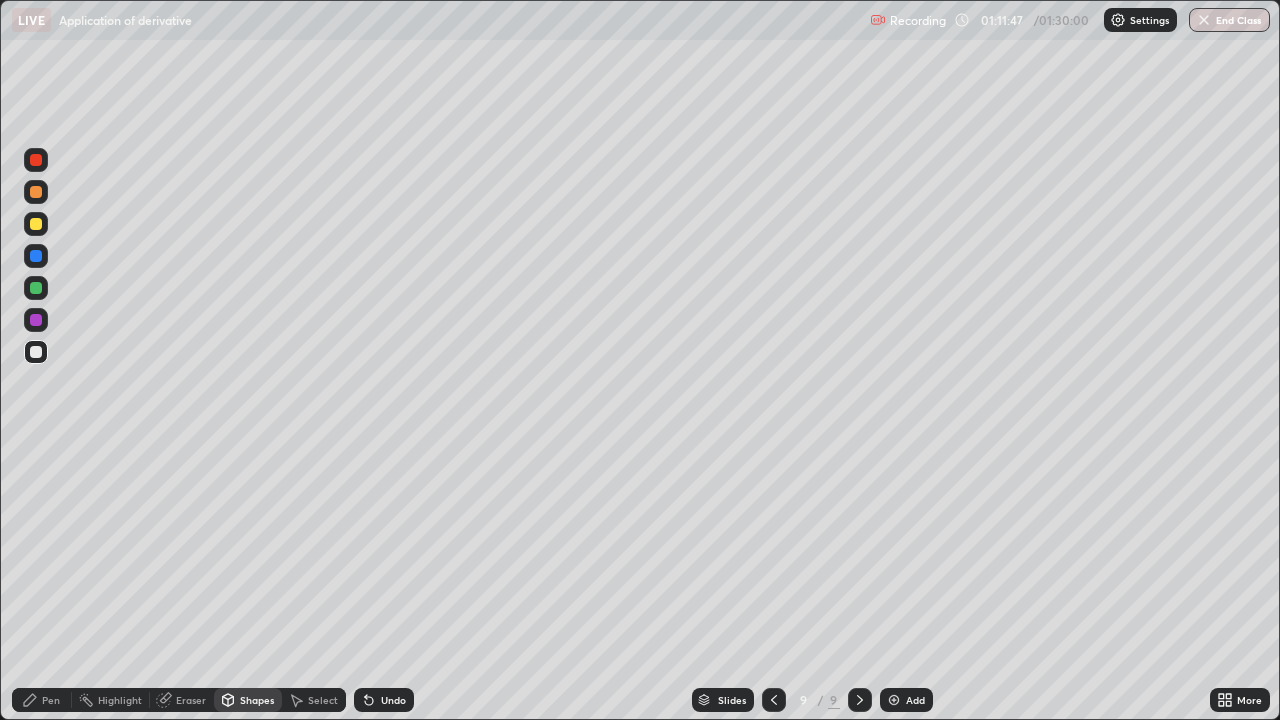 click at bounding box center [36, 224] 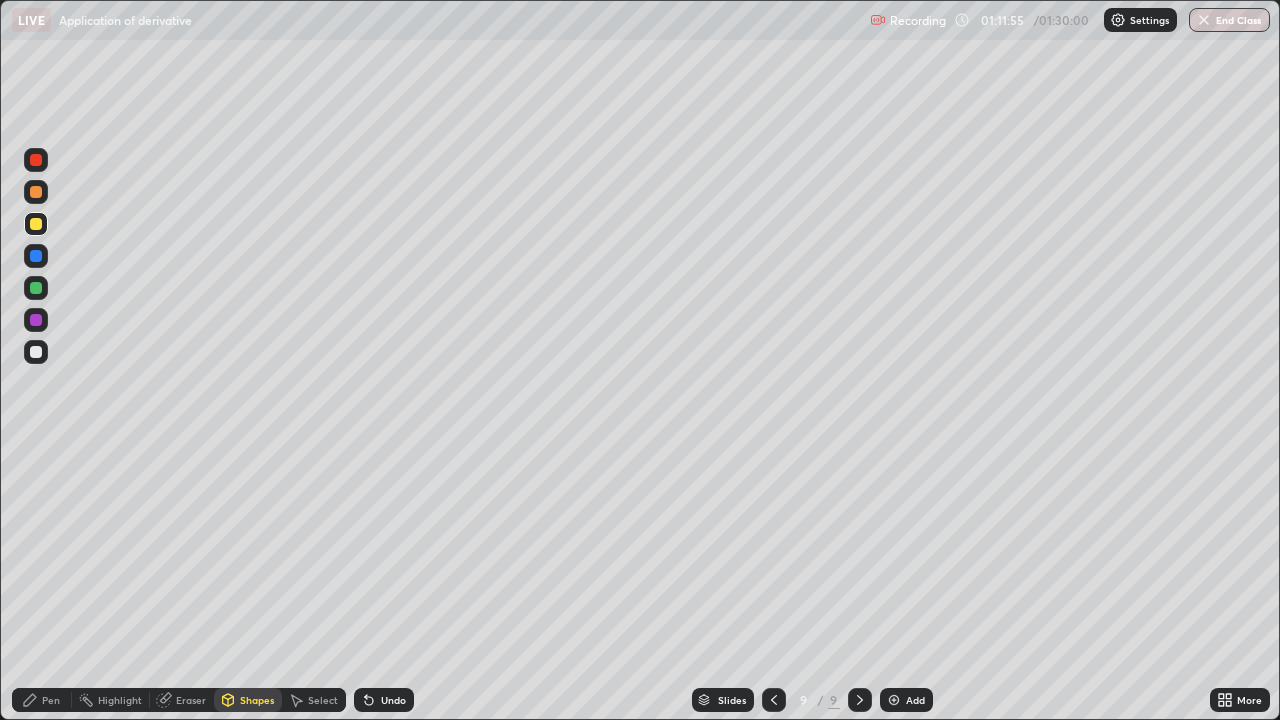 click at bounding box center (36, 192) 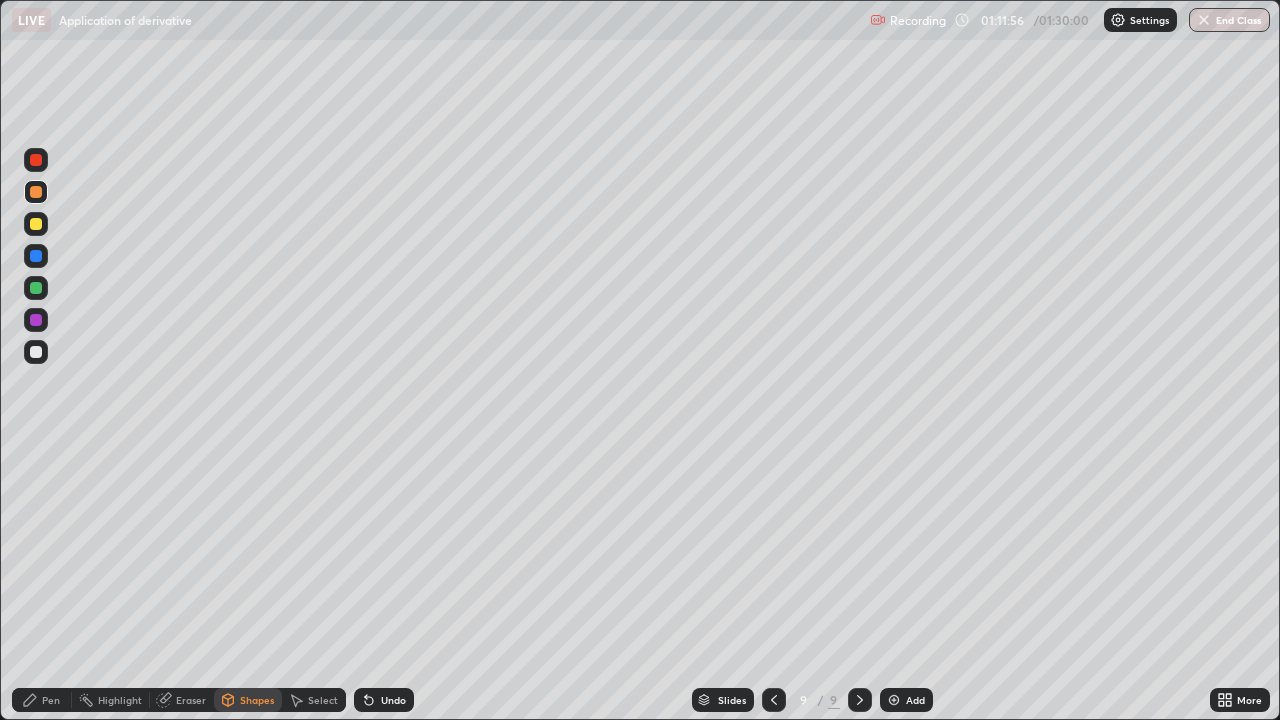 click at bounding box center [36, 288] 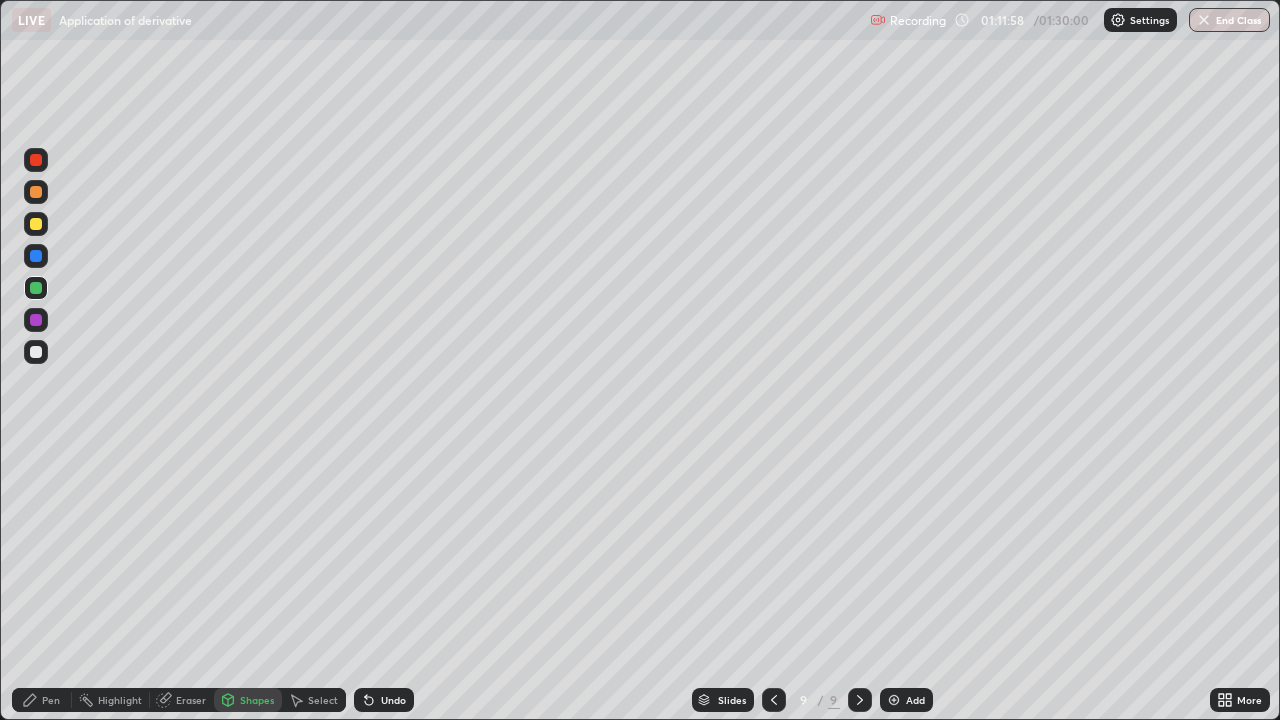 click on "Shapes" at bounding box center (248, 700) 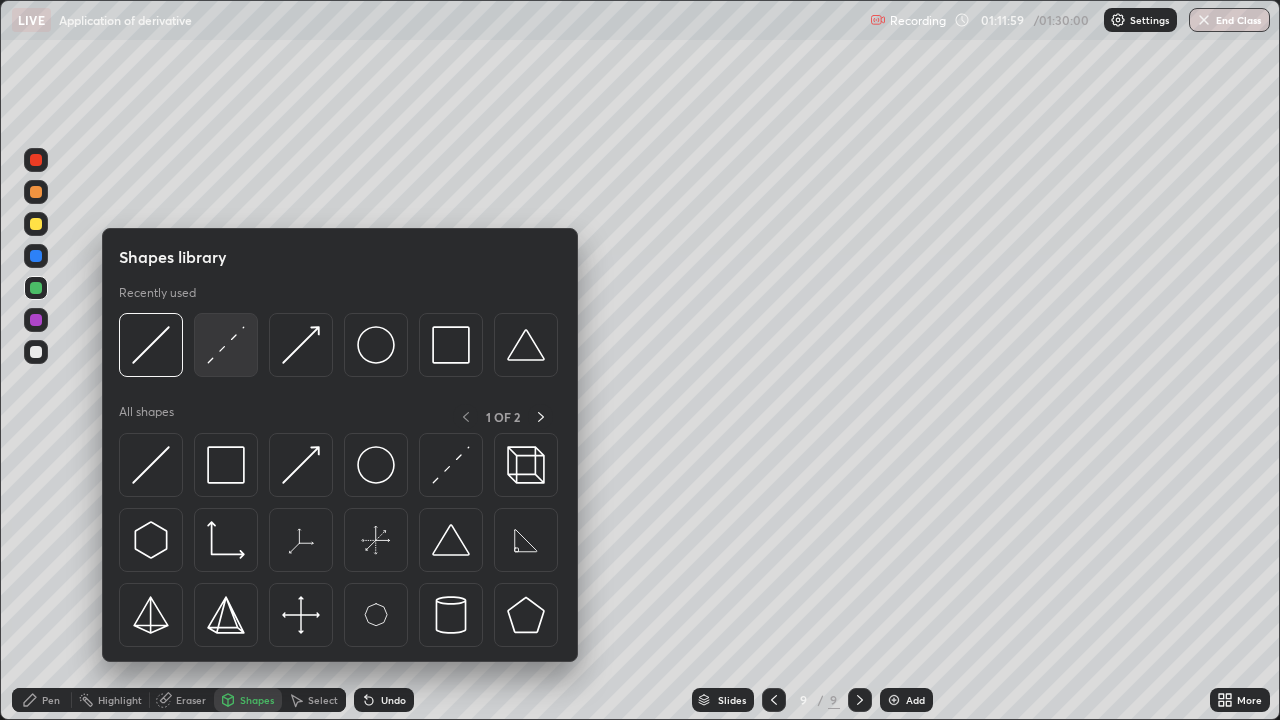 click at bounding box center [226, 345] 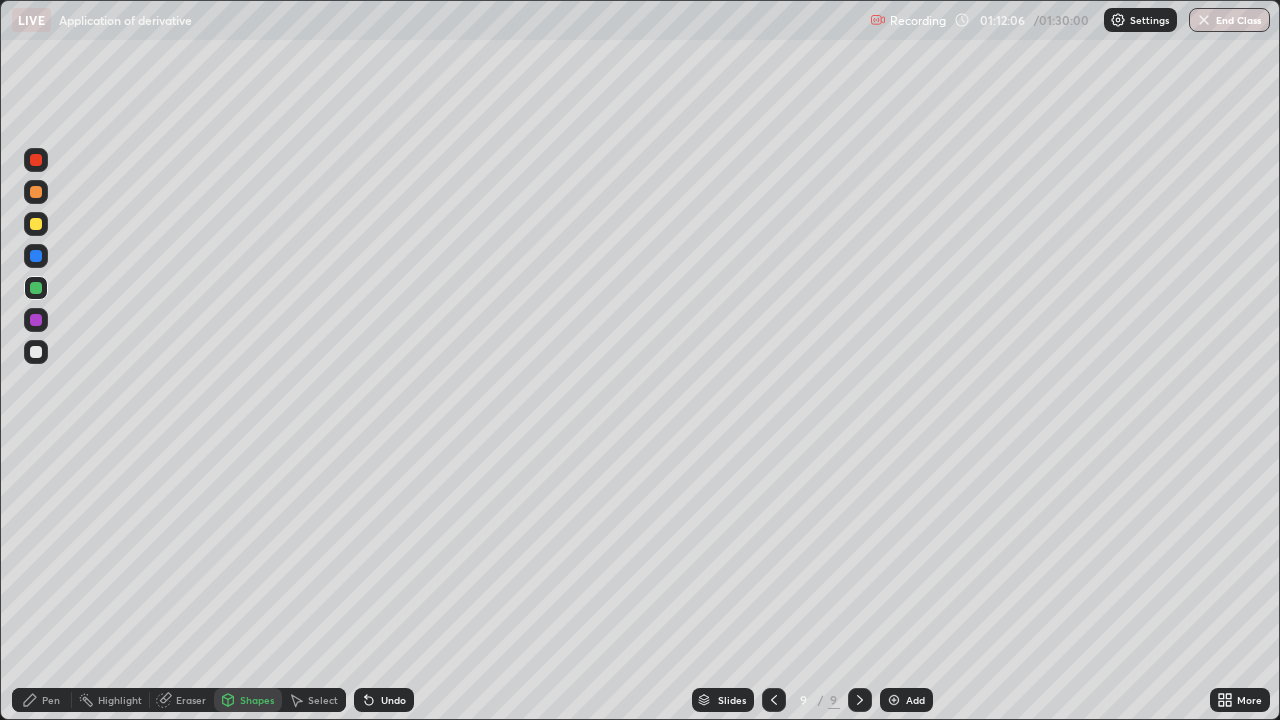 click on "Pen" at bounding box center (51, 700) 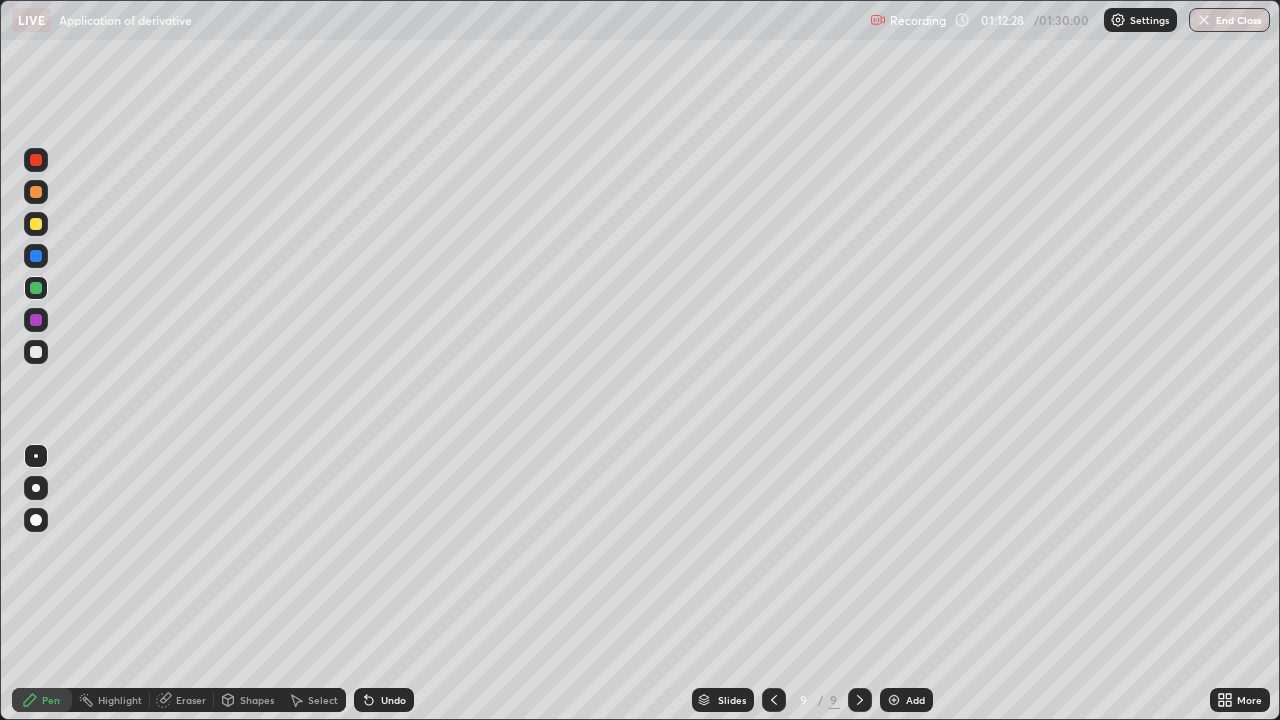 click on "Undo" at bounding box center (393, 700) 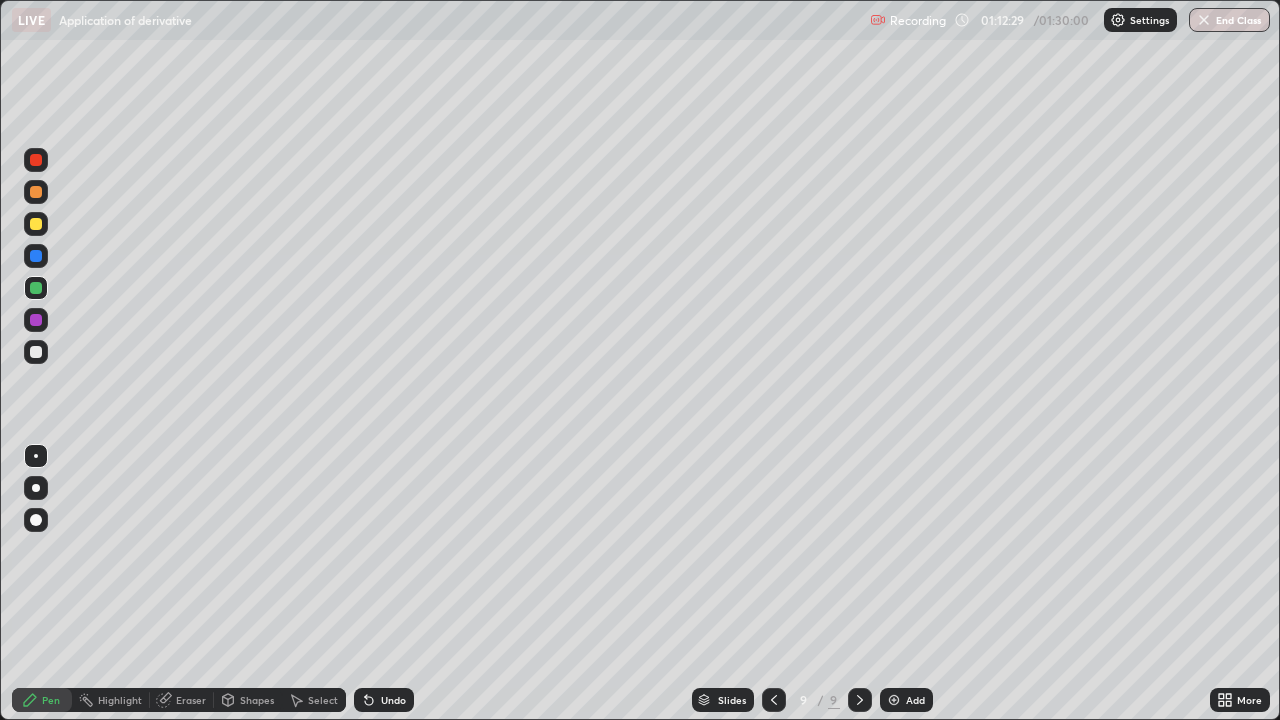 click on "Undo" at bounding box center [393, 700] 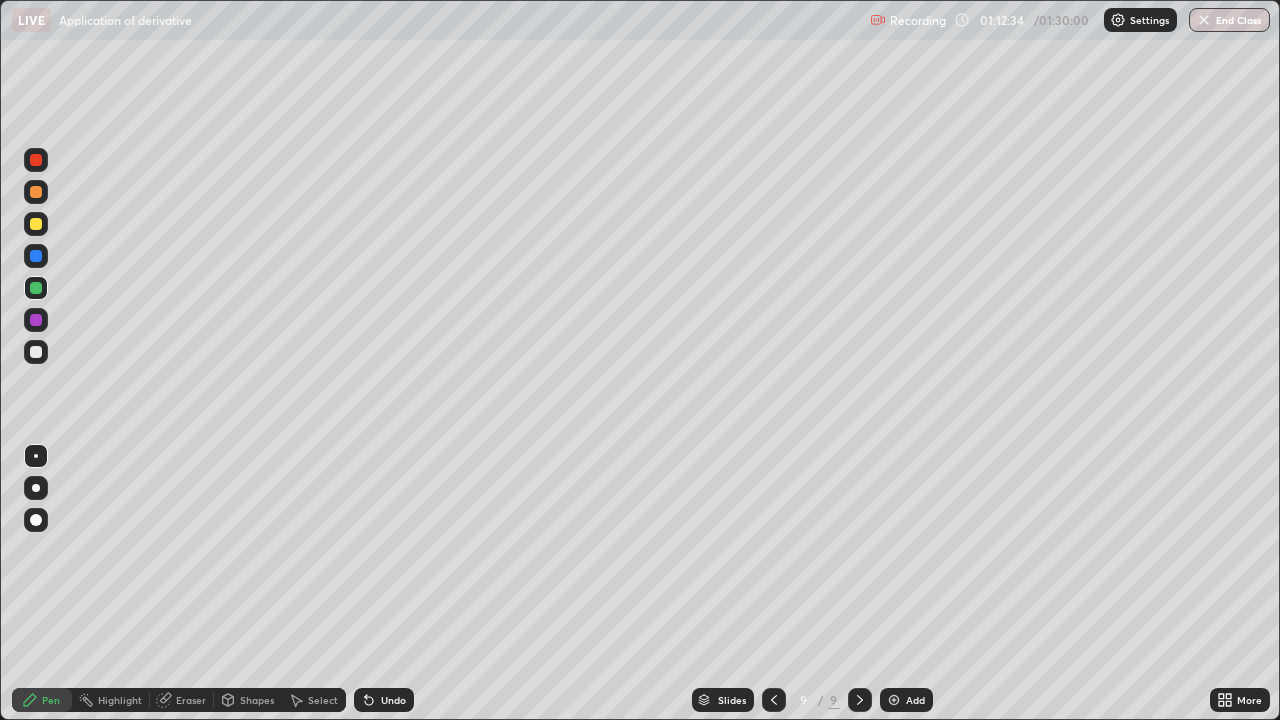 click at bounding box center (36, 224) 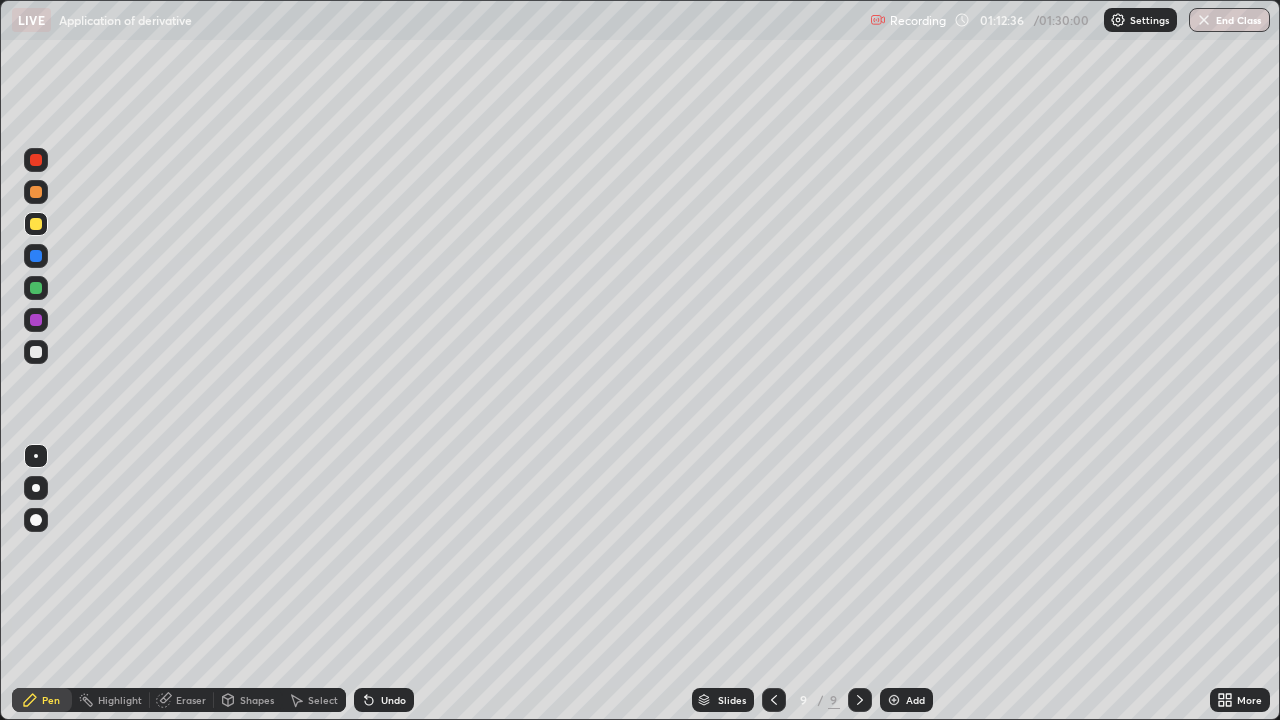 click at bounding box center [36, 320] 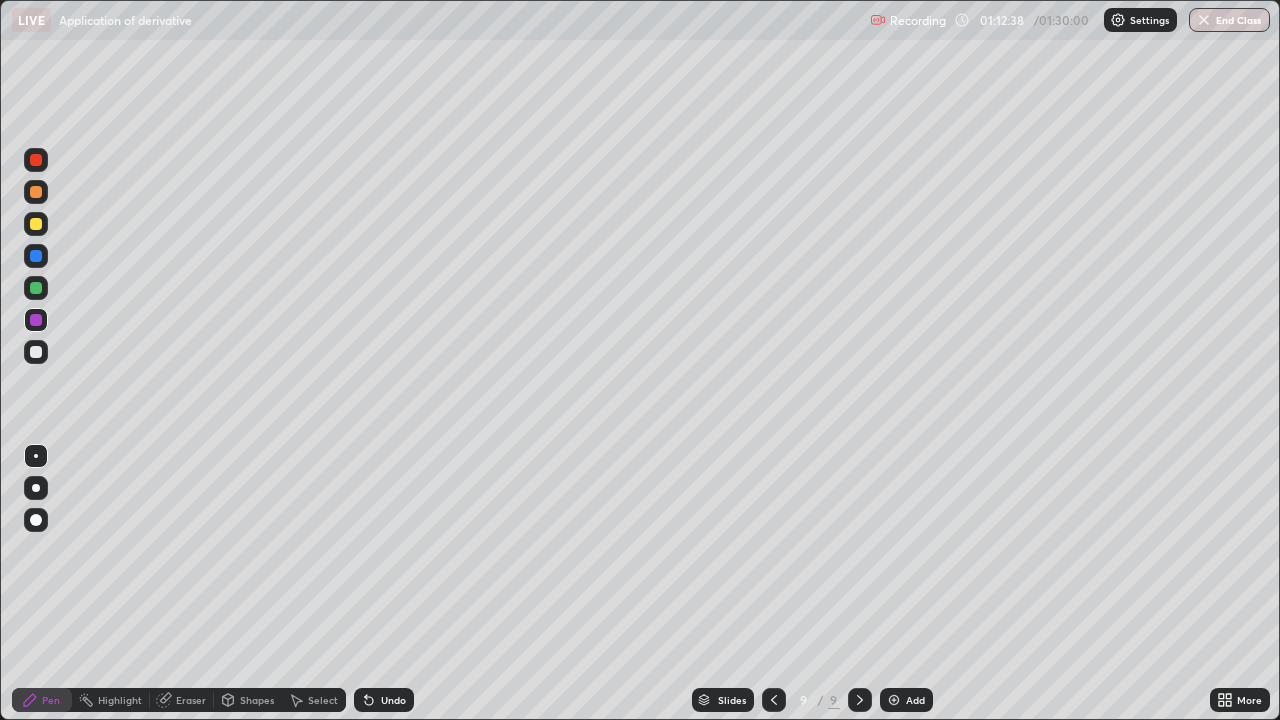 click on "Shapes" at bounding box center (257, 700) 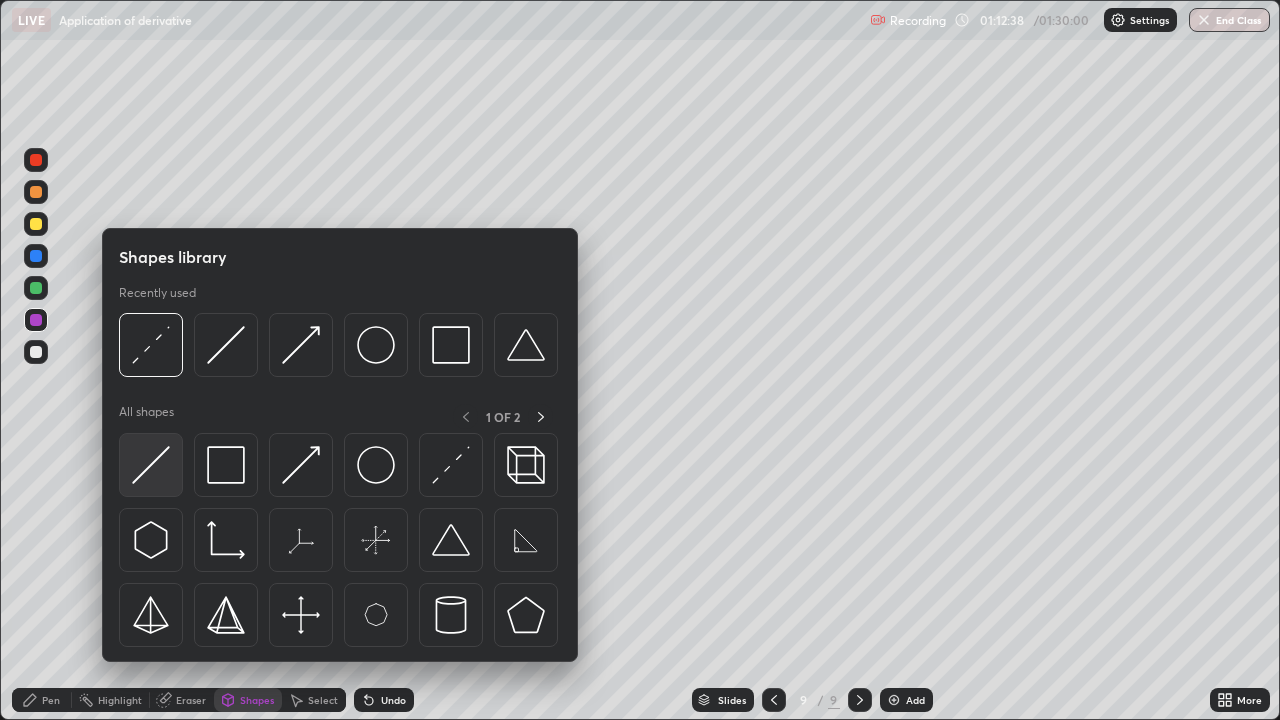 click at bounding box center [151, 465] 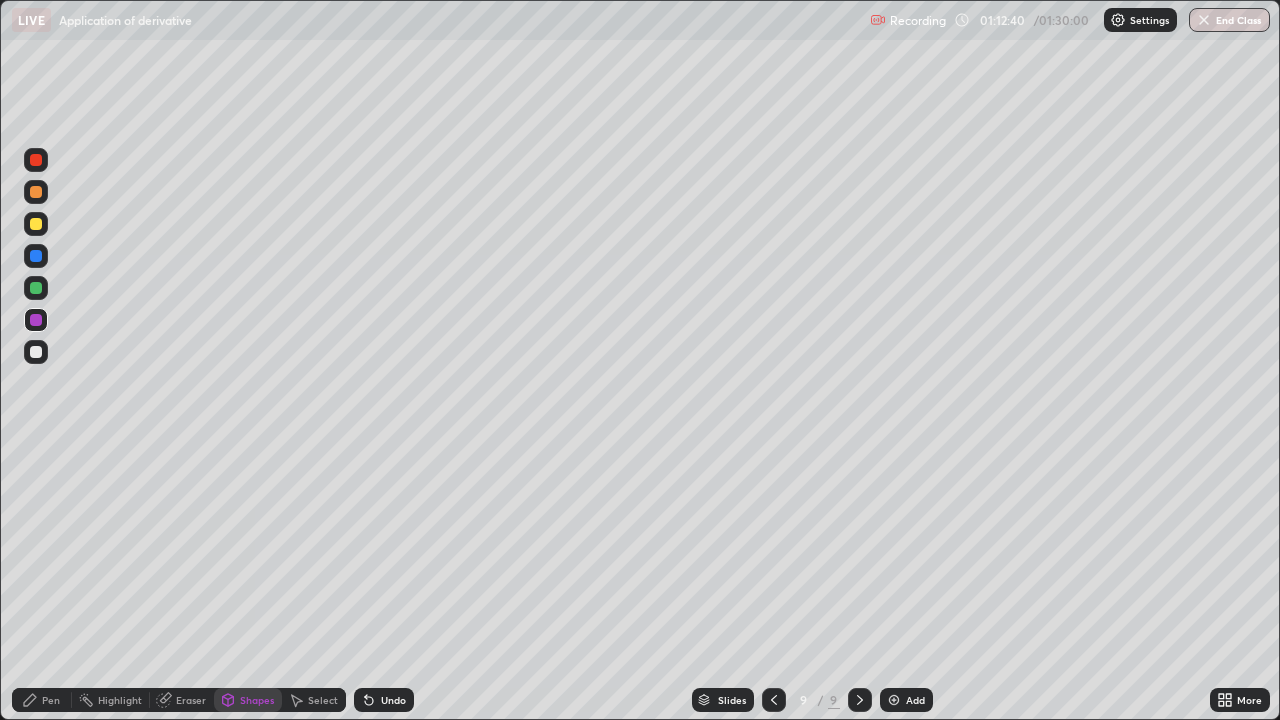 click on "Shapes" at bounding box center (257, 700) 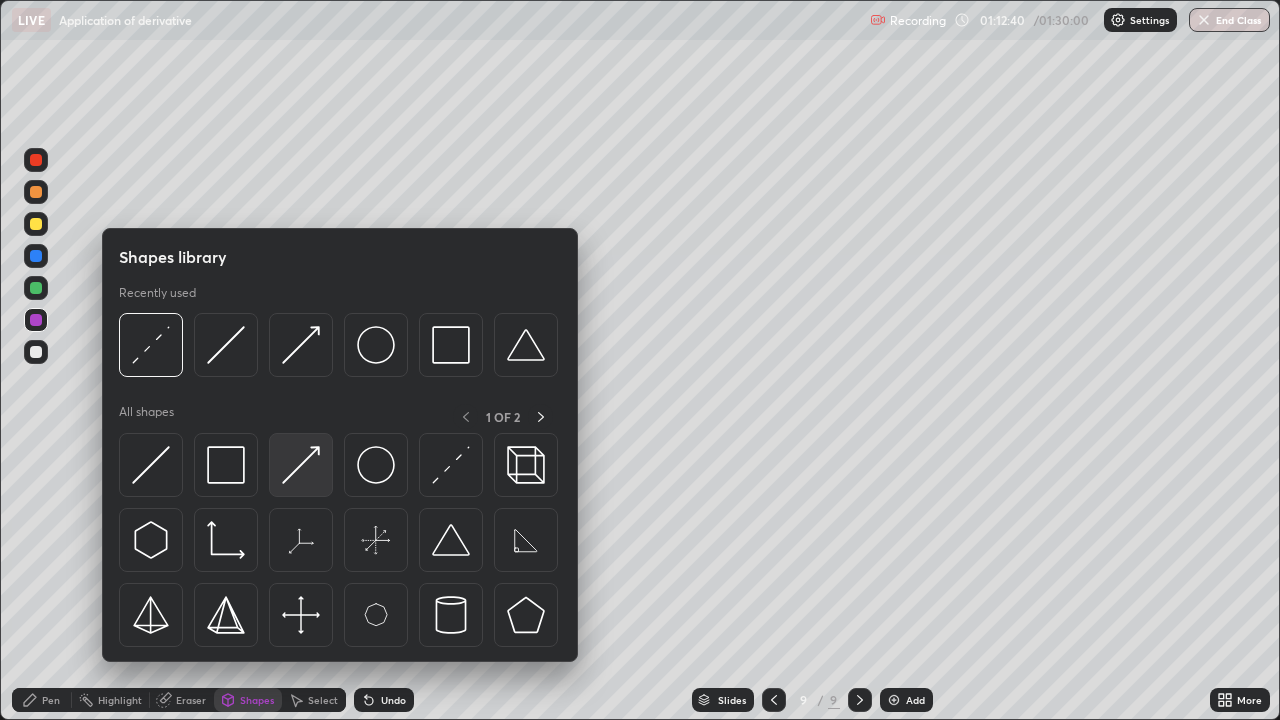 click at bounding box center [301, 465] 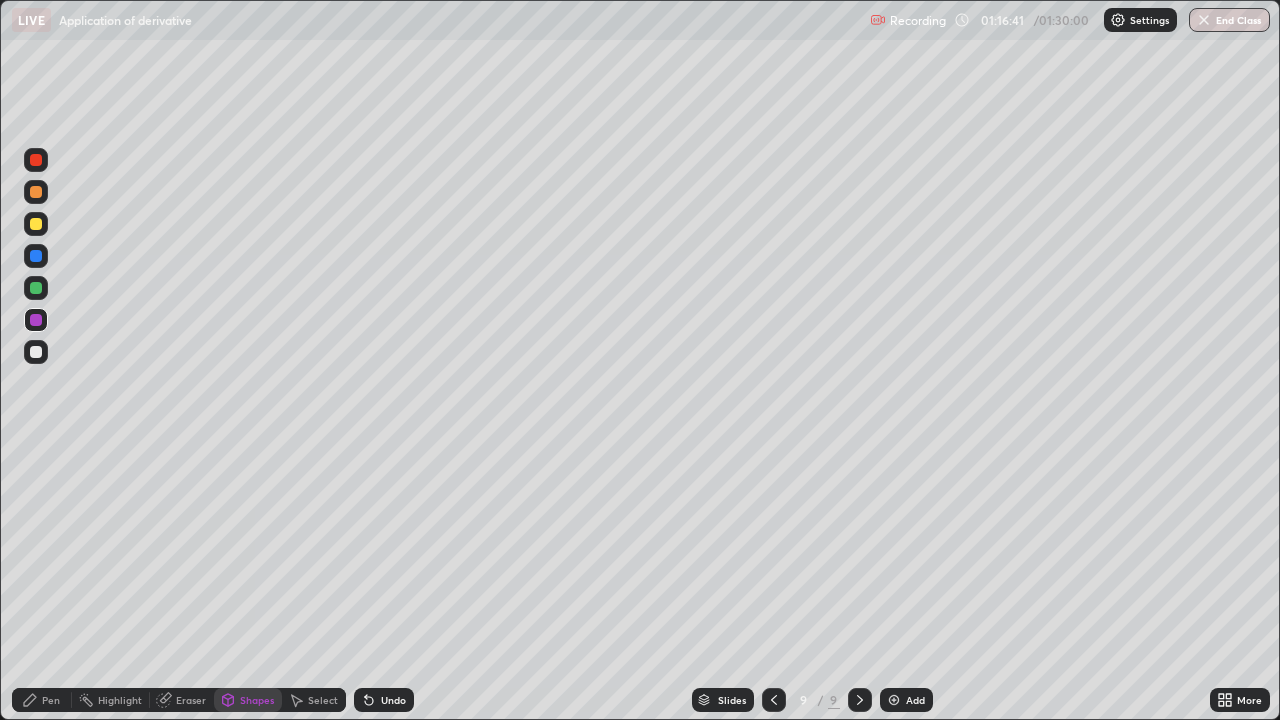 click on "Add" at bounding box center [906, 700] 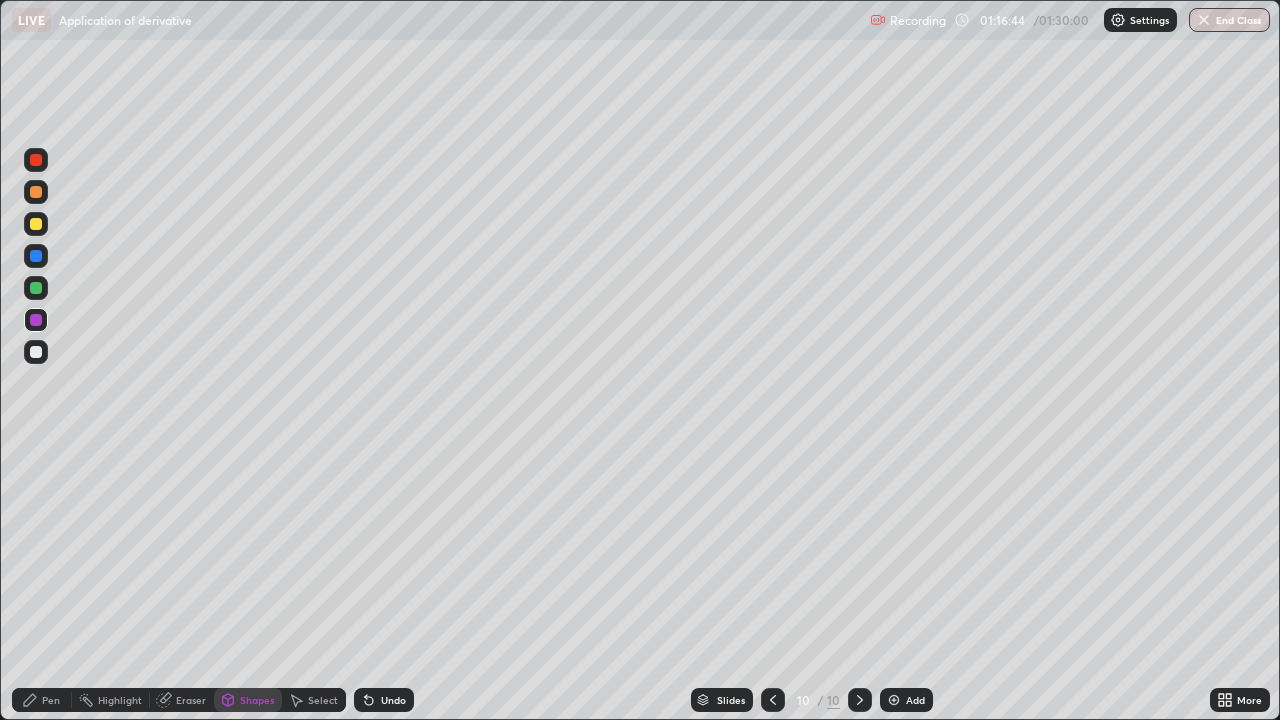 click at bounding box center [36, 352] 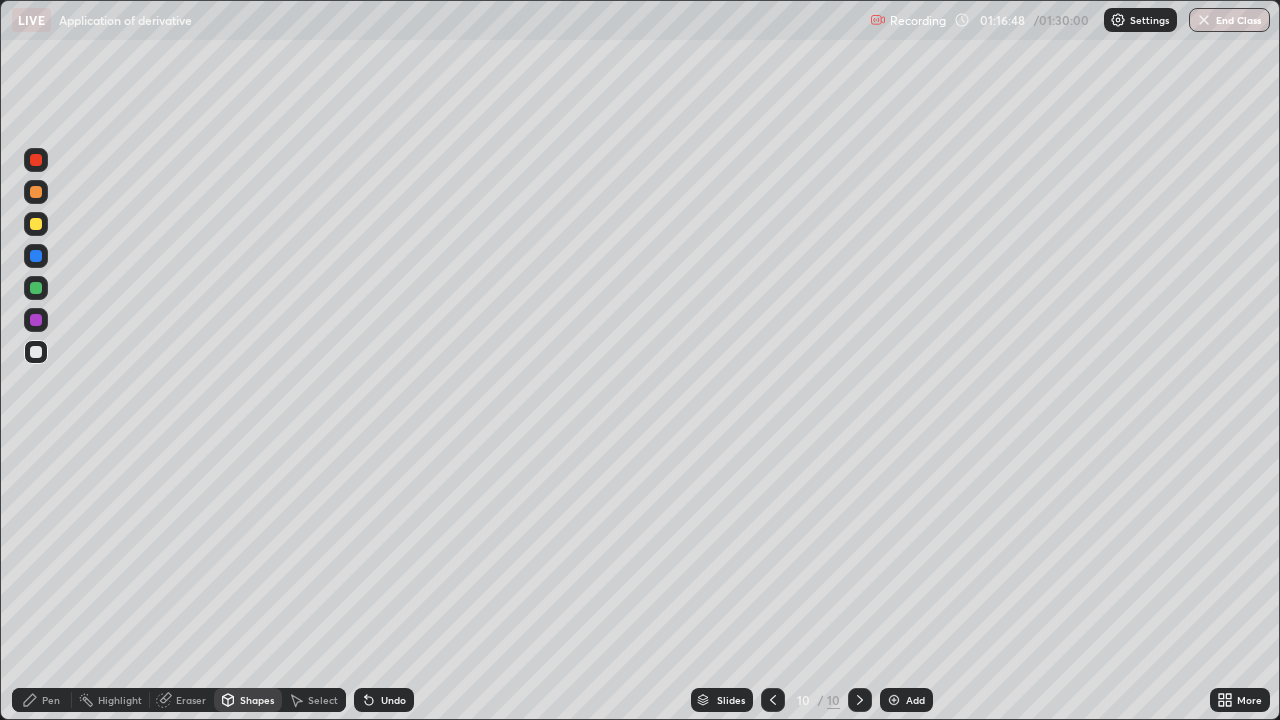 click on "Undo" at bounding box center (384, 700) 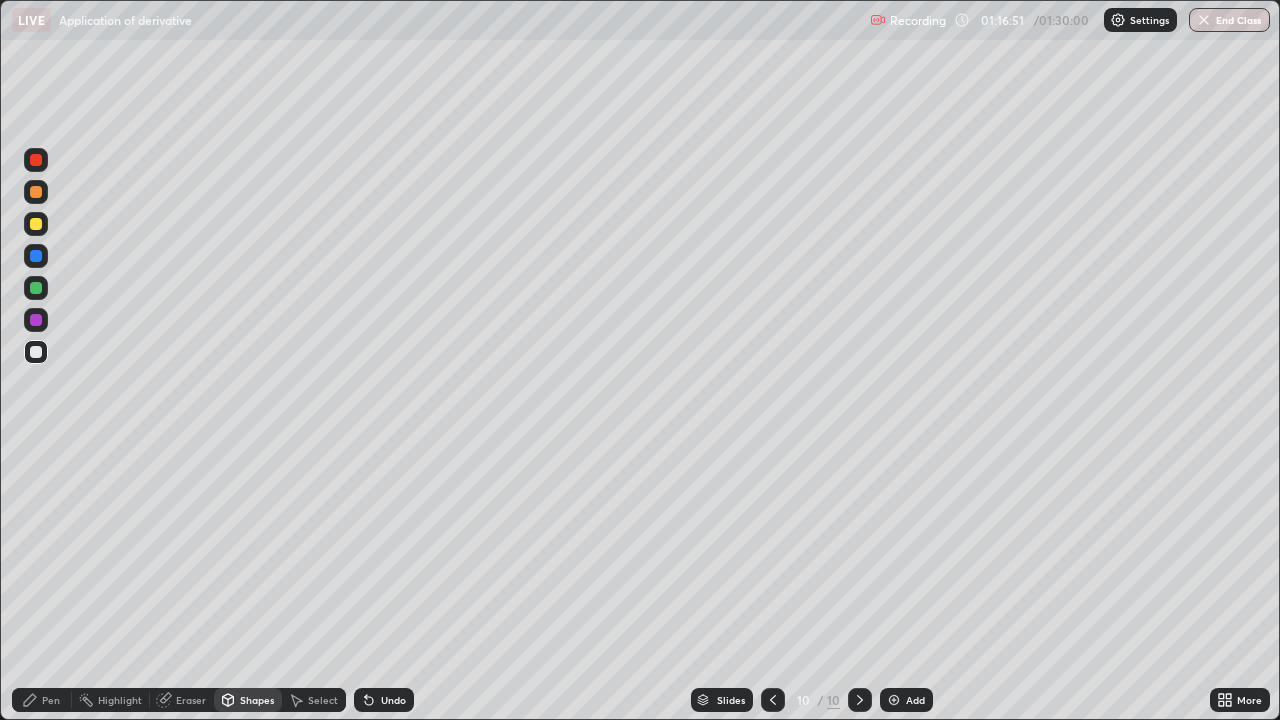 click on "Shapes" at bounding box center (257, 700) 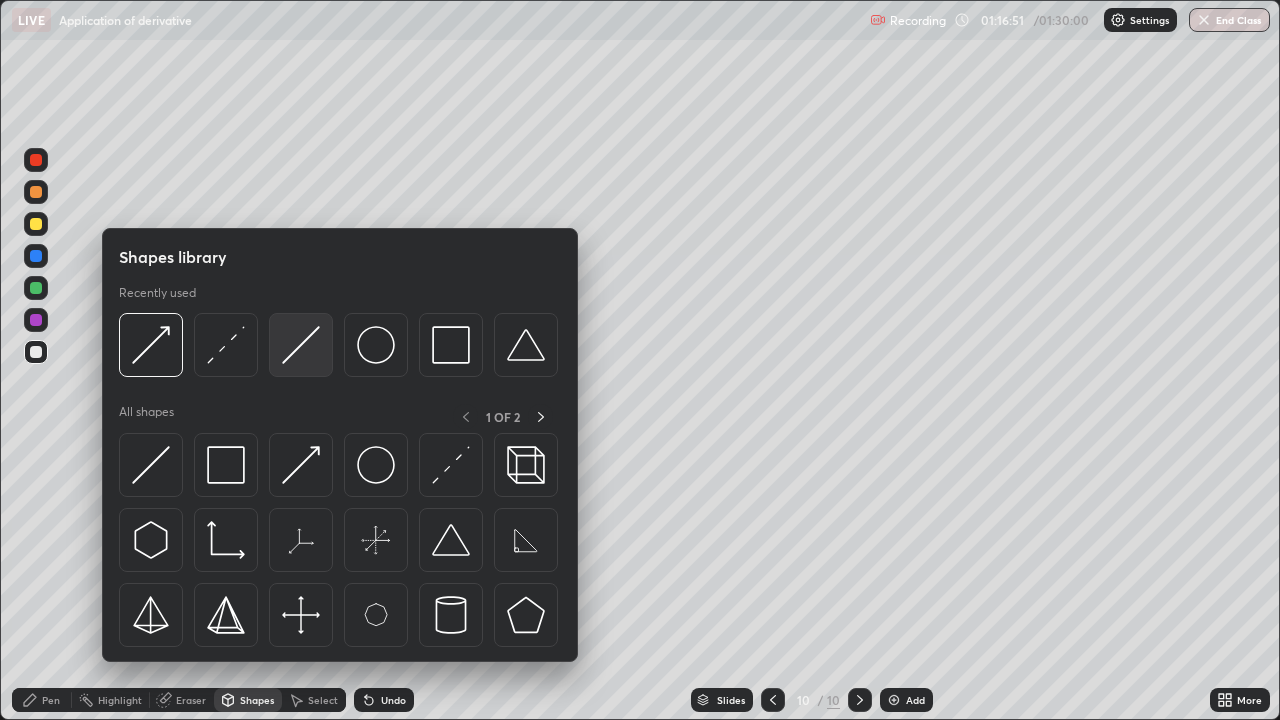 click at bounding box center [301, 345] 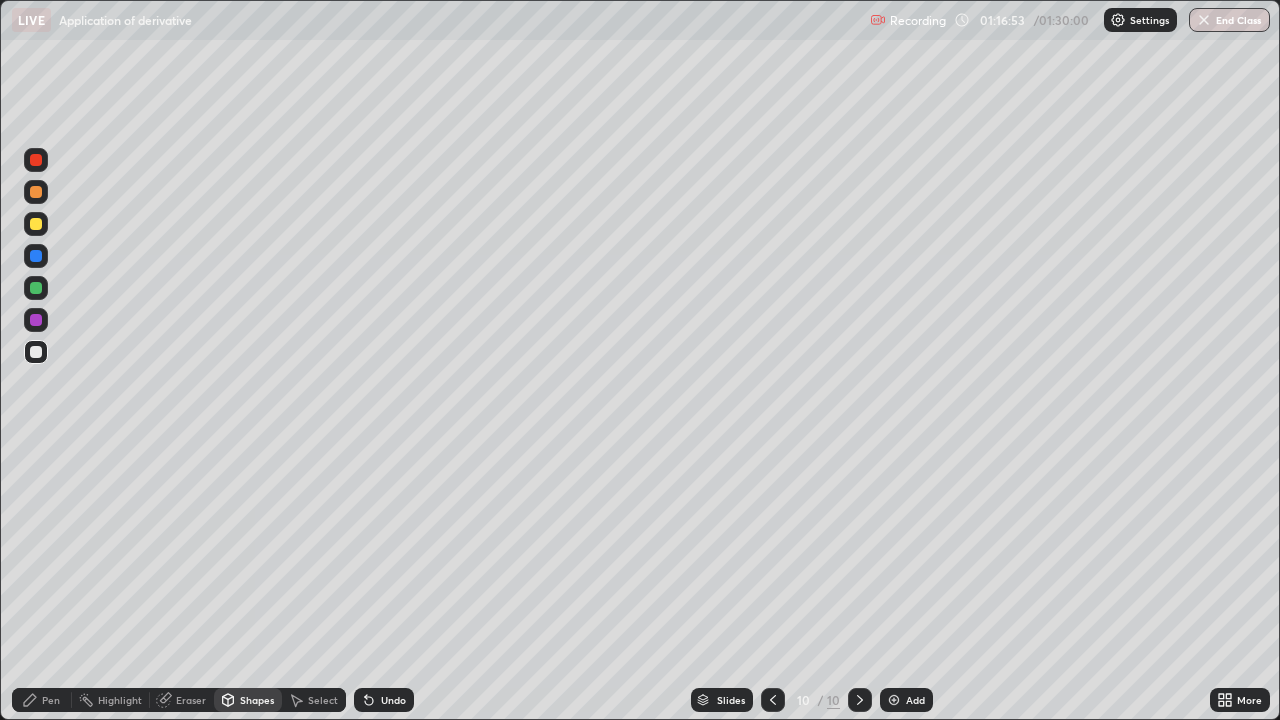 click 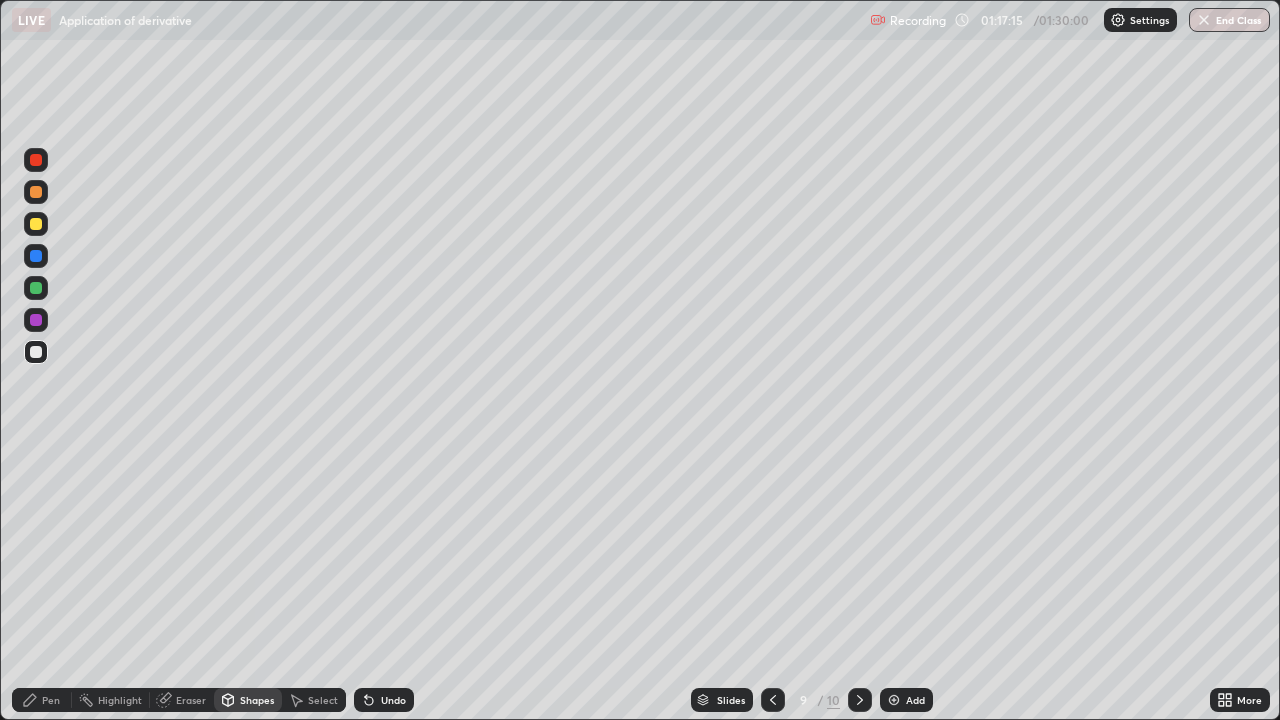 click 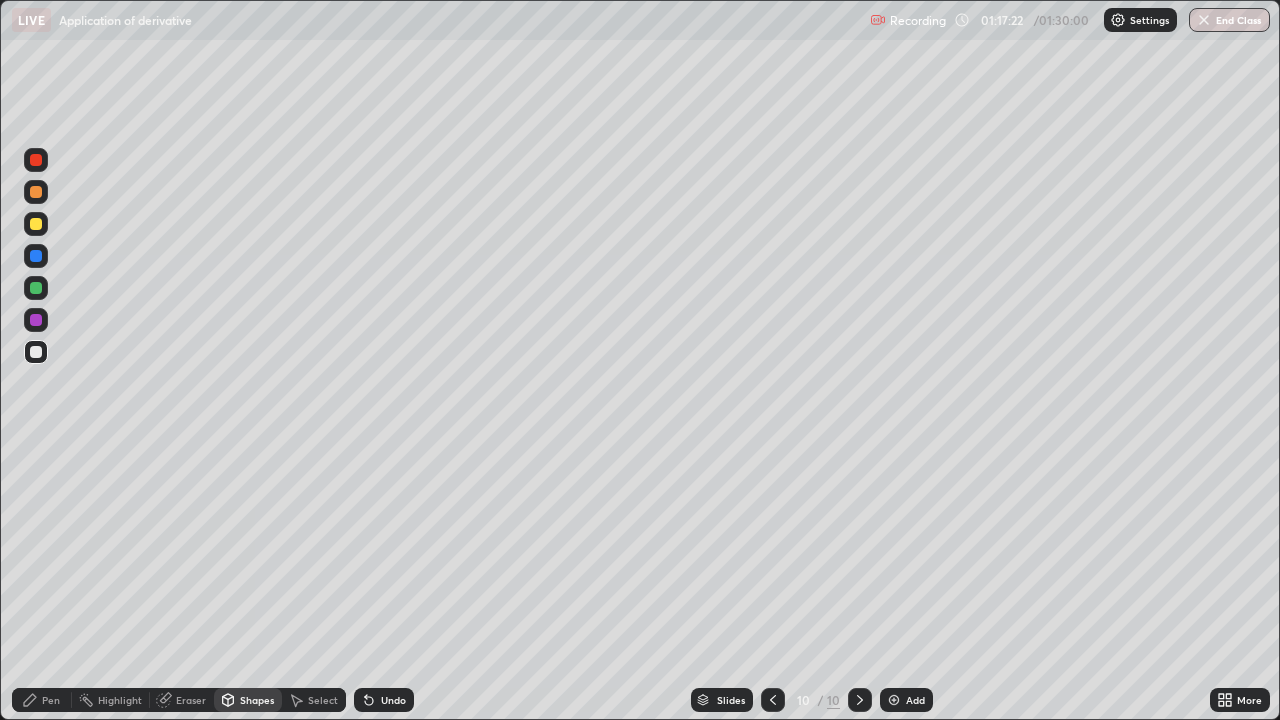 click on "Pen" at bounding box center [42, 700] 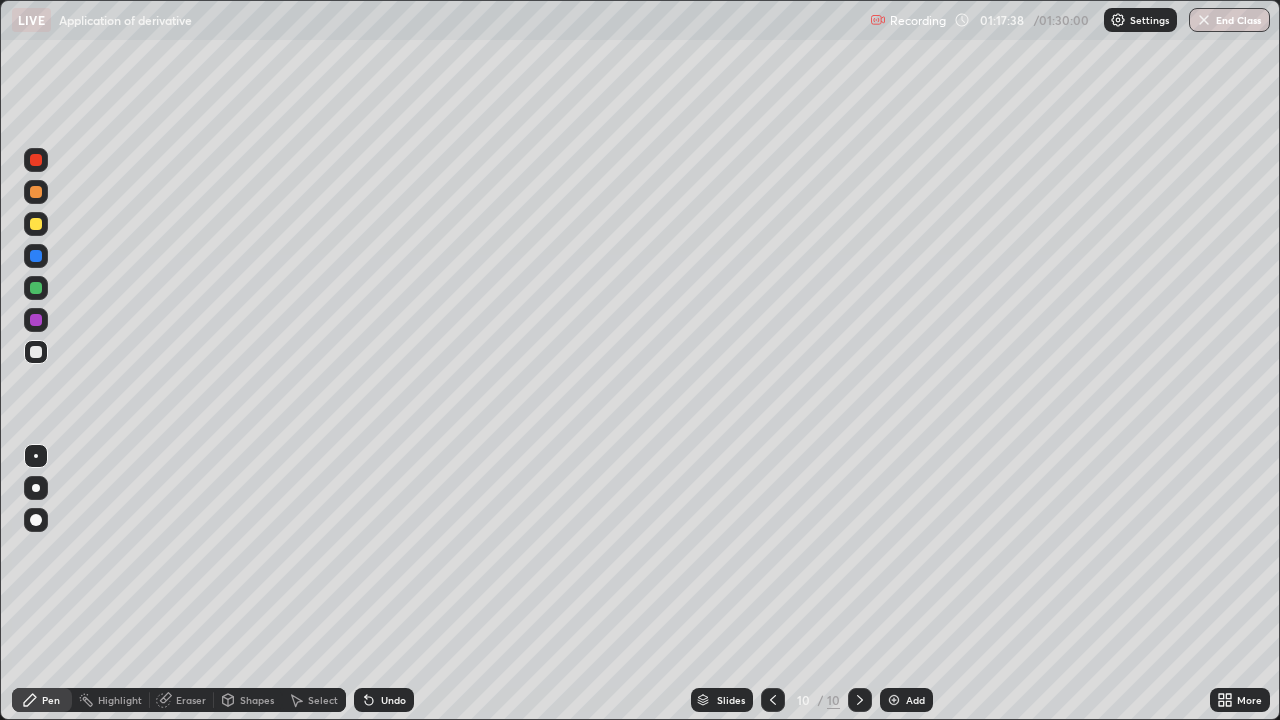 click on "Undo" at bounding box center [393, 700] 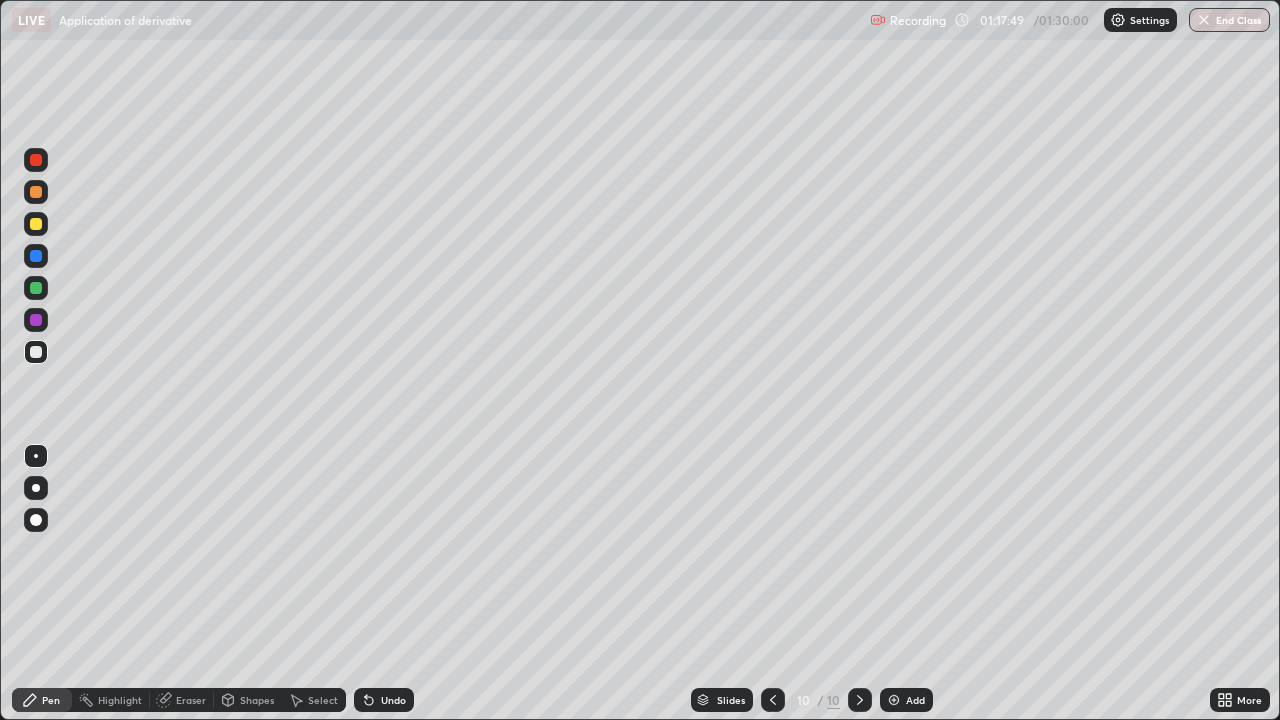 click on "Shapes" at bounding box center [257, 700] 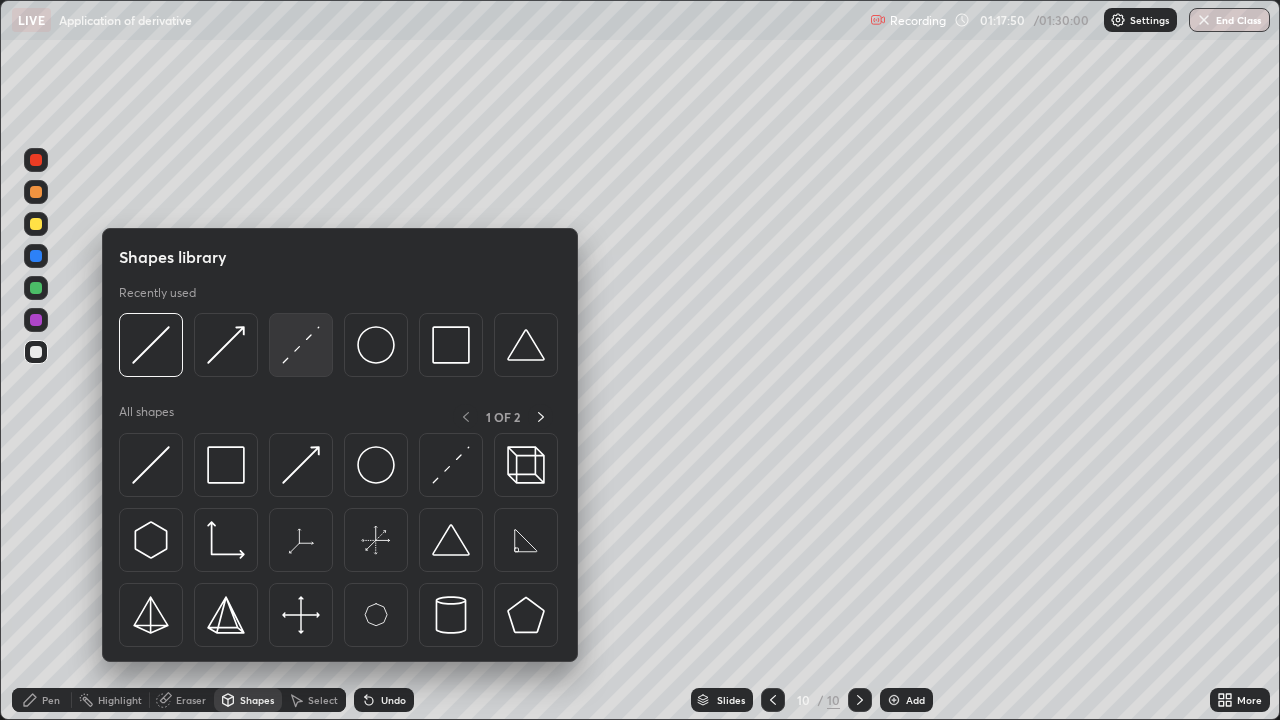 click at bounding box center (301, 345) 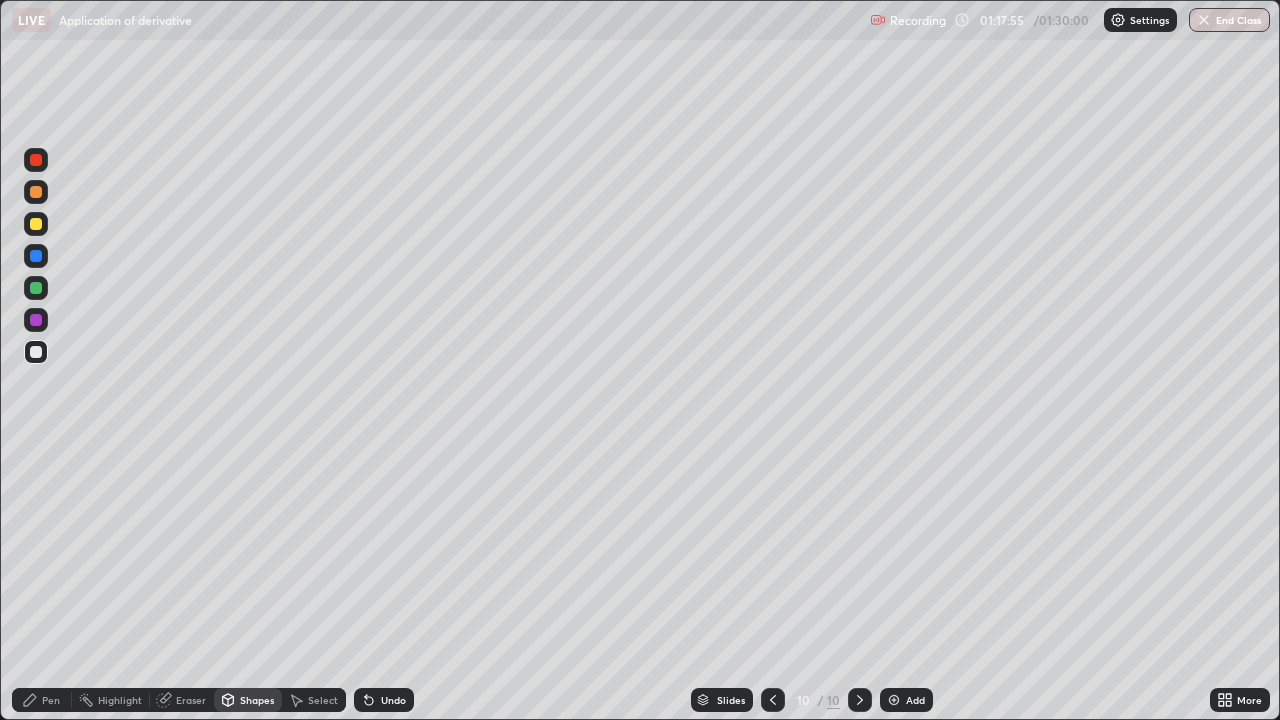 click on "Pen" at bounding box center (51, 700) 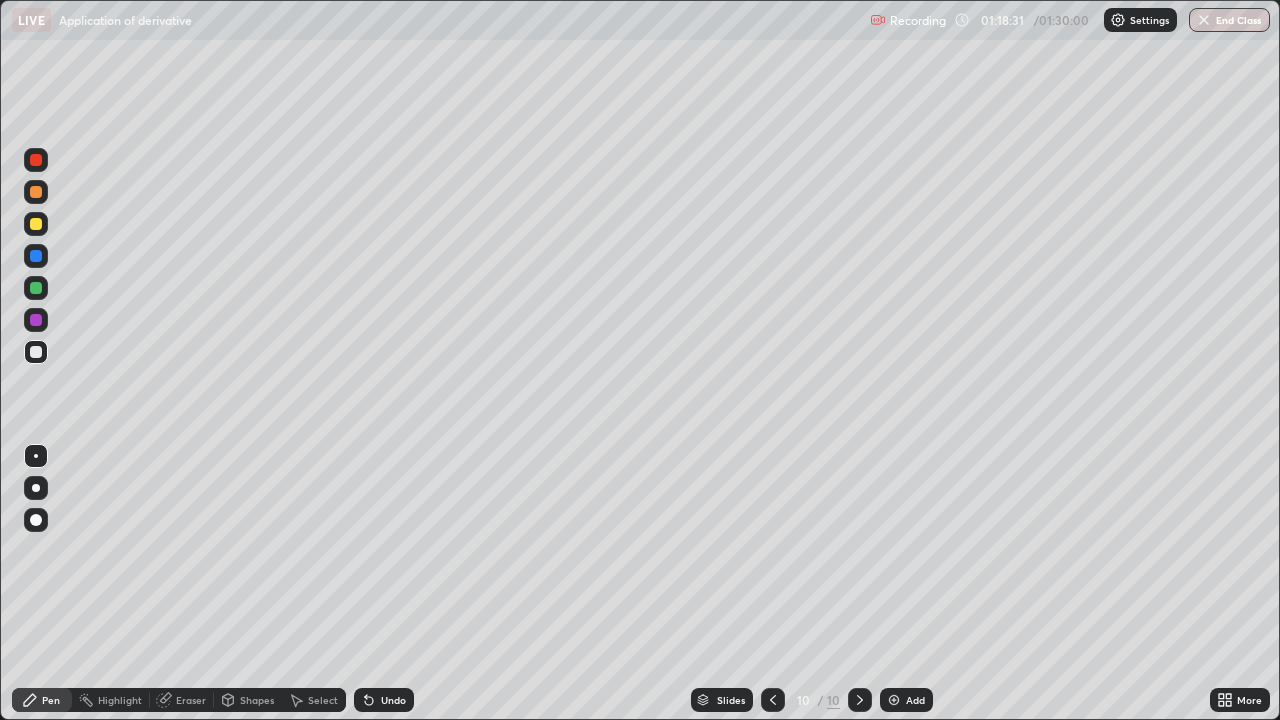 click on "Shapes" at bounding box center [257, 700] 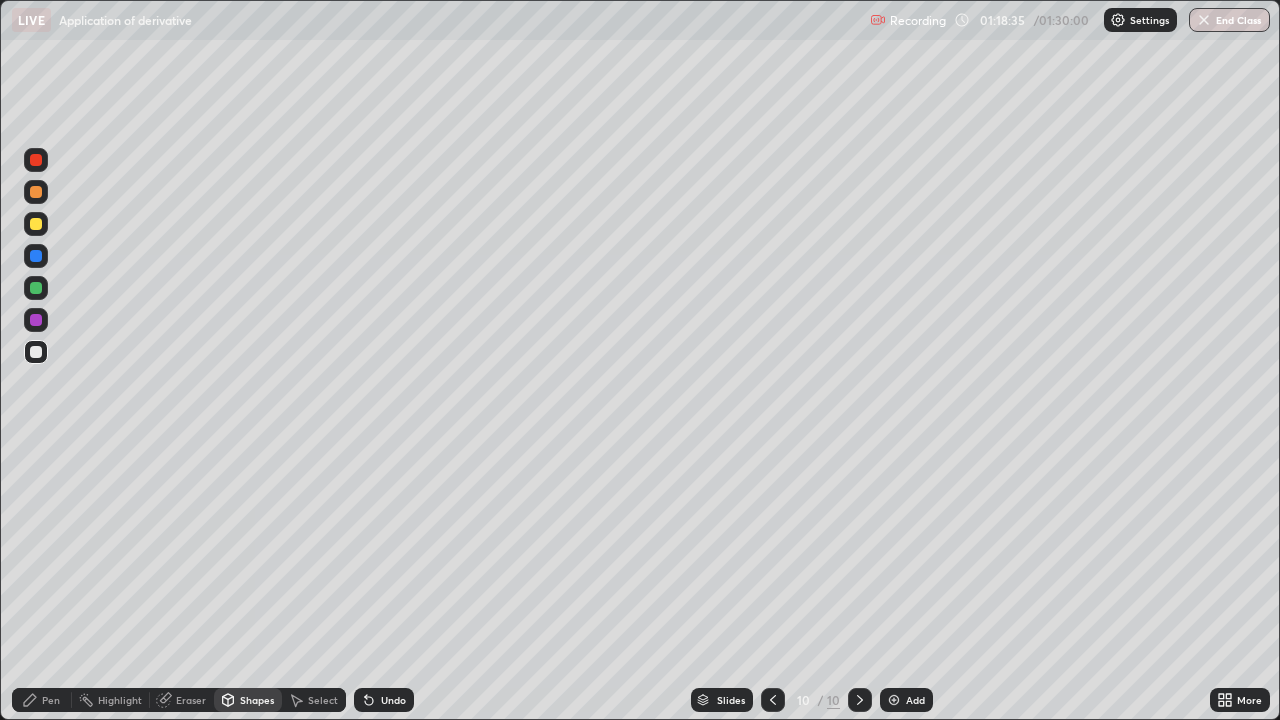 click on "Undo" at bounding box center (393, 700) 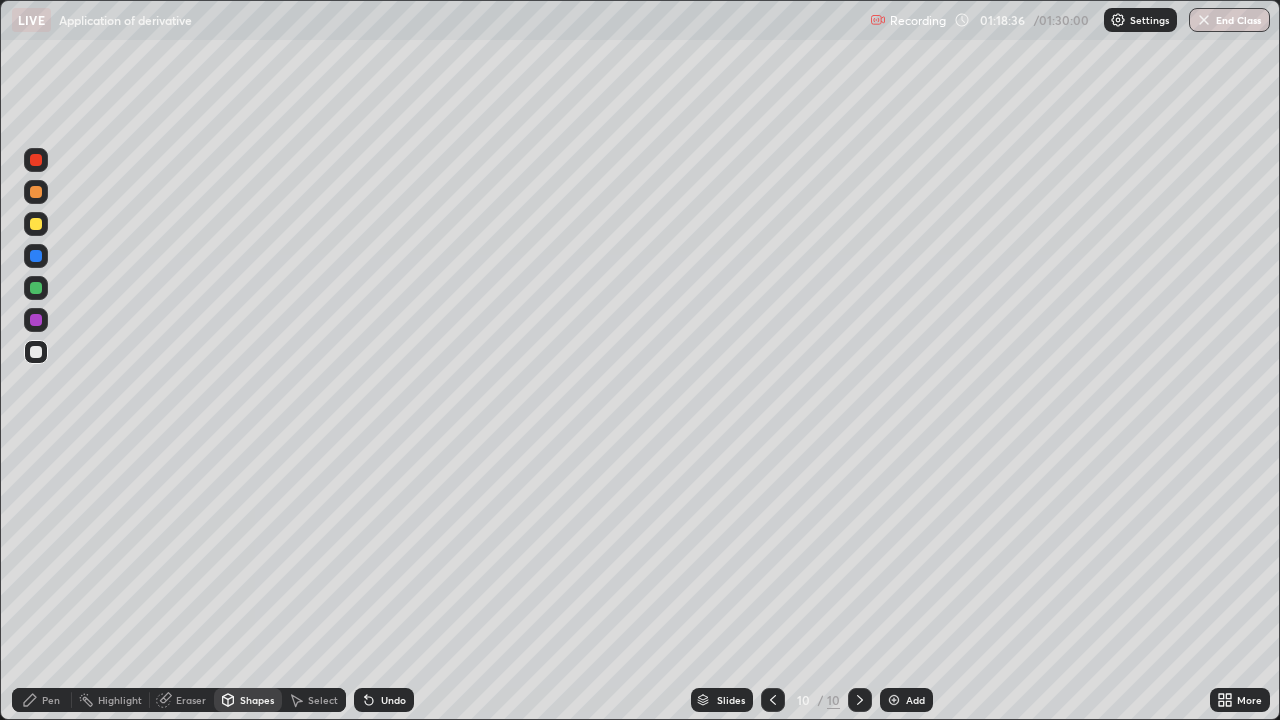 click on "Shapes" at bounding box center (257, 700) 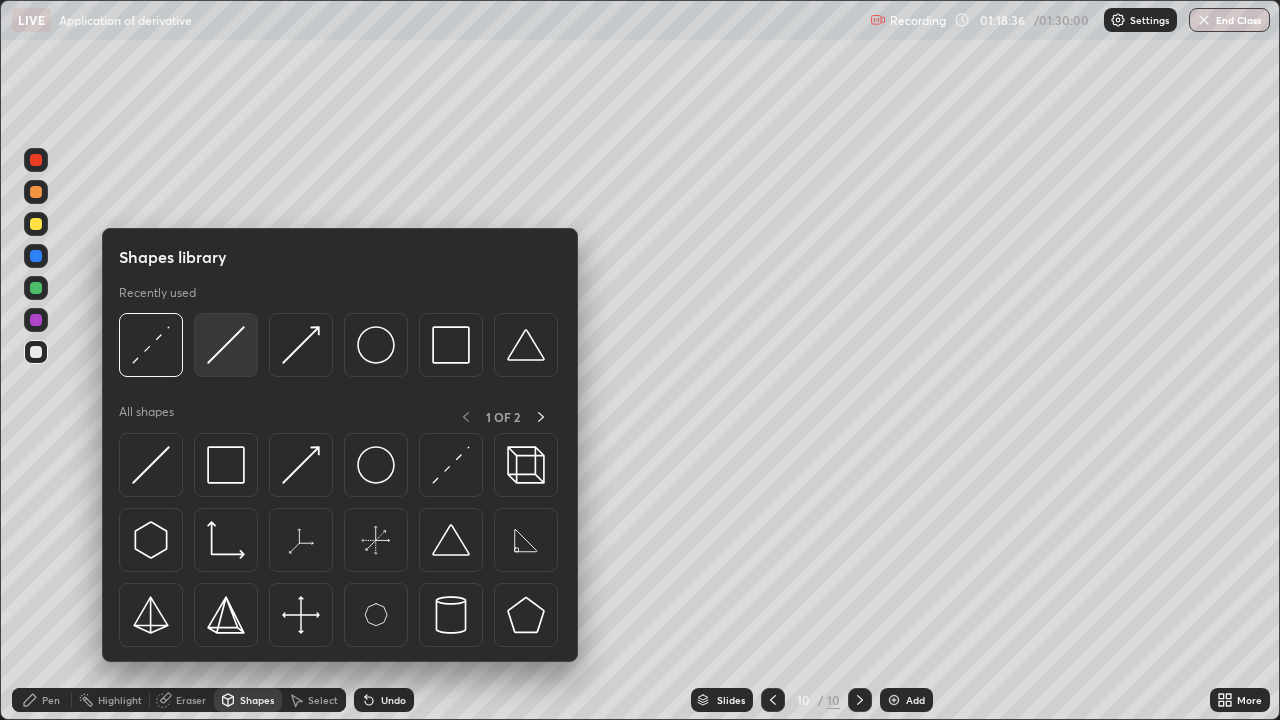 click at bounding box center [226, 345] 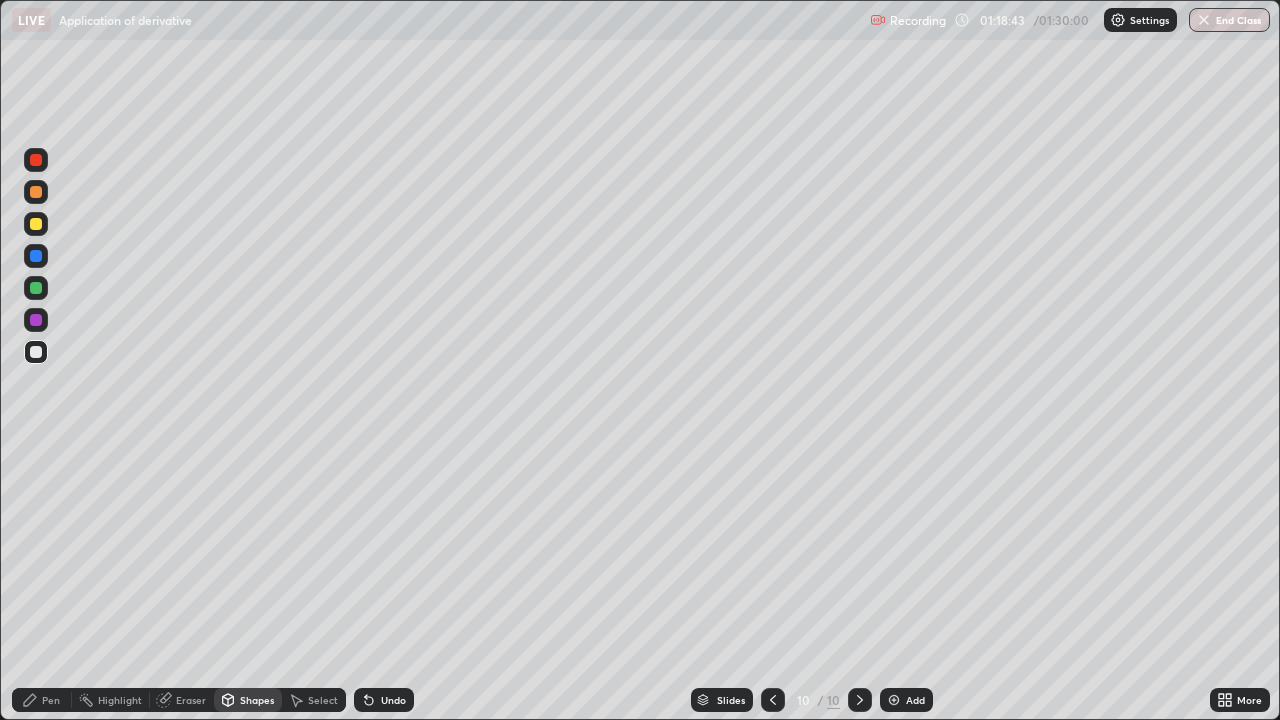 click at bounding box center (36, 288) 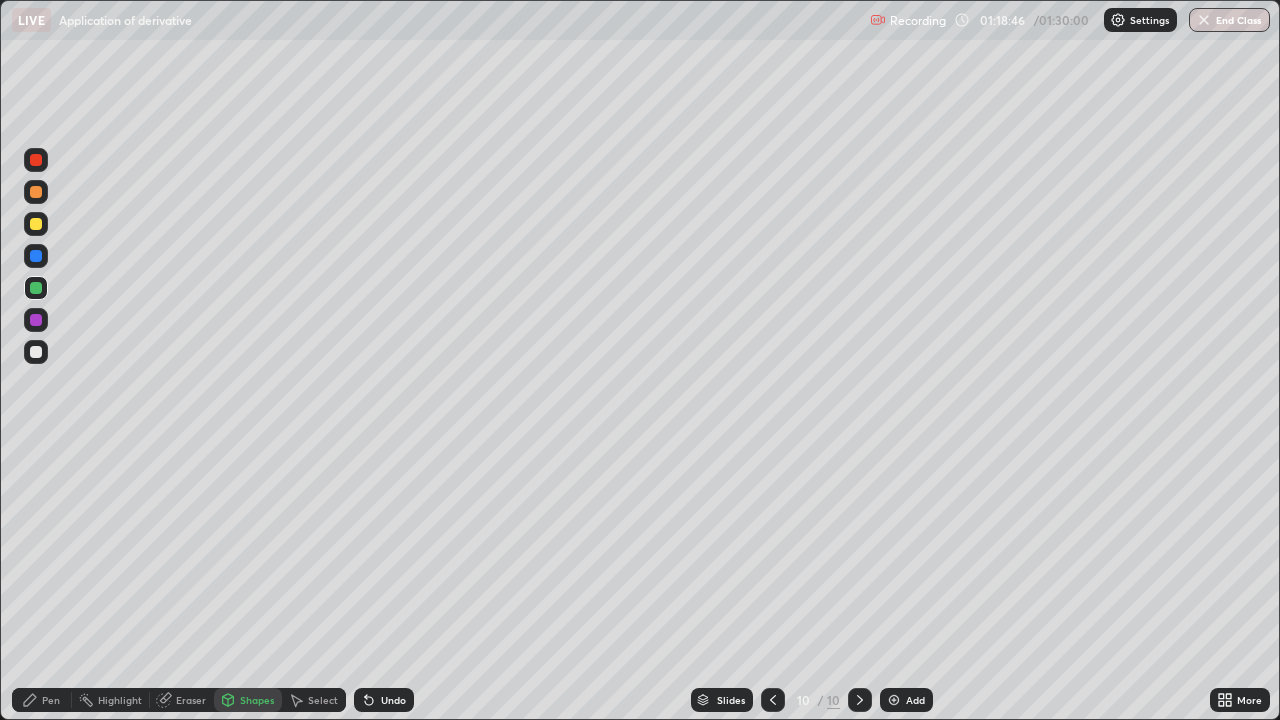 click 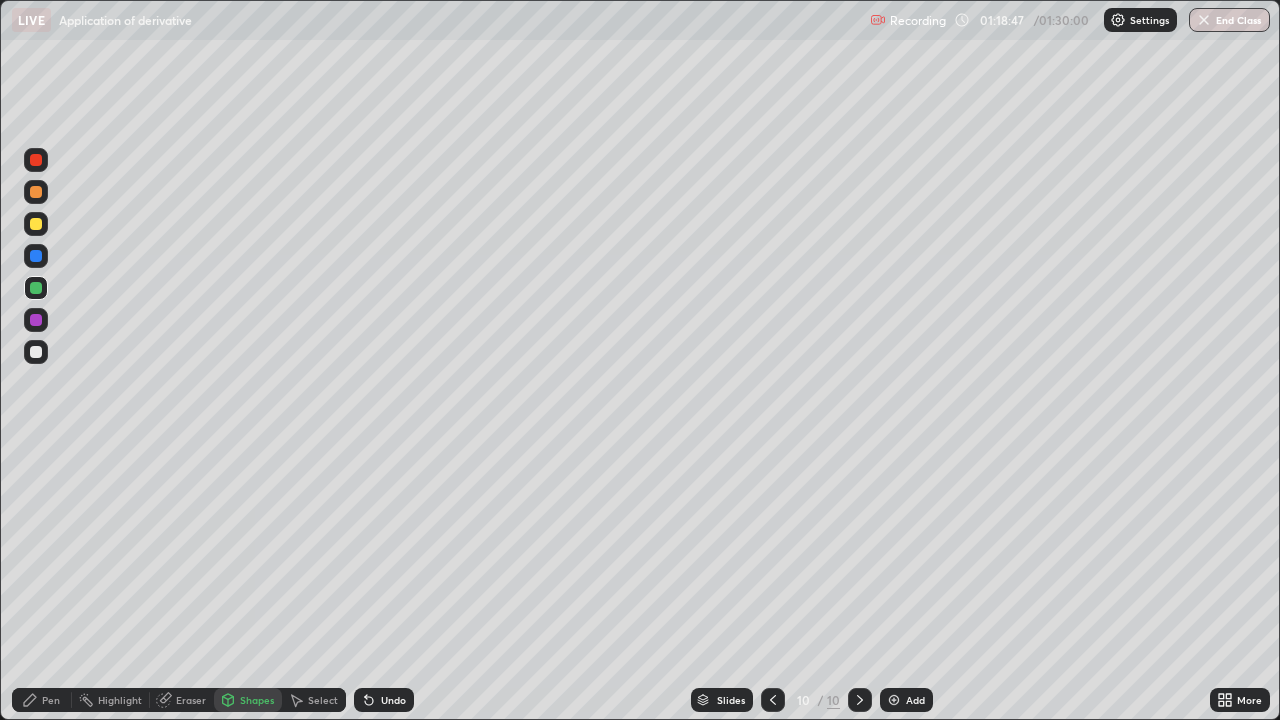click on "Pen" at bounding box center [51, 700] 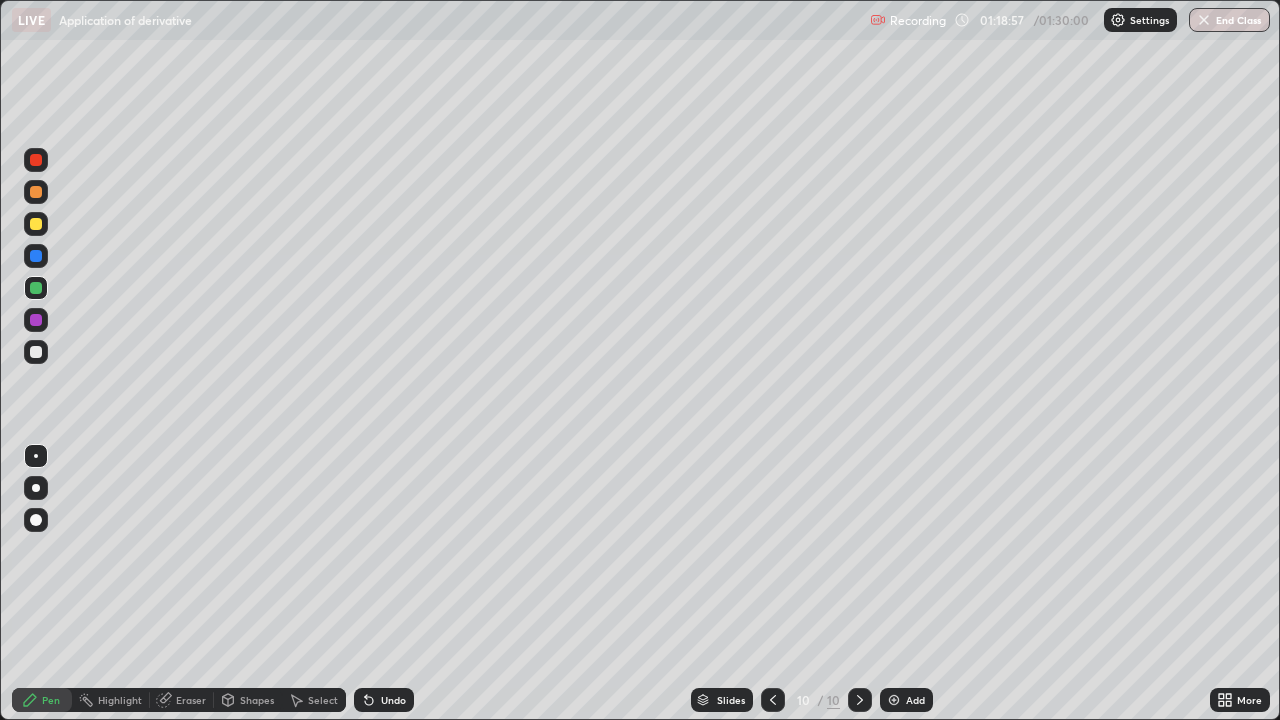 click on "Undo" at bounding box center (393, 700) 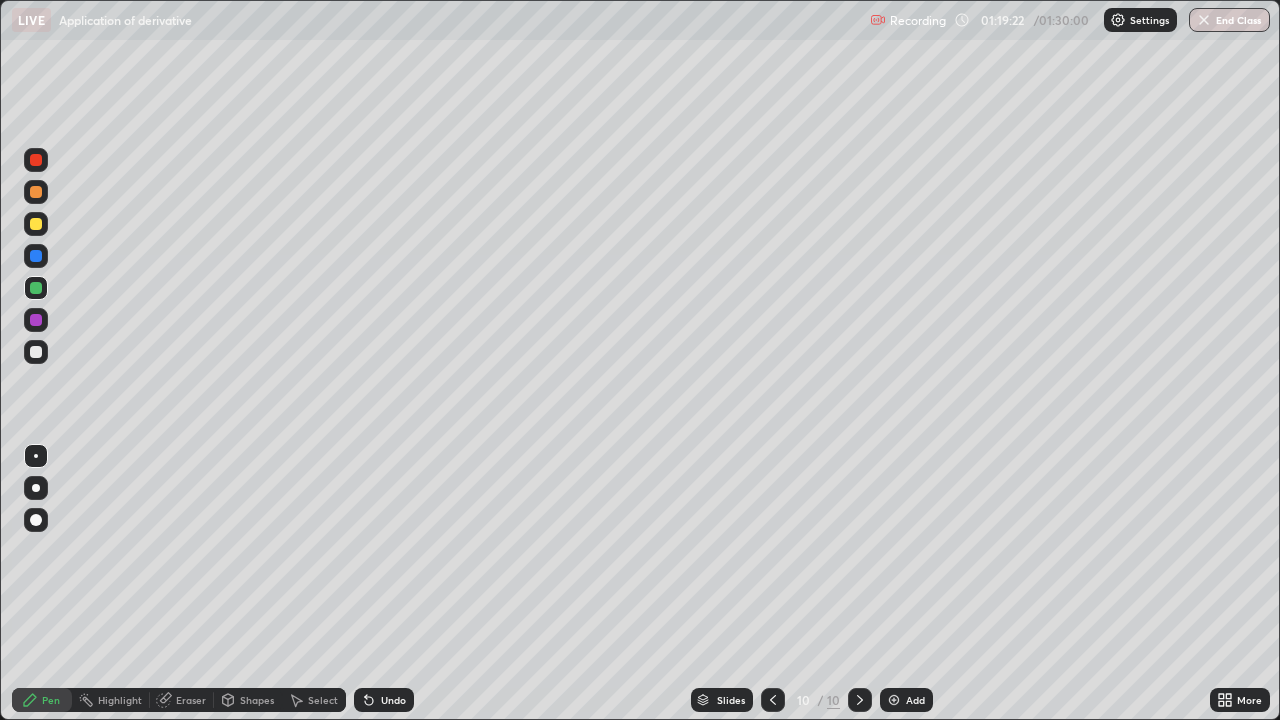 click on "Shapes" at bounding box center (257, 700) 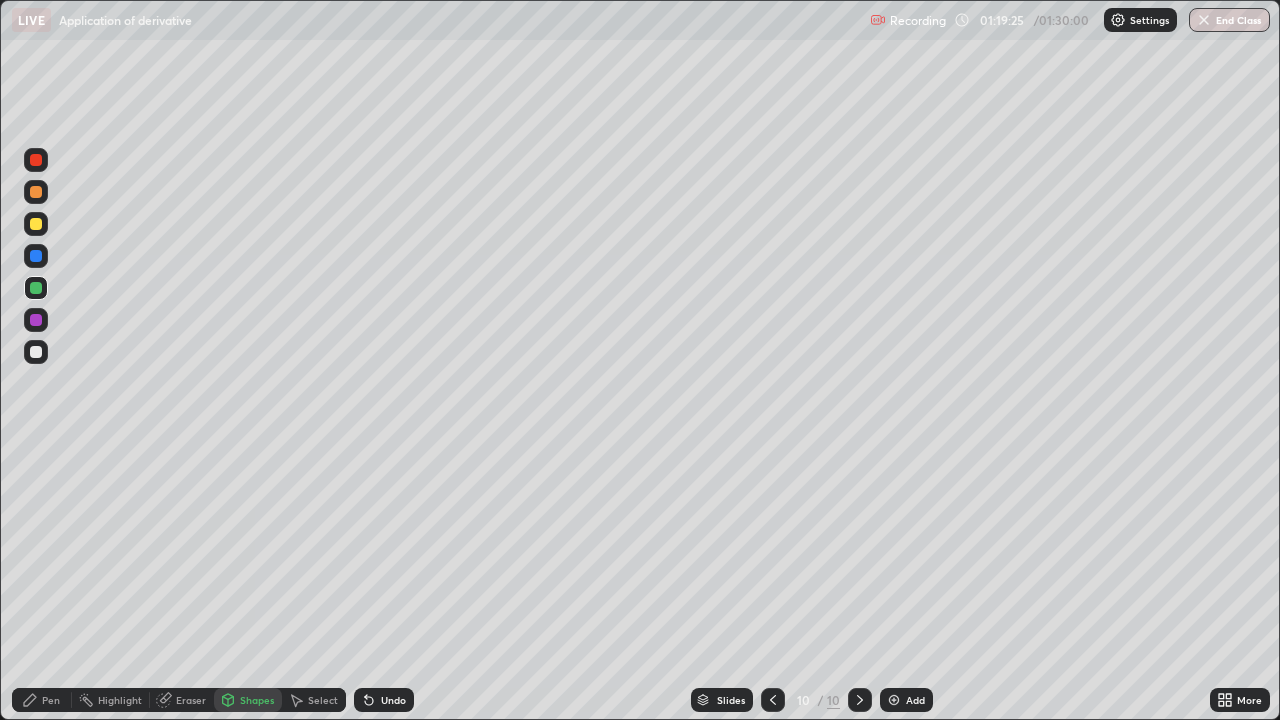 click on "Undo" at bounding box center (384, 700) 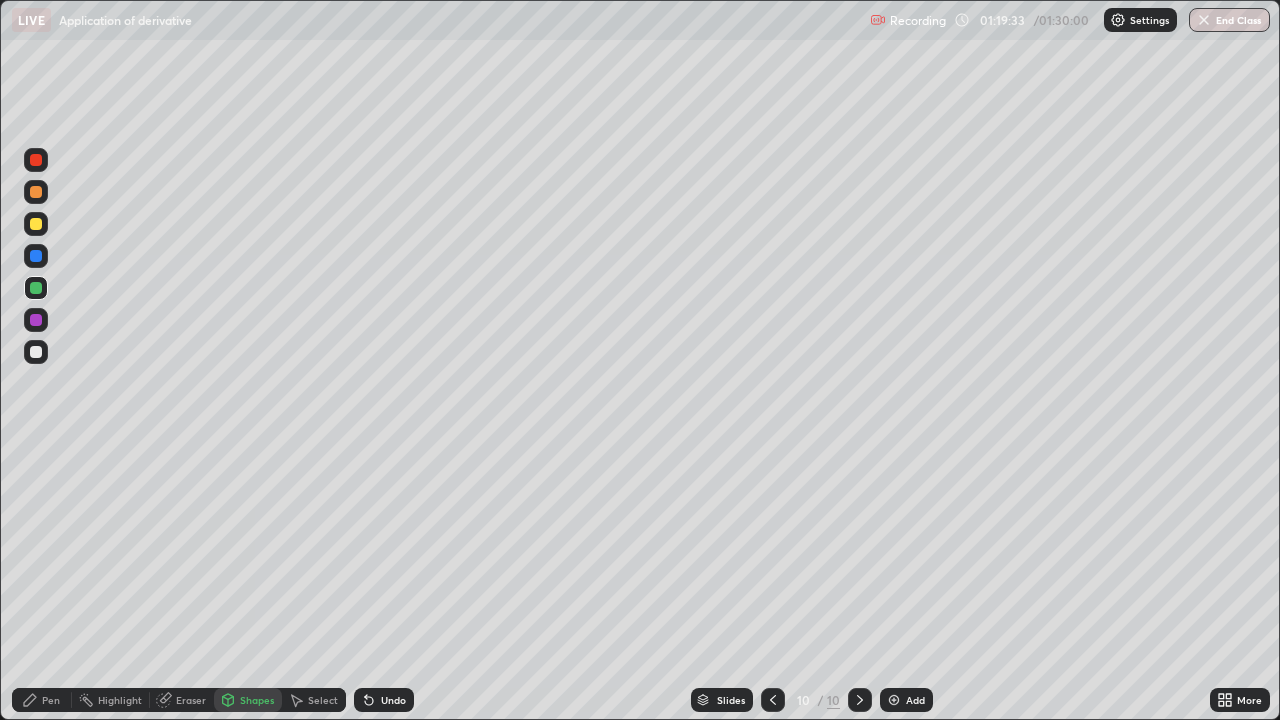 click on "Eraser" at bounding box center [182, 700] 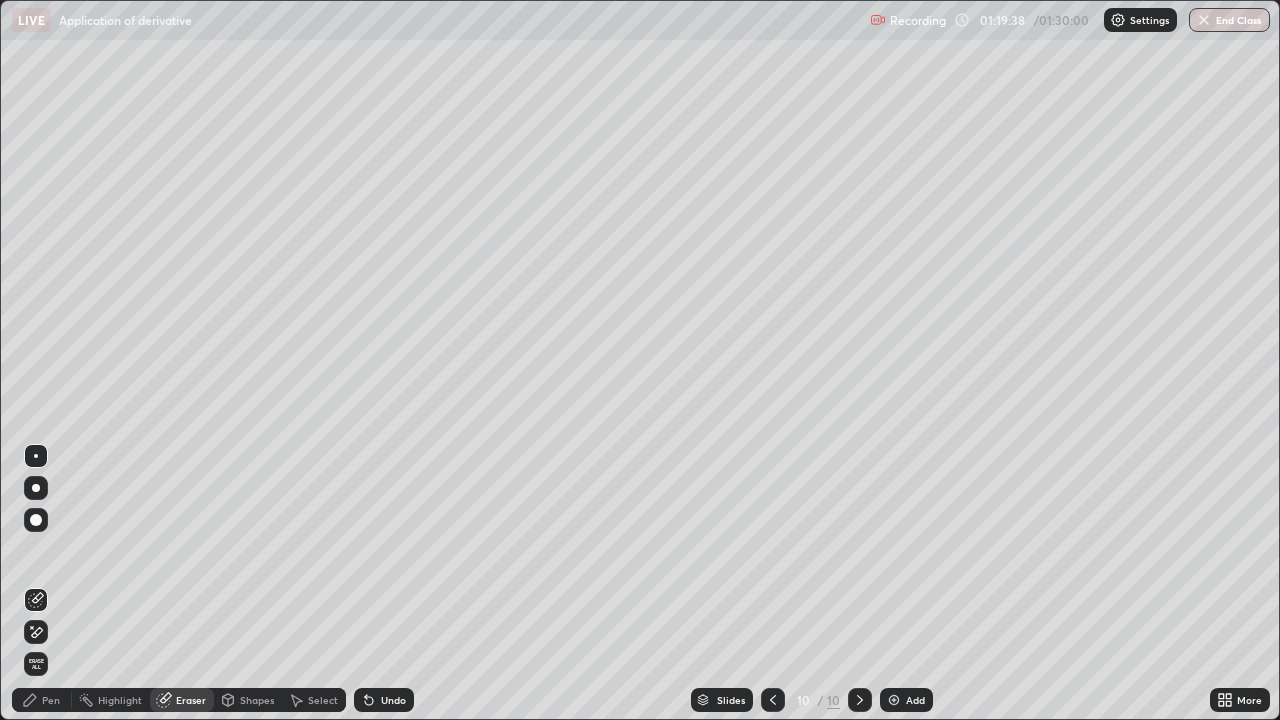 click on "Pen" at bounding box center [42, 700] 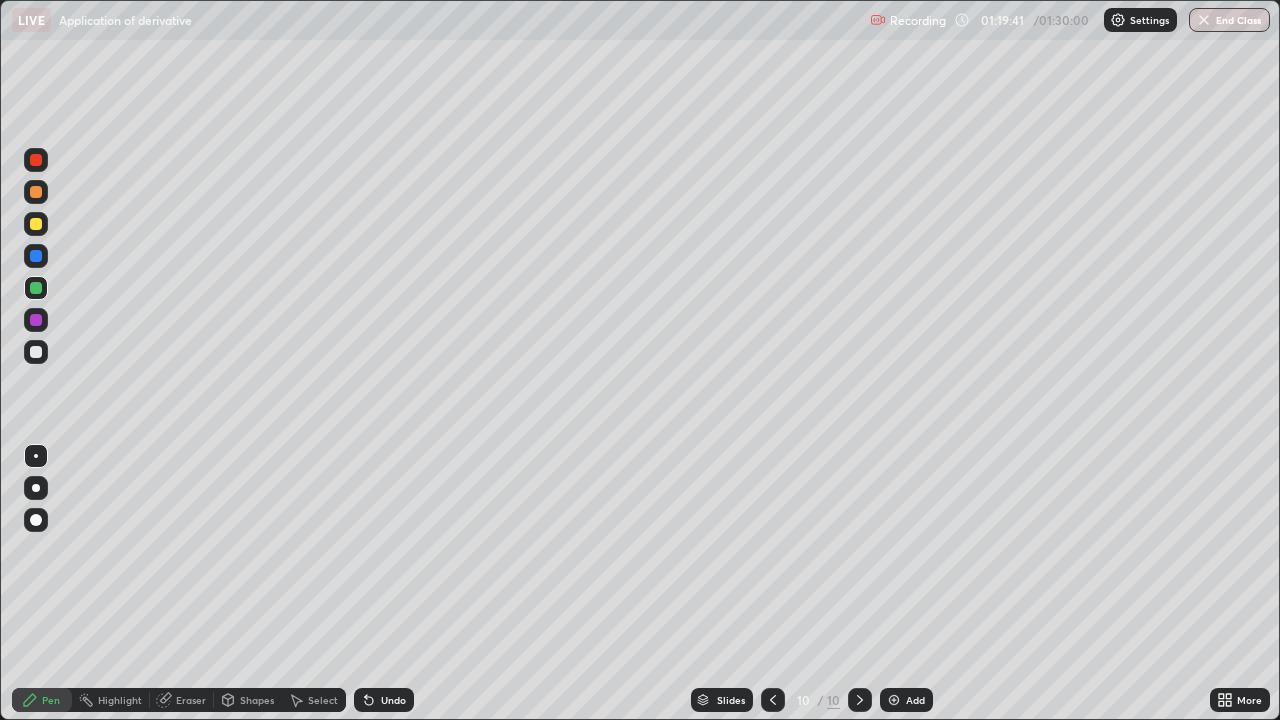 click on "Undo" at bounding box center (393, 700) 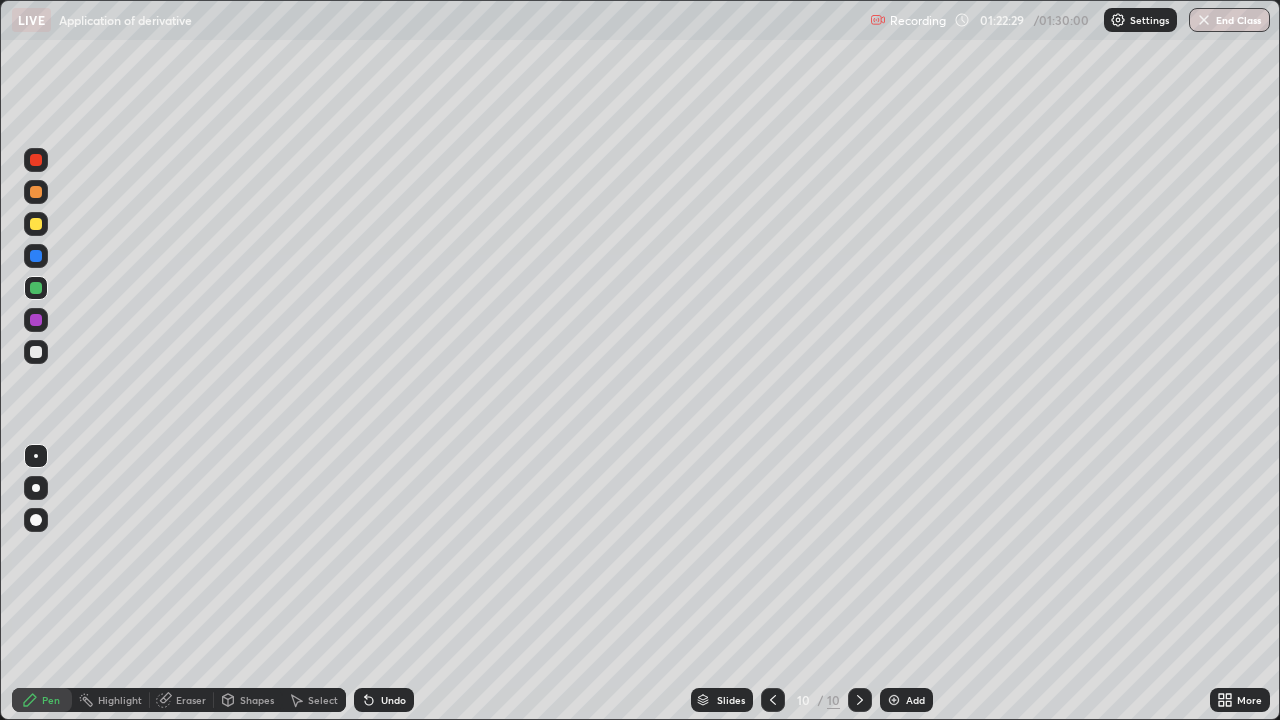 click on "Add" at bounding box center [915, 700] 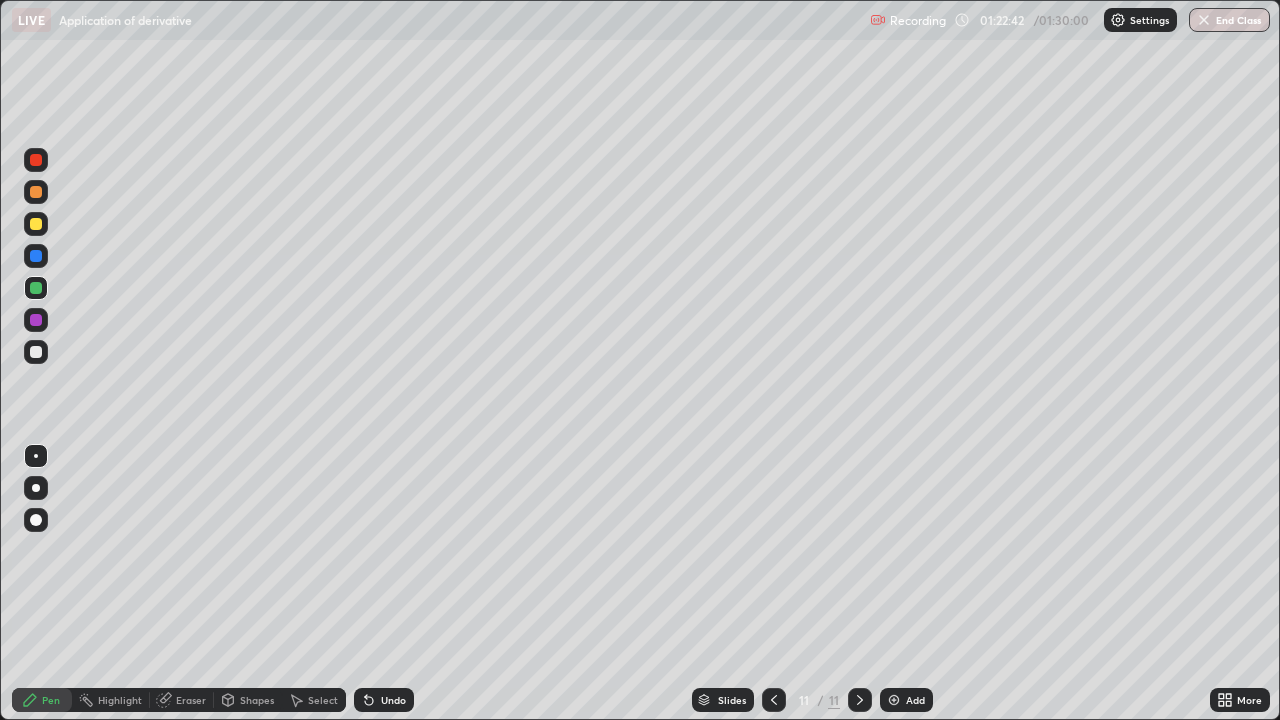 click on "Undo" at bounding box center (393, 700) 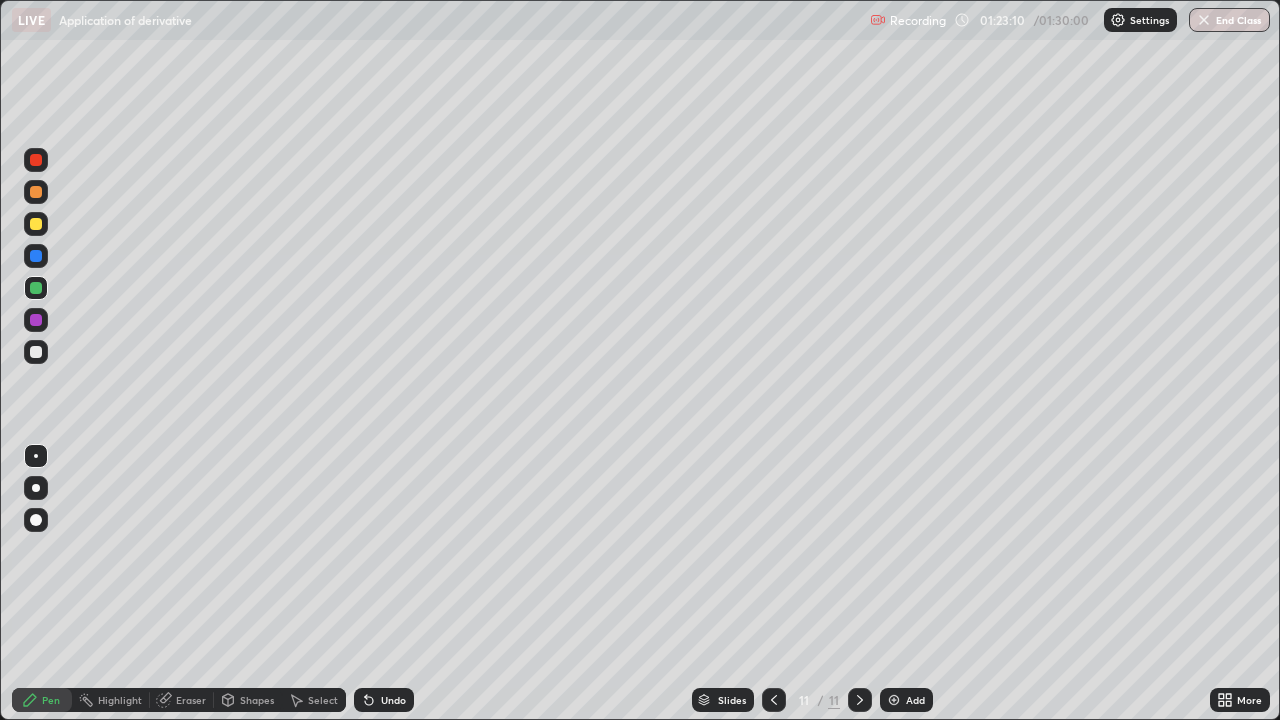 click on "Undo" at bounding box center (393, 700) 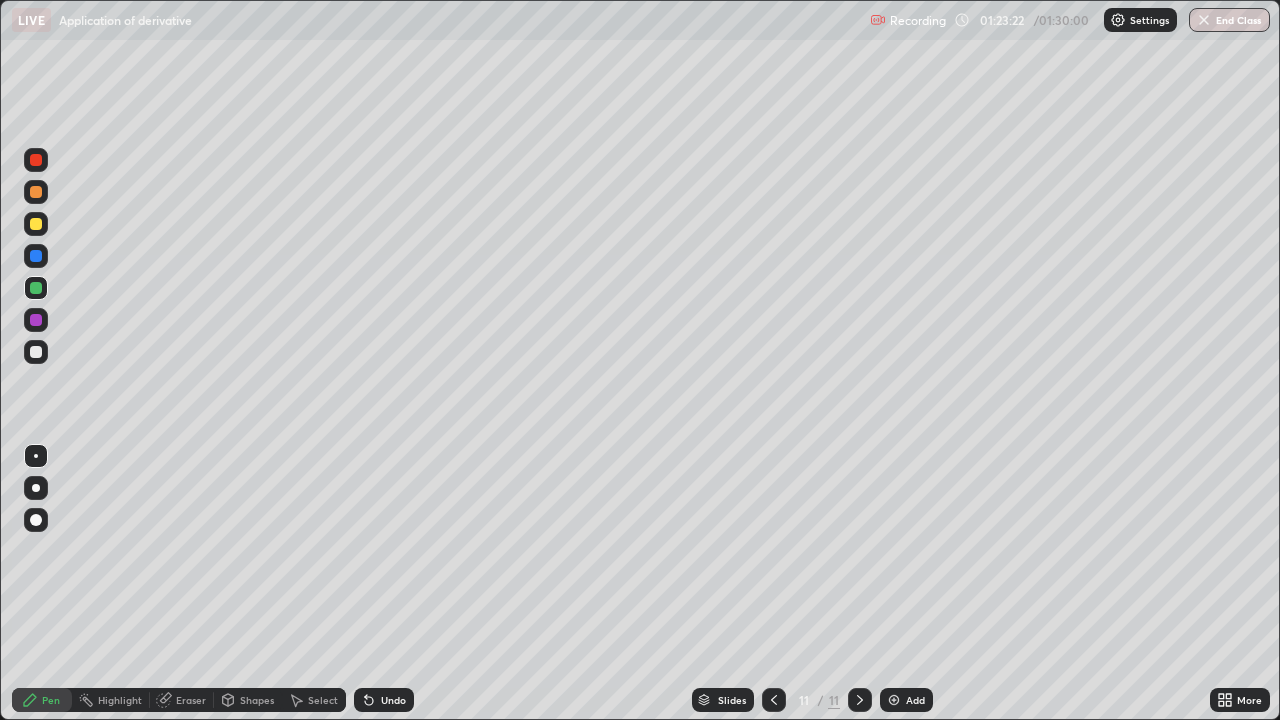 click on "Undo" at bounding box center (384, 700) 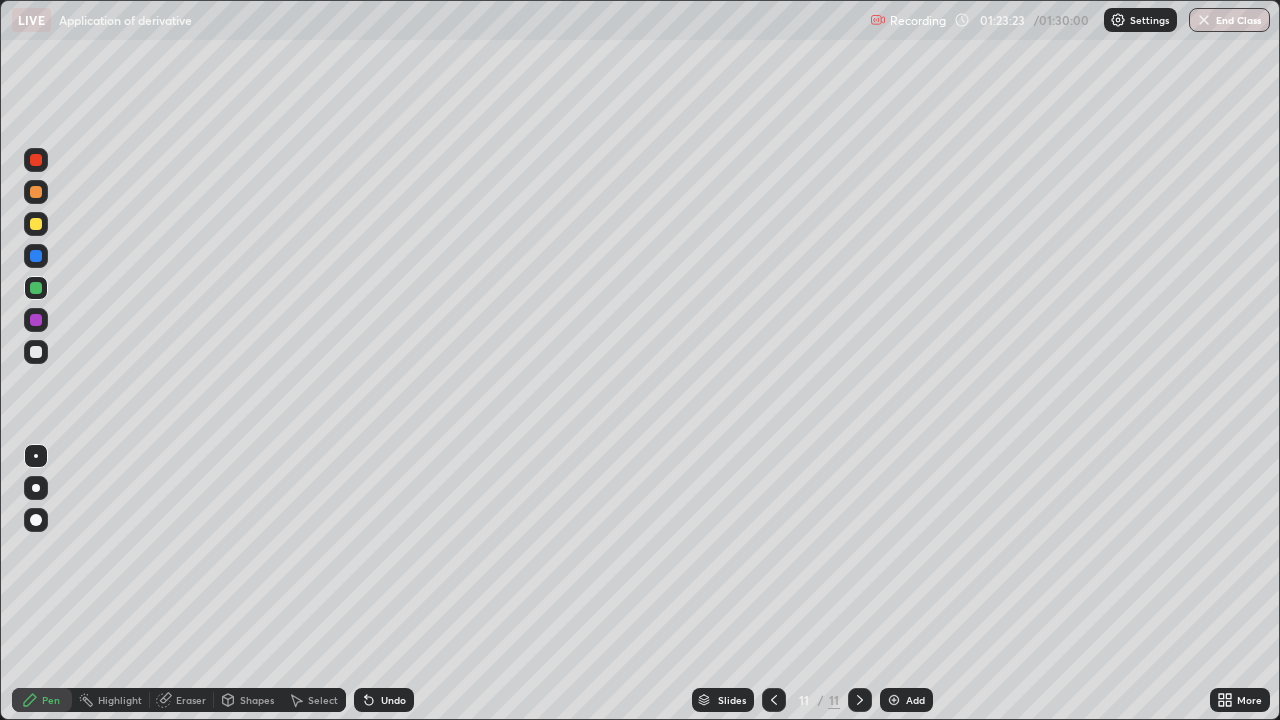 click on "Undo" at bounding box center (393, 700) 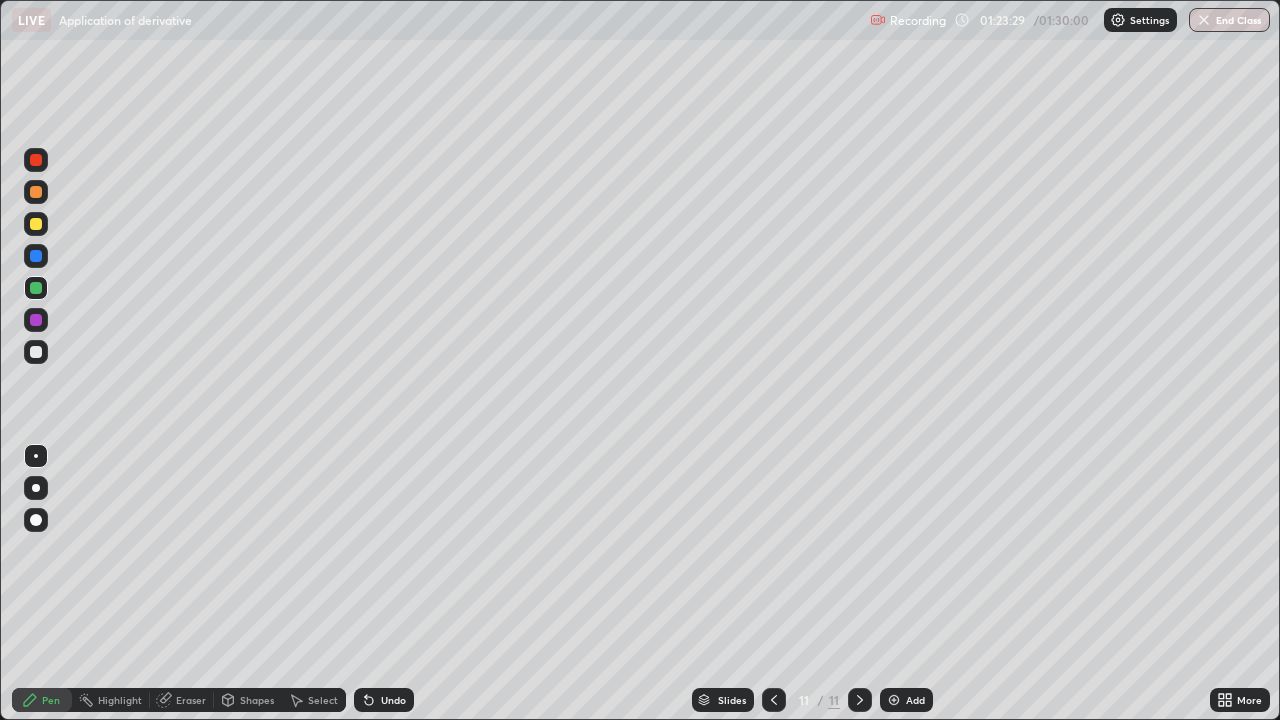 click at bounding box center [36, 352] 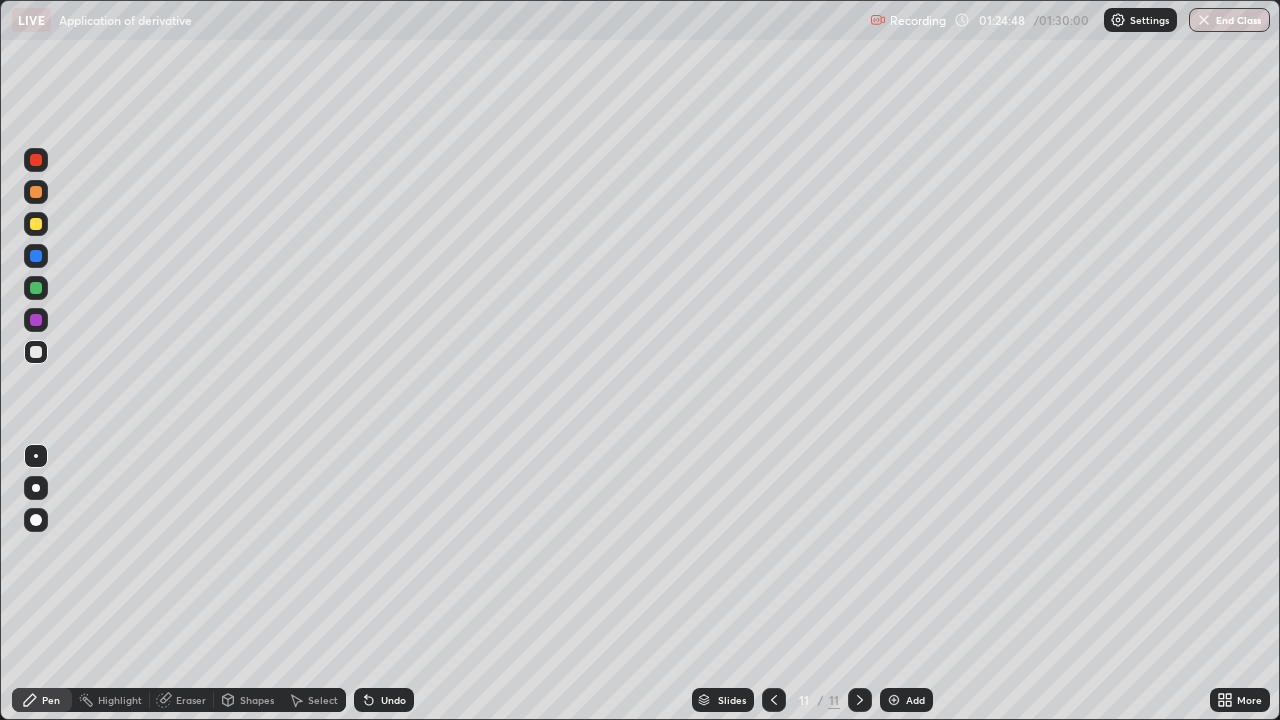 click at bounding box center [36, 224] 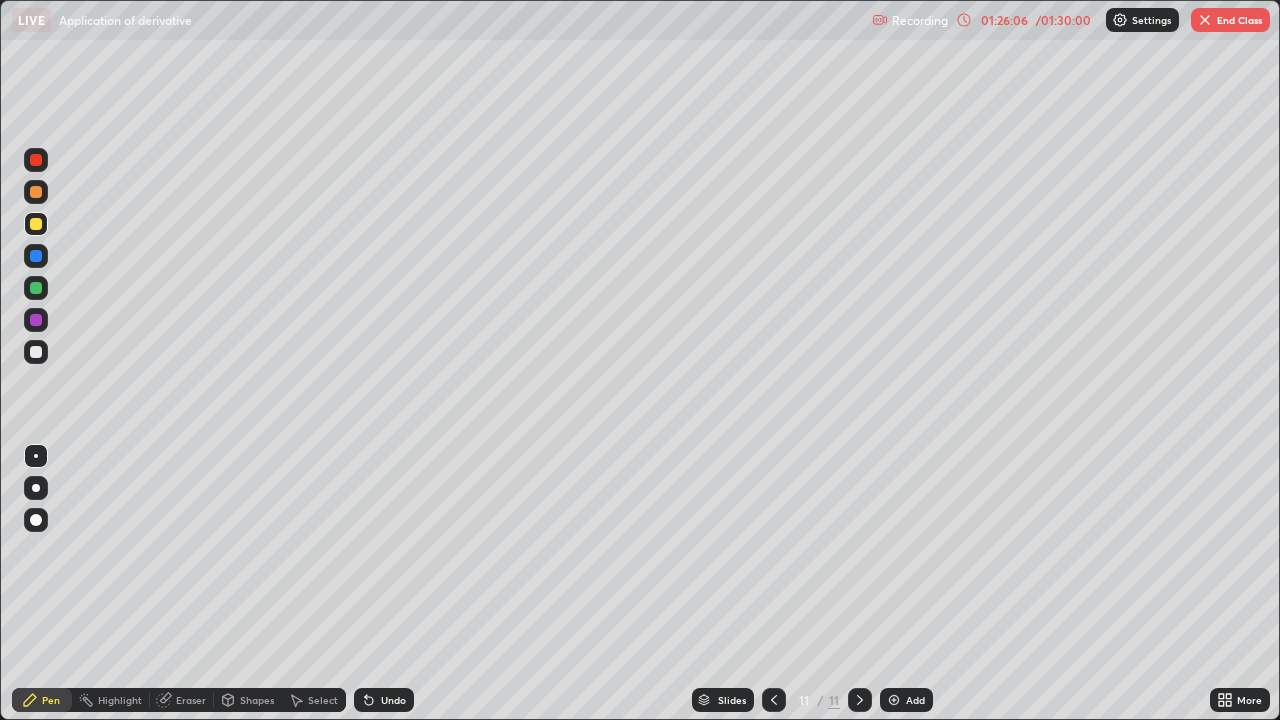 click on "Eraser" at bounding box center [191, 700] 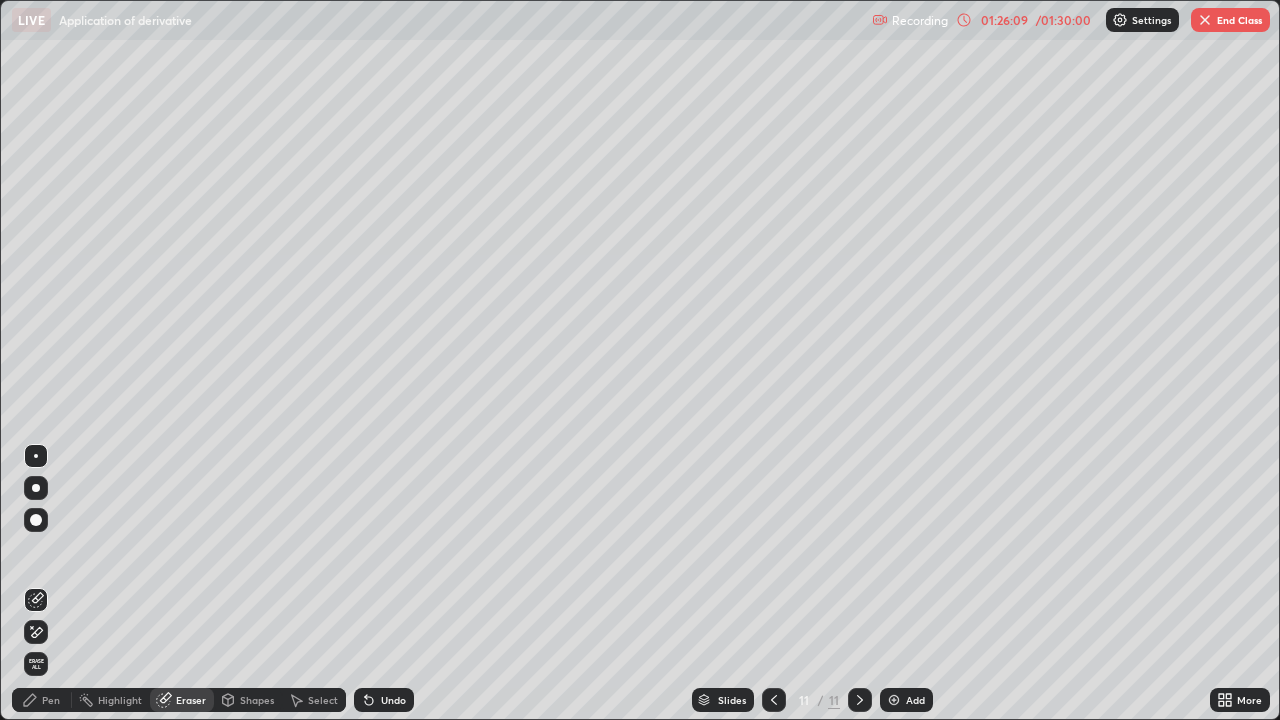 click on "Pen" at bounding box center [51, 700] 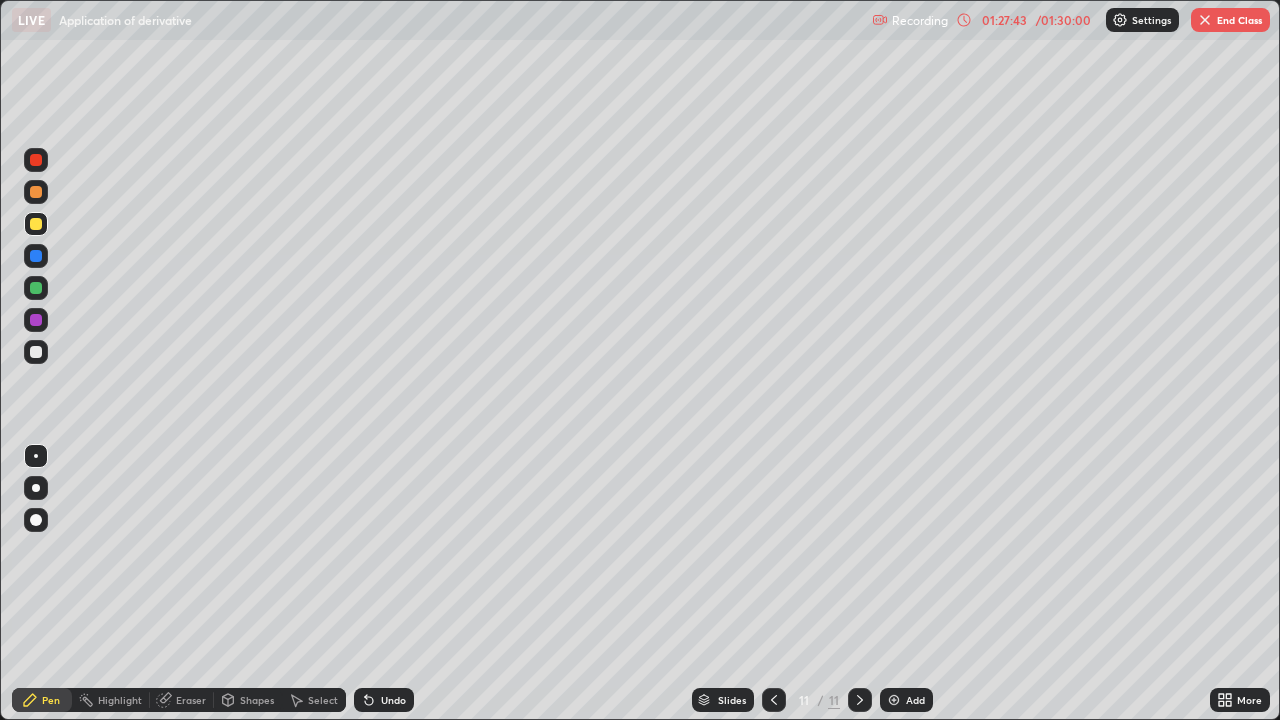 click on "Select" at bounding box center [323, 700] 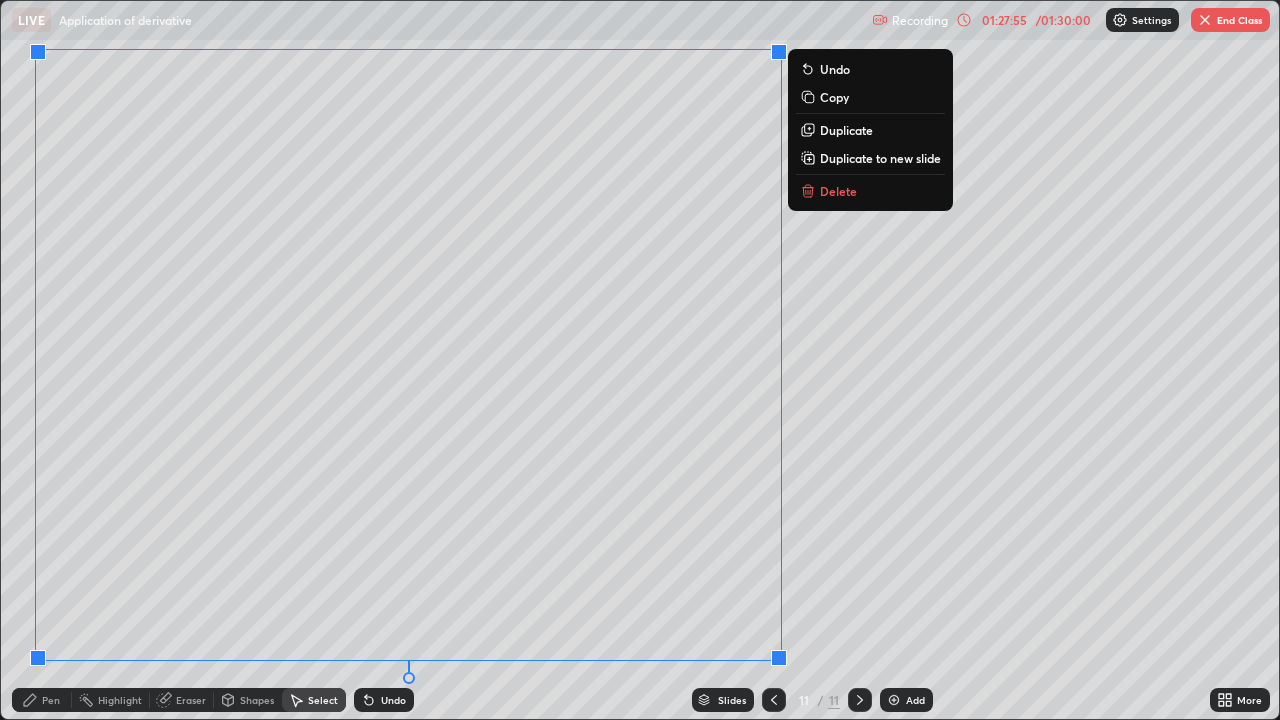 click on "0 ° Undo Copy Duplicate Duplicate to new slide Delete" at bounding box center [640, 360] 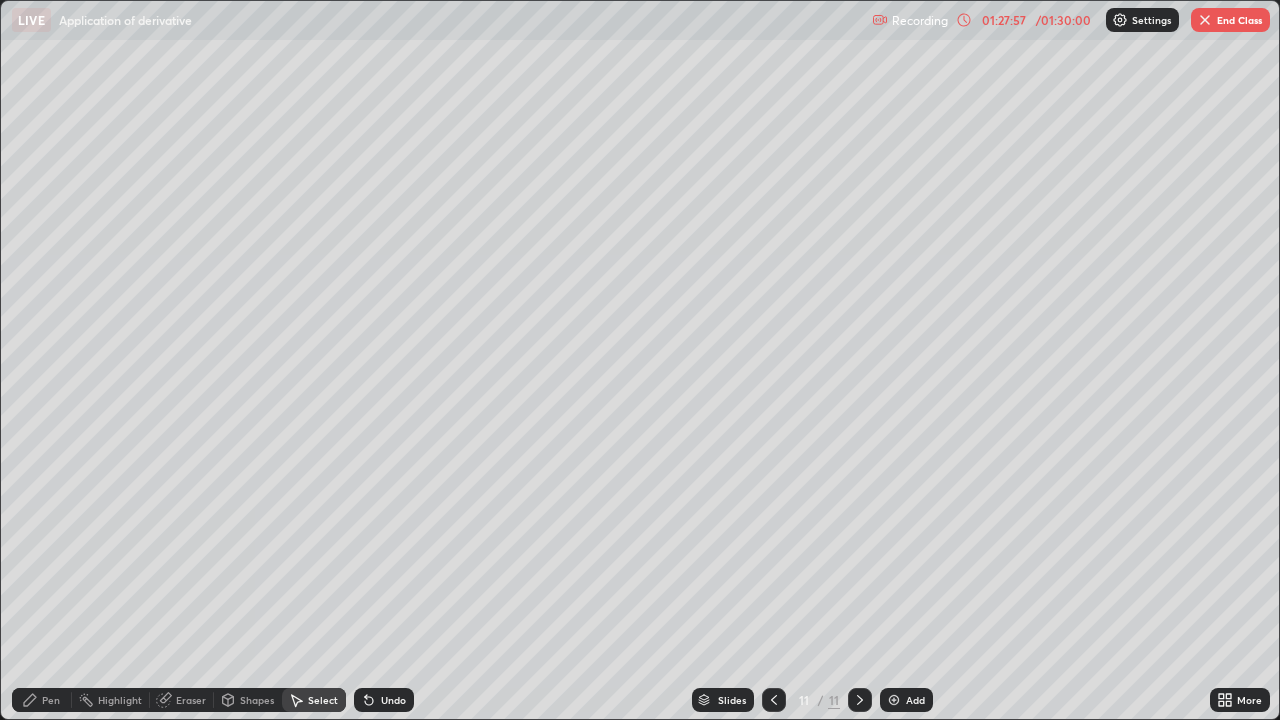 click on "Pen" at bounding box center [51, 700] 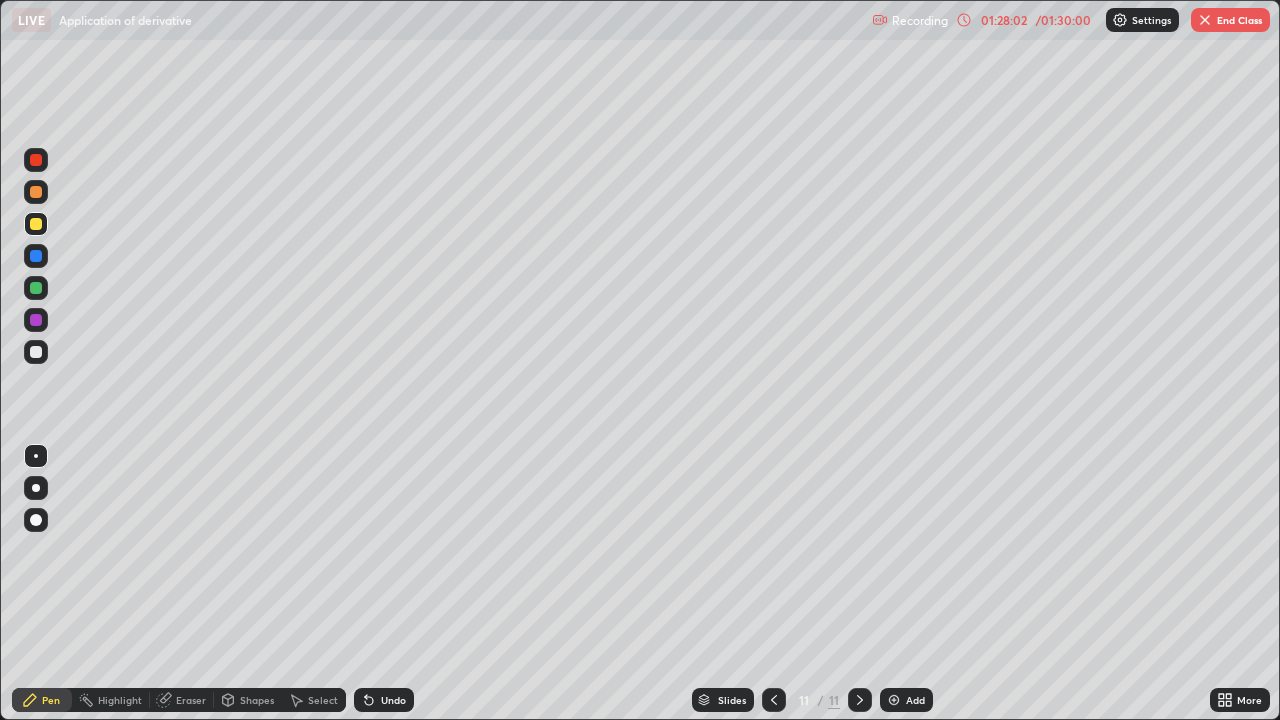 click on "Eraser" at bounding box center [191, 700] 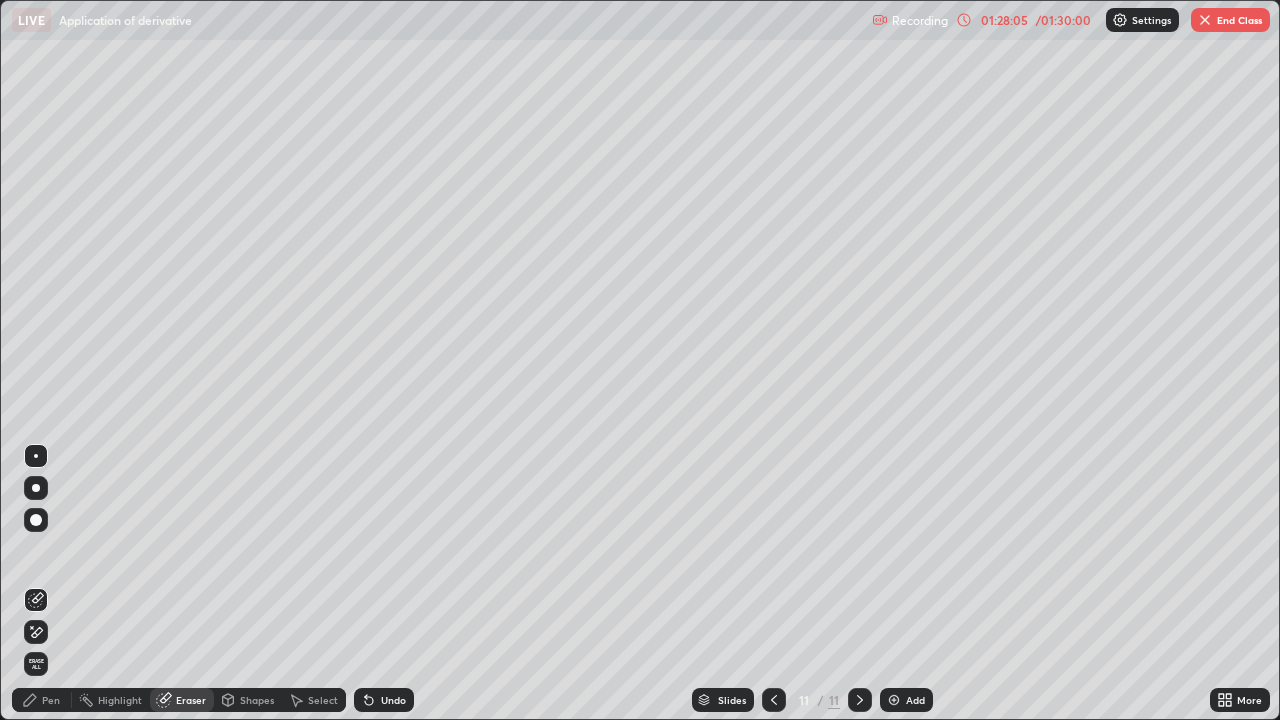 click on "Pen" at bounding box center (51, 700) 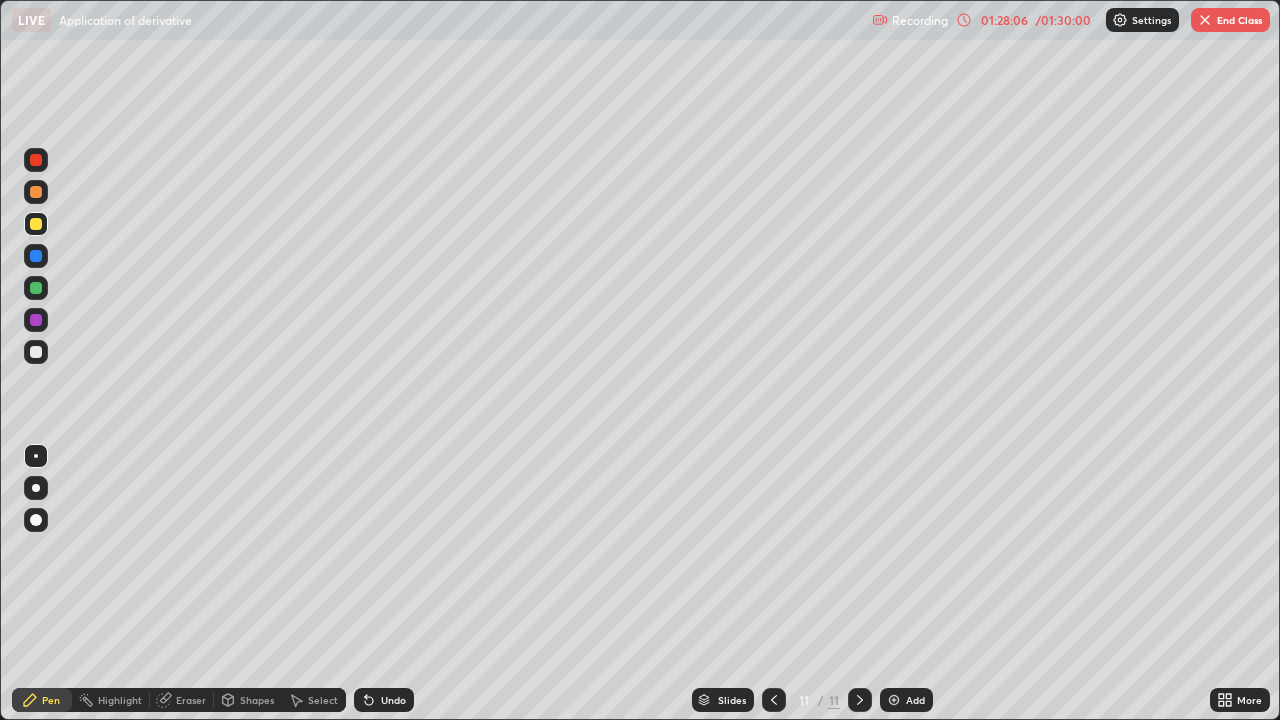 click at bounding box center (36, 352) 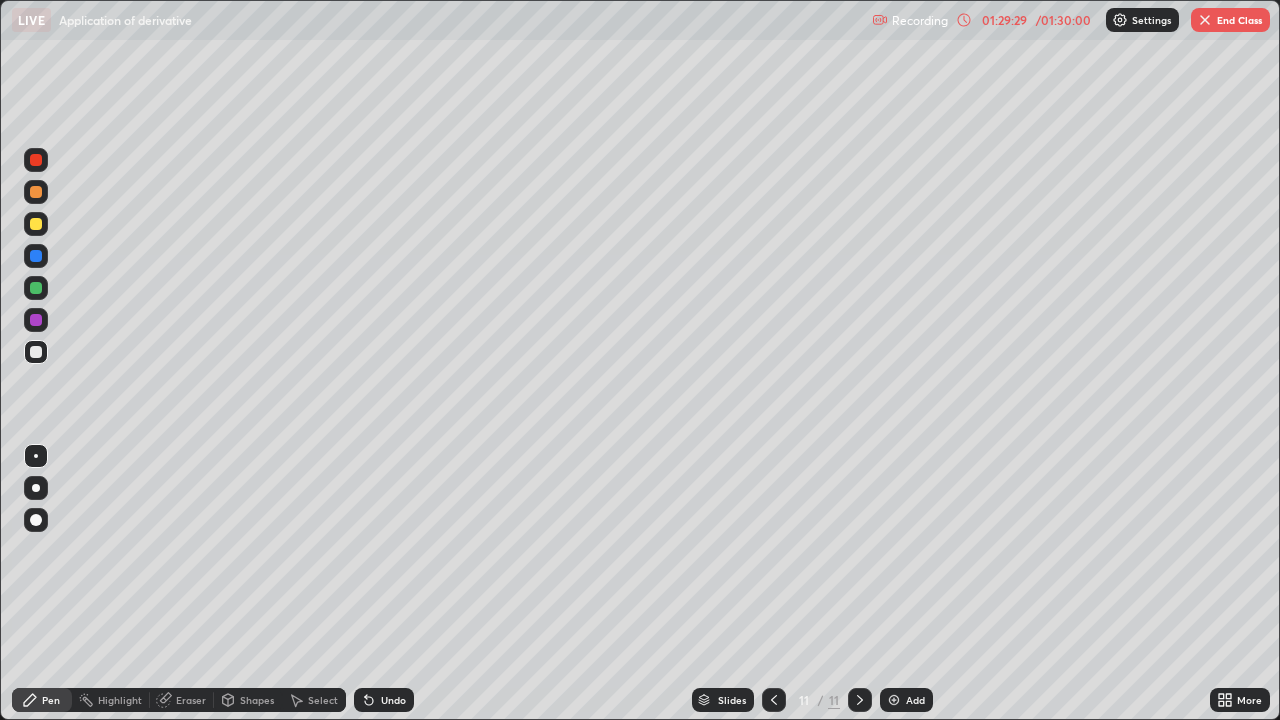 click at bounding box center [36, 224] 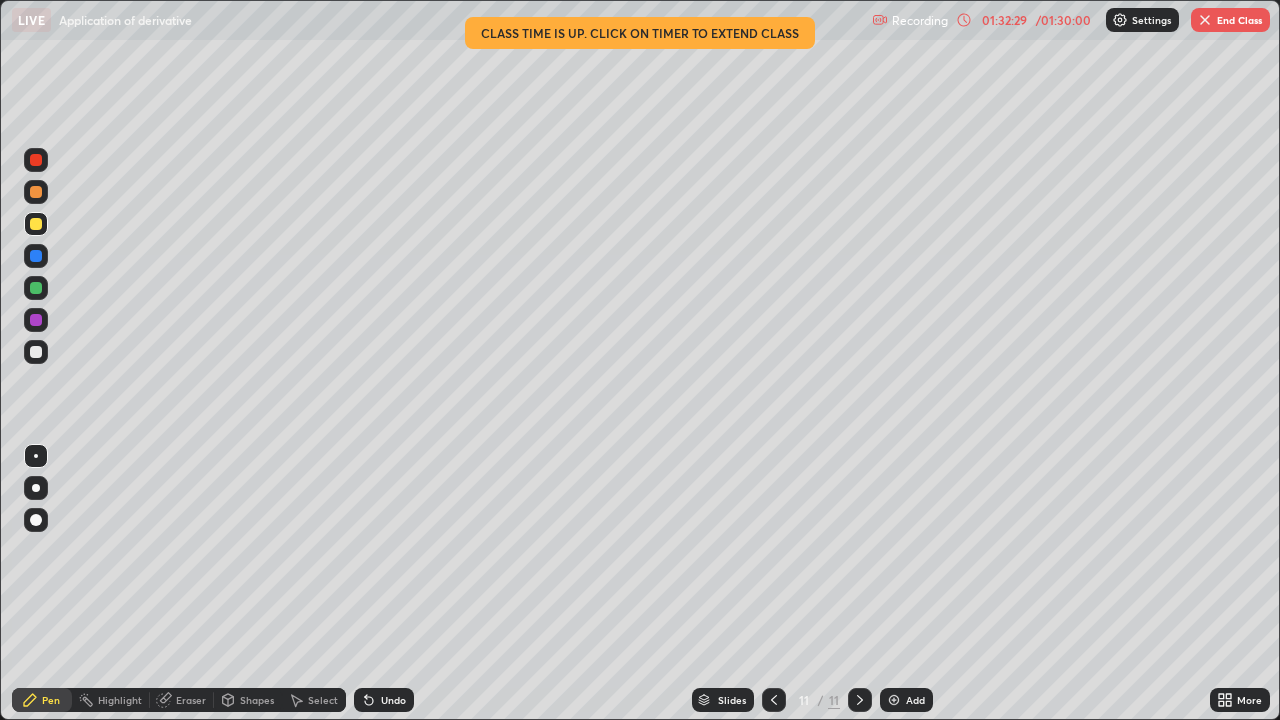 click on "More" at bounding box center (1240, 700) 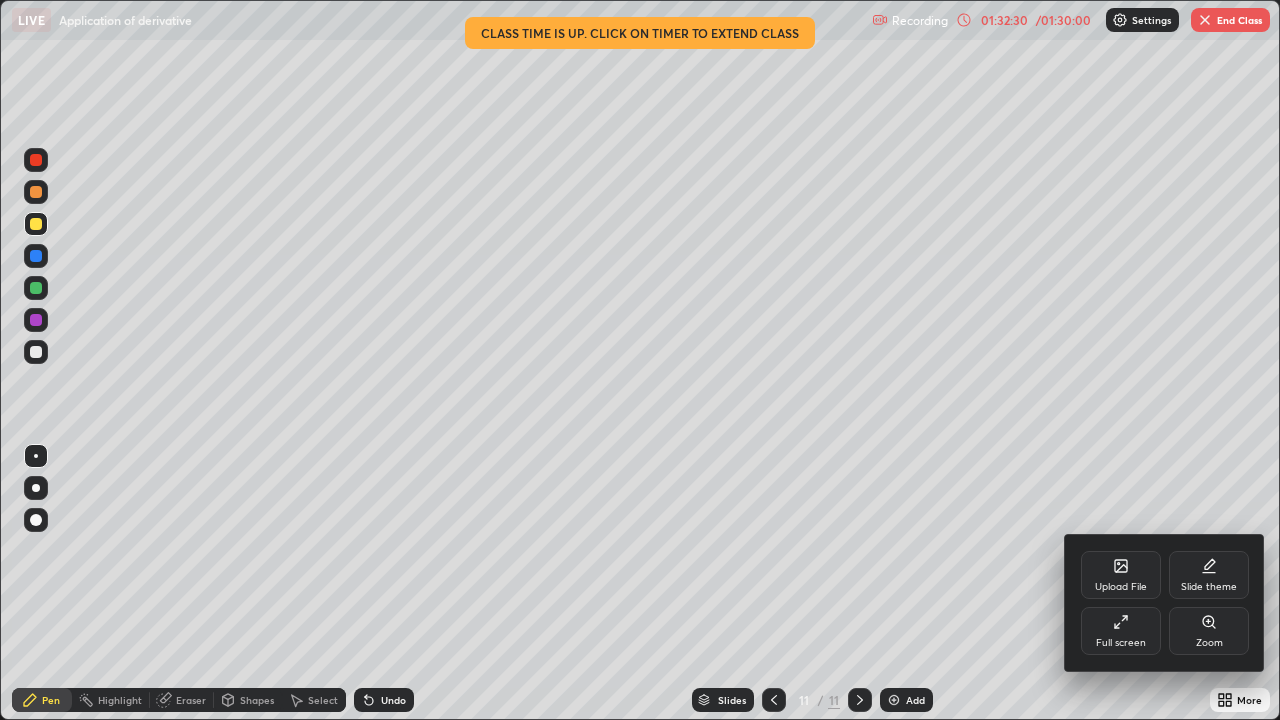 click on "Full screen" at bounding box center (1121, 631) 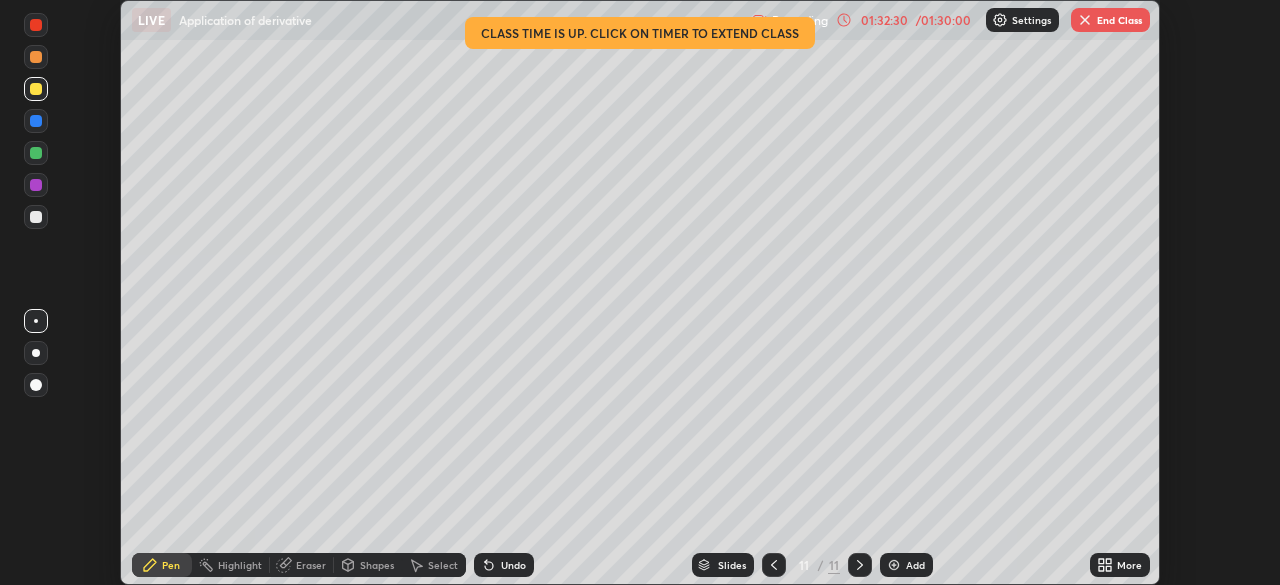 scroll, scrollTop: 585, scrollLeft: 1280, axis: both 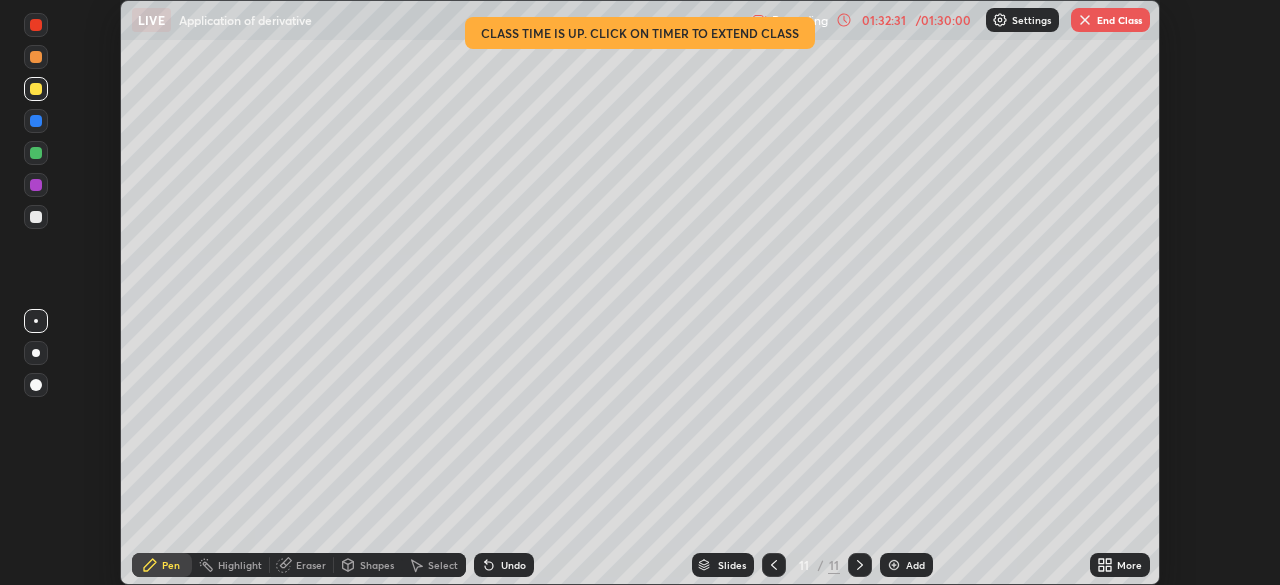 click on "End Class" at bounding box center [1110, 20] 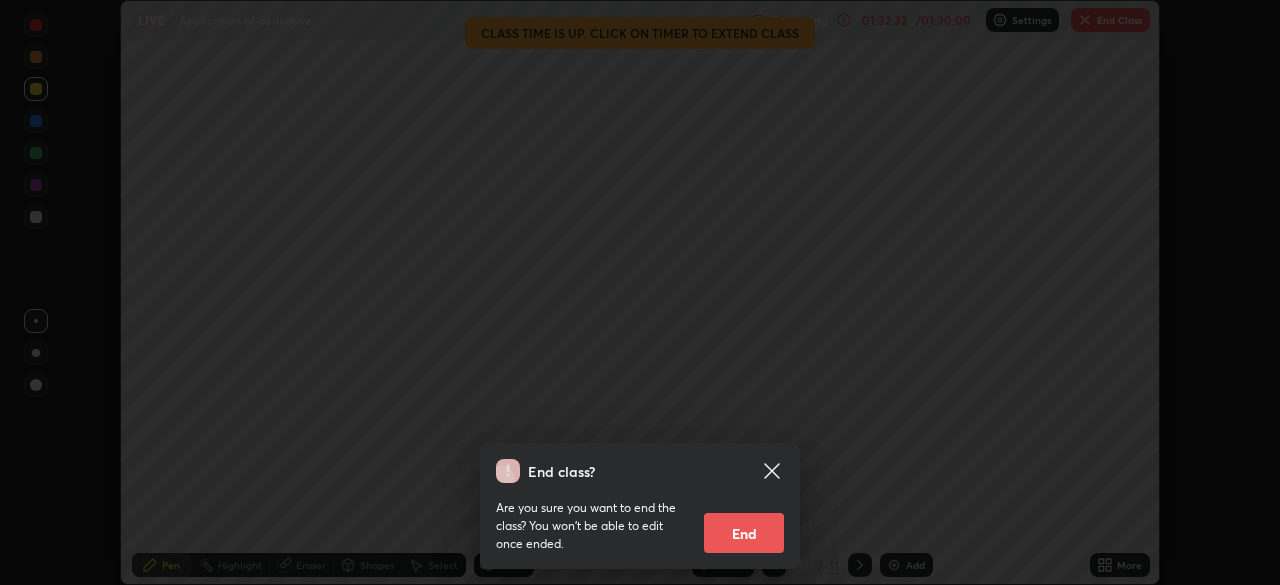 click on "End" at bounding box center (744, 533) 